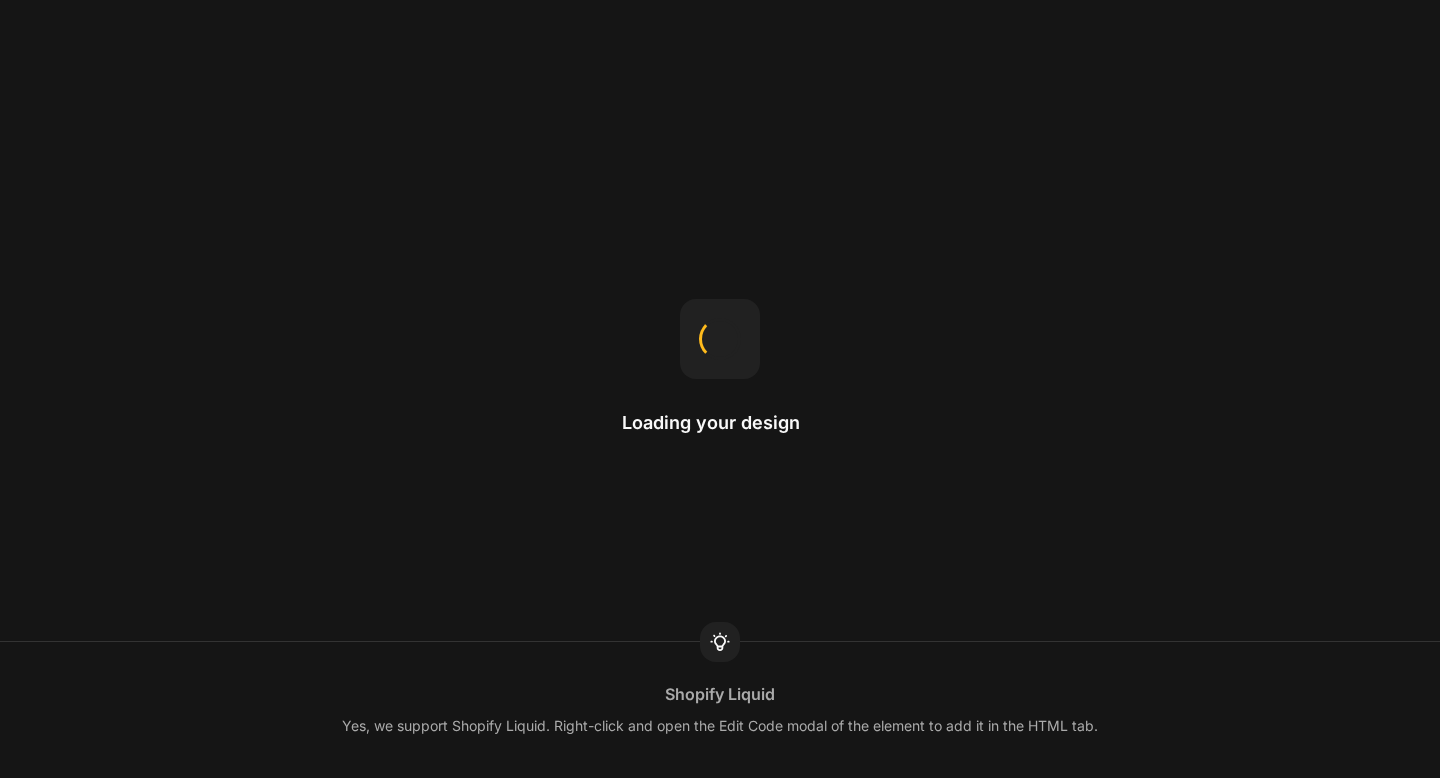 scroll, scrollTop: 0, scrollLeft: 0, axis: both 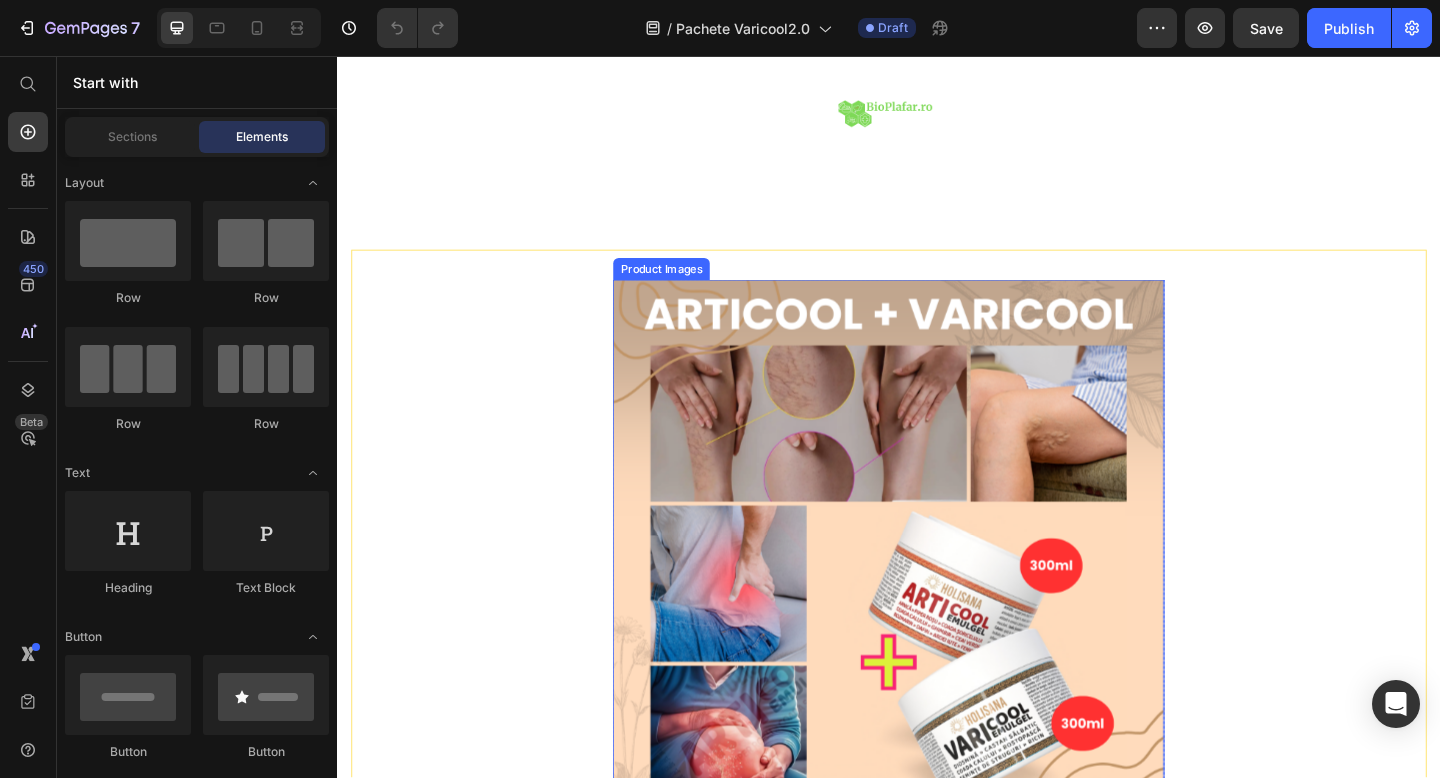 click at bounding box center [937, 600] 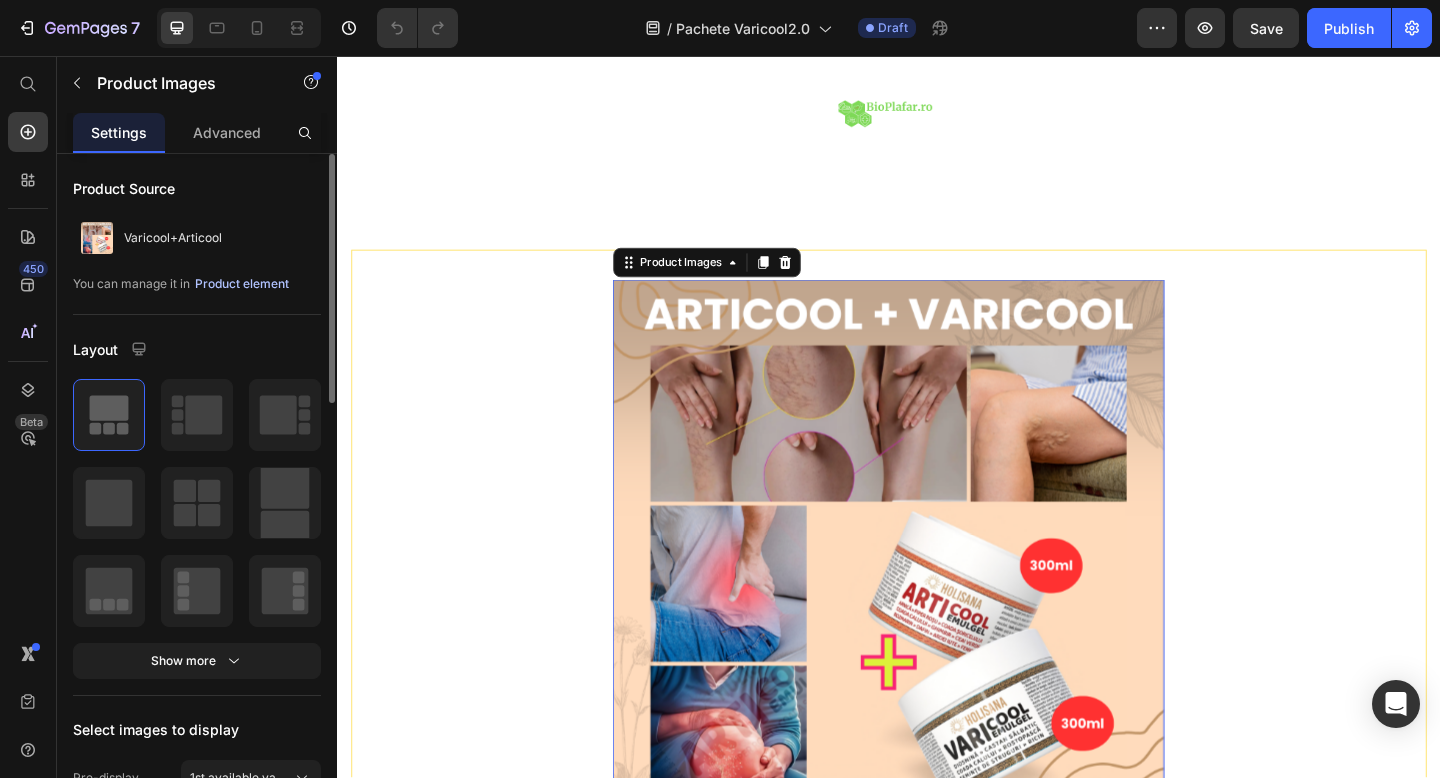 click on "Product element" at bounding box center [242, 284] 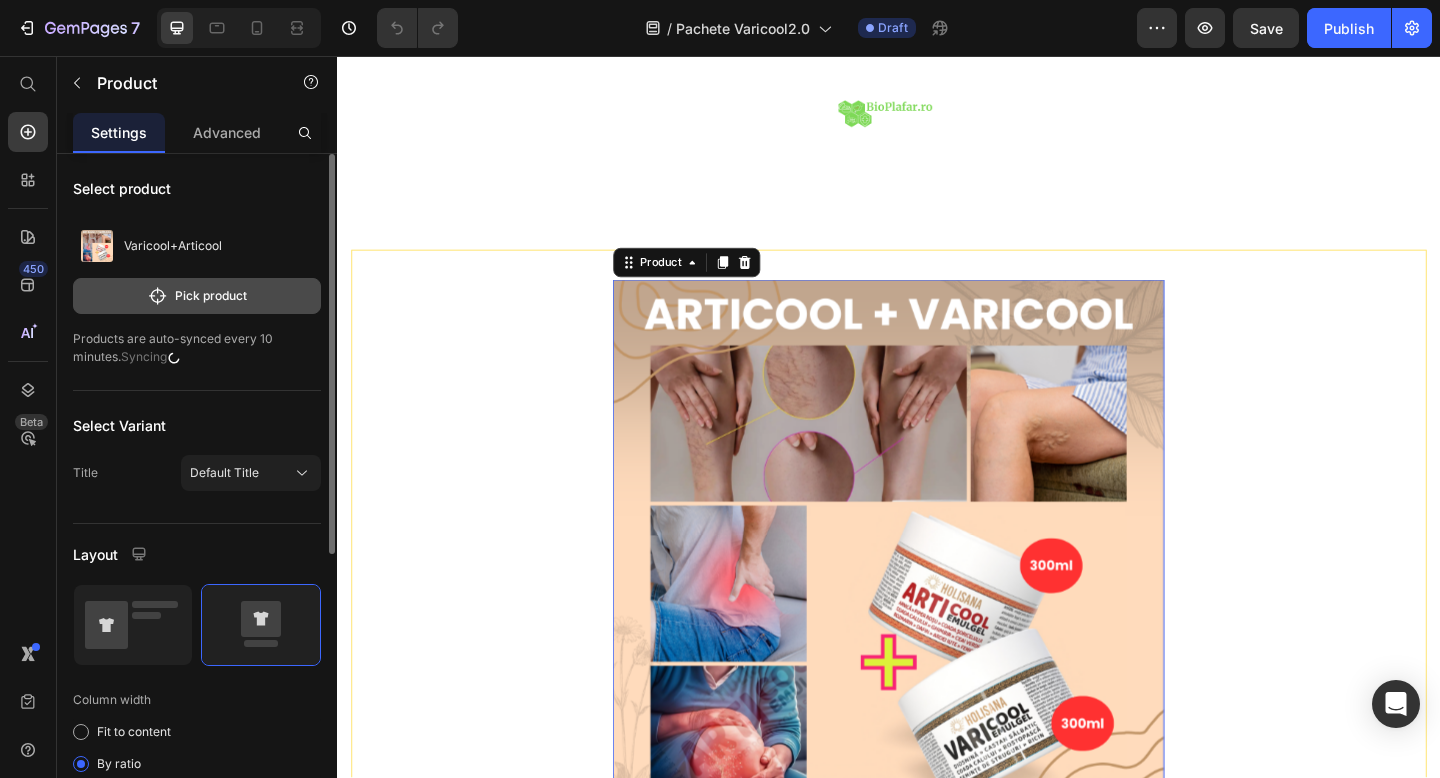 click on "Pick product" 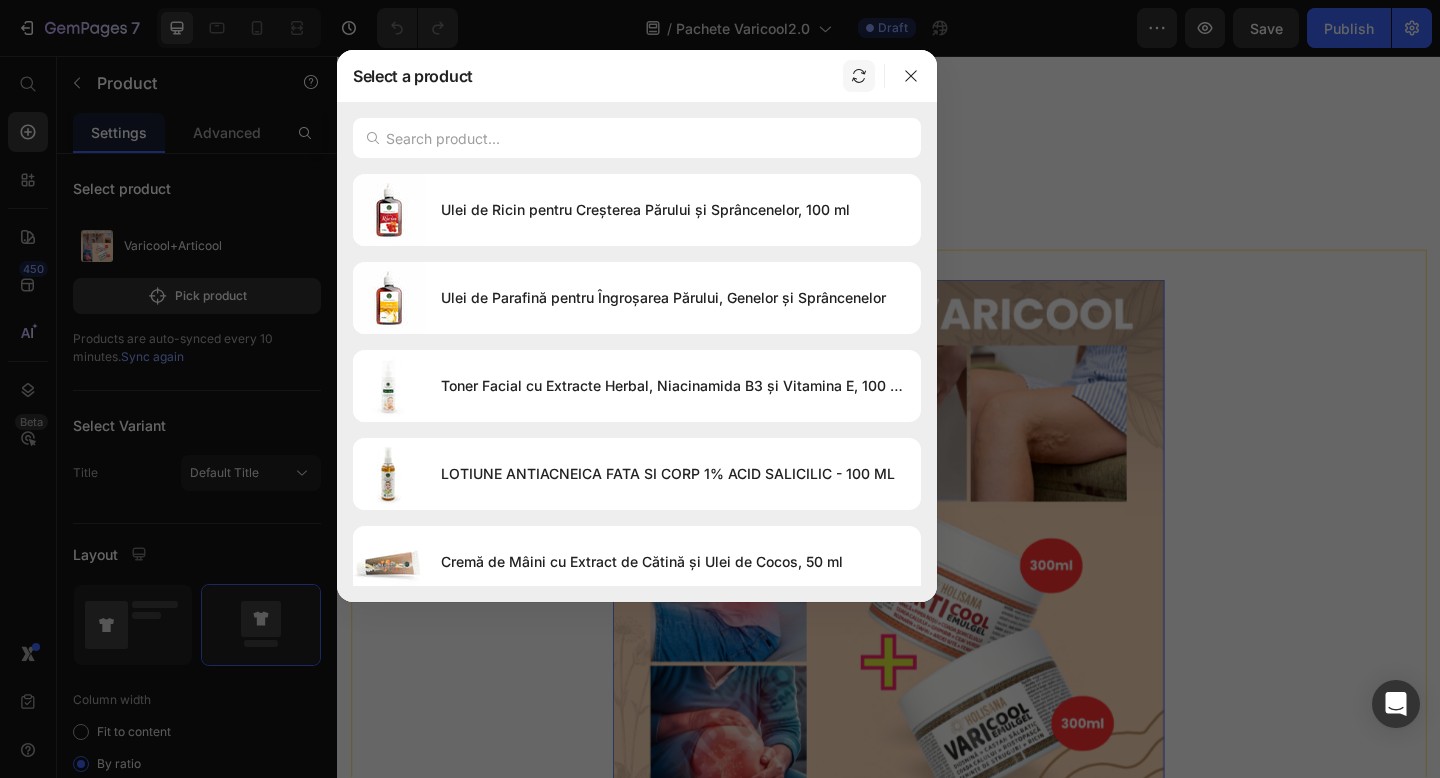 click at bounding box center [859, 76] 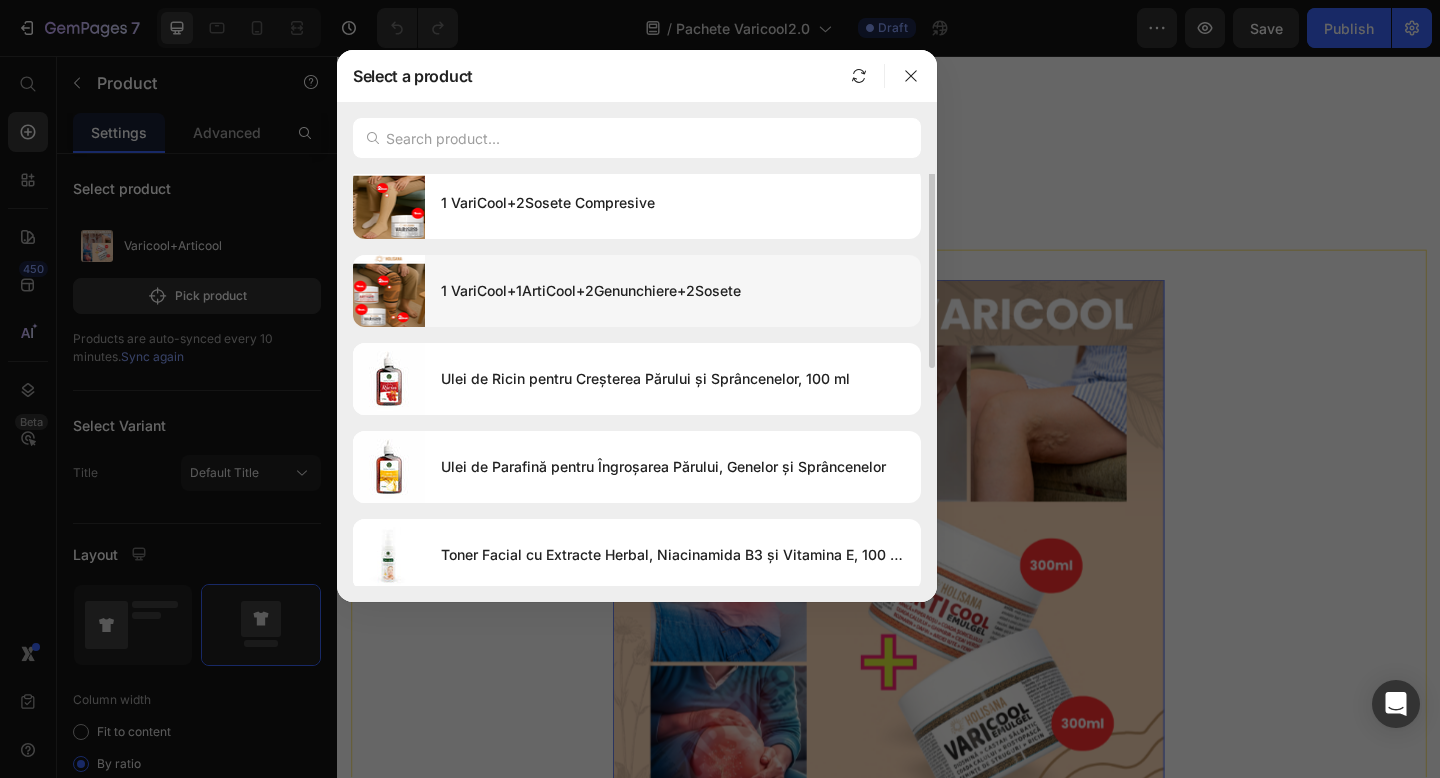 click on "1 VariCool+1ArtiCool+2Genunchiere+2Sosete" at bounding box center (673, 291) 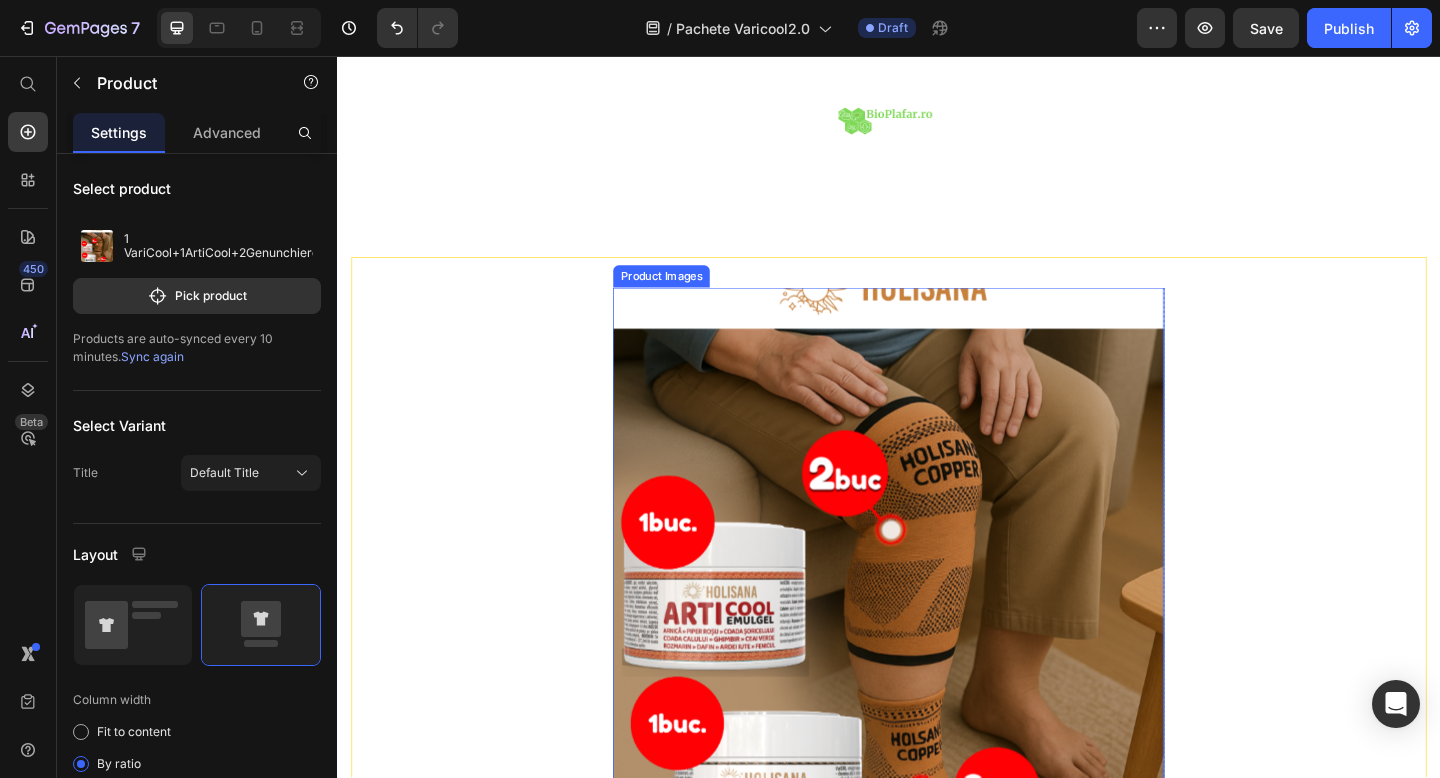 scroll, scrollTop: 59, scrollLeft: 0, axis: vertical 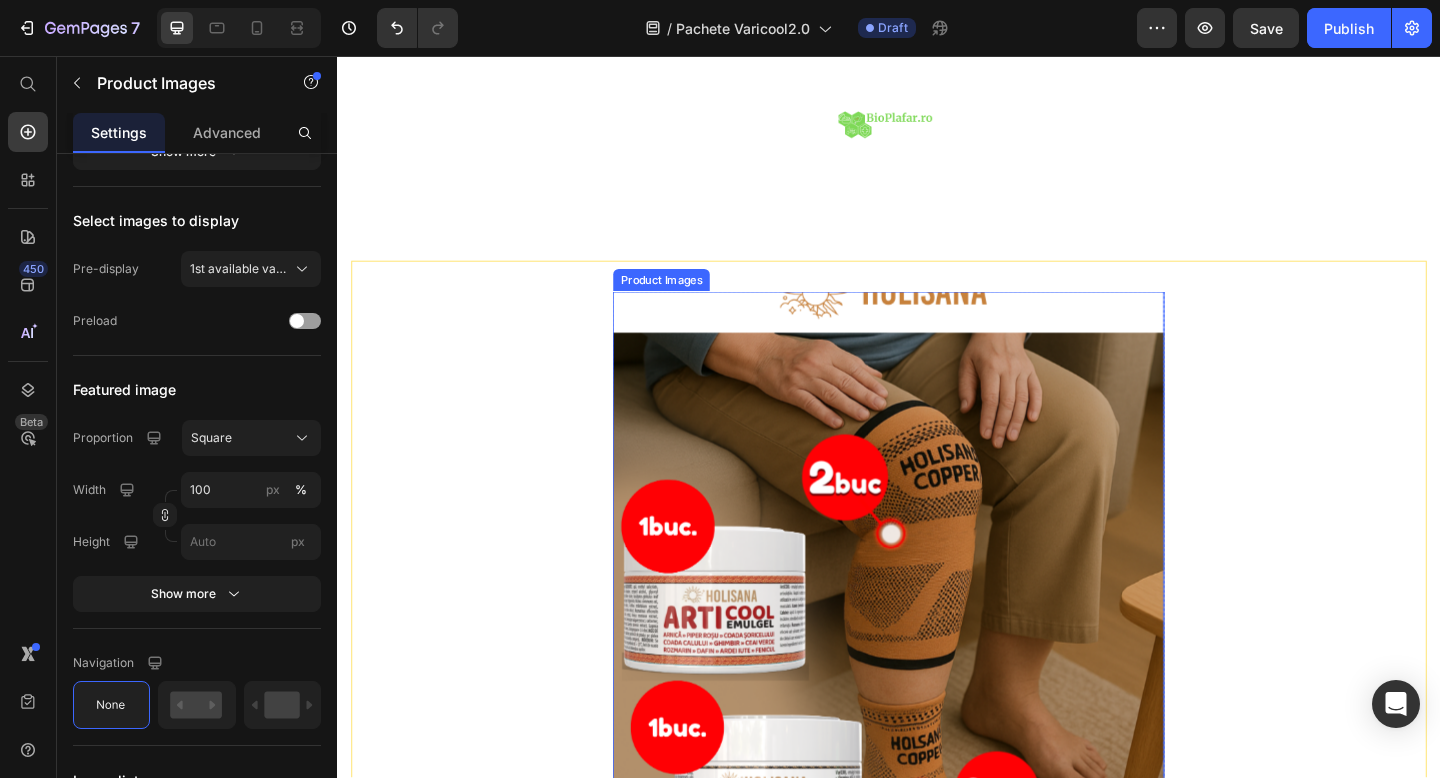 click at bounding box center (937, 612) 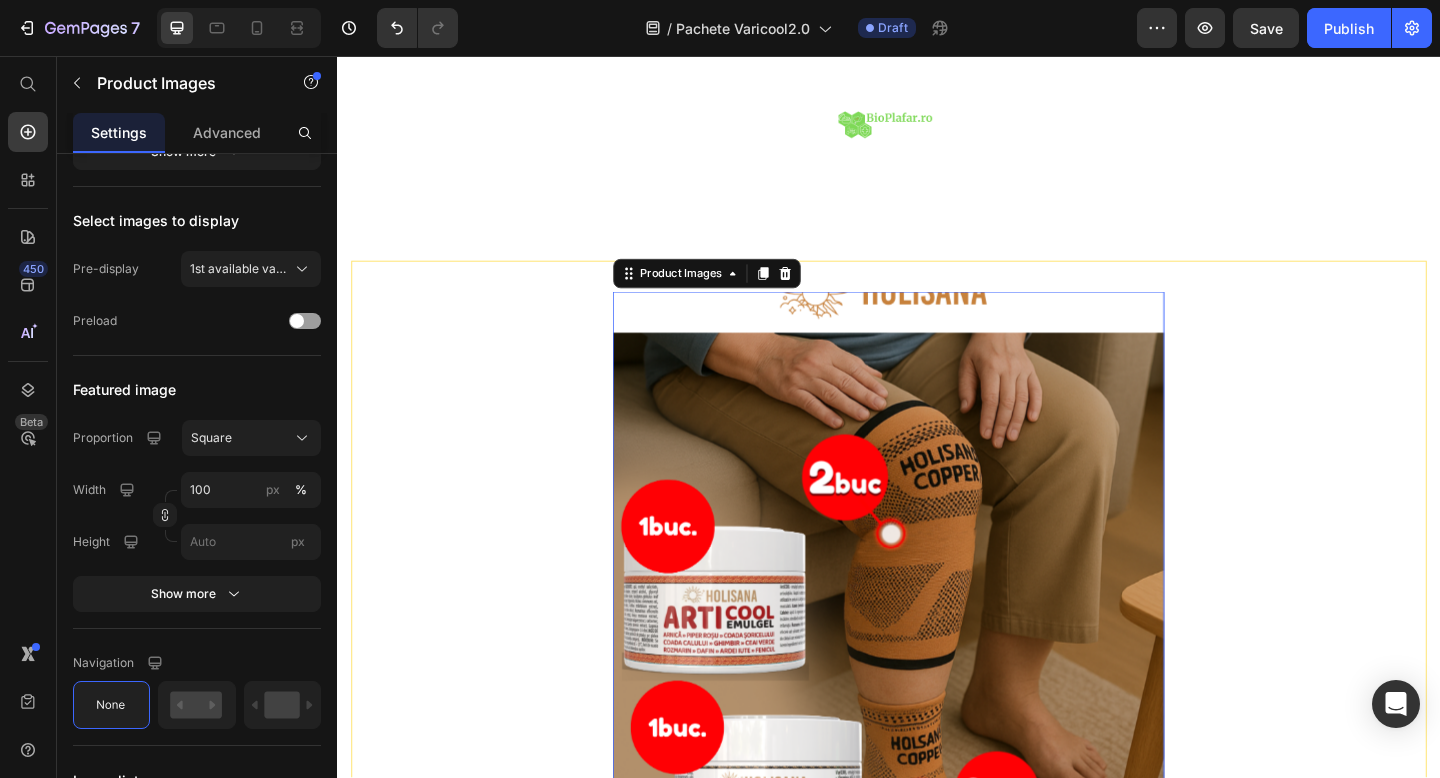 scroll, scrollTop: 0, scrollLeft: 0, axis: both 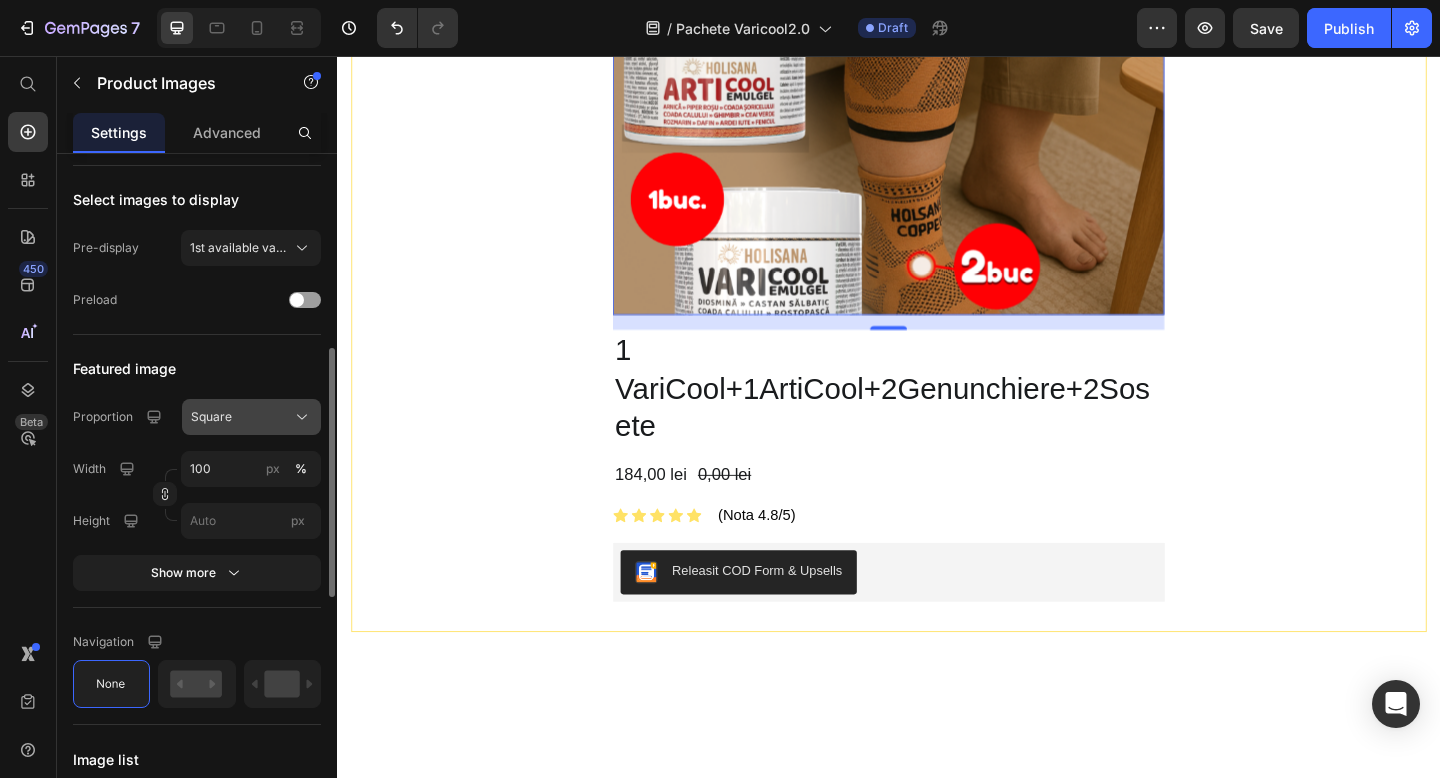 click on "Square" at bounding box center [251, 417] 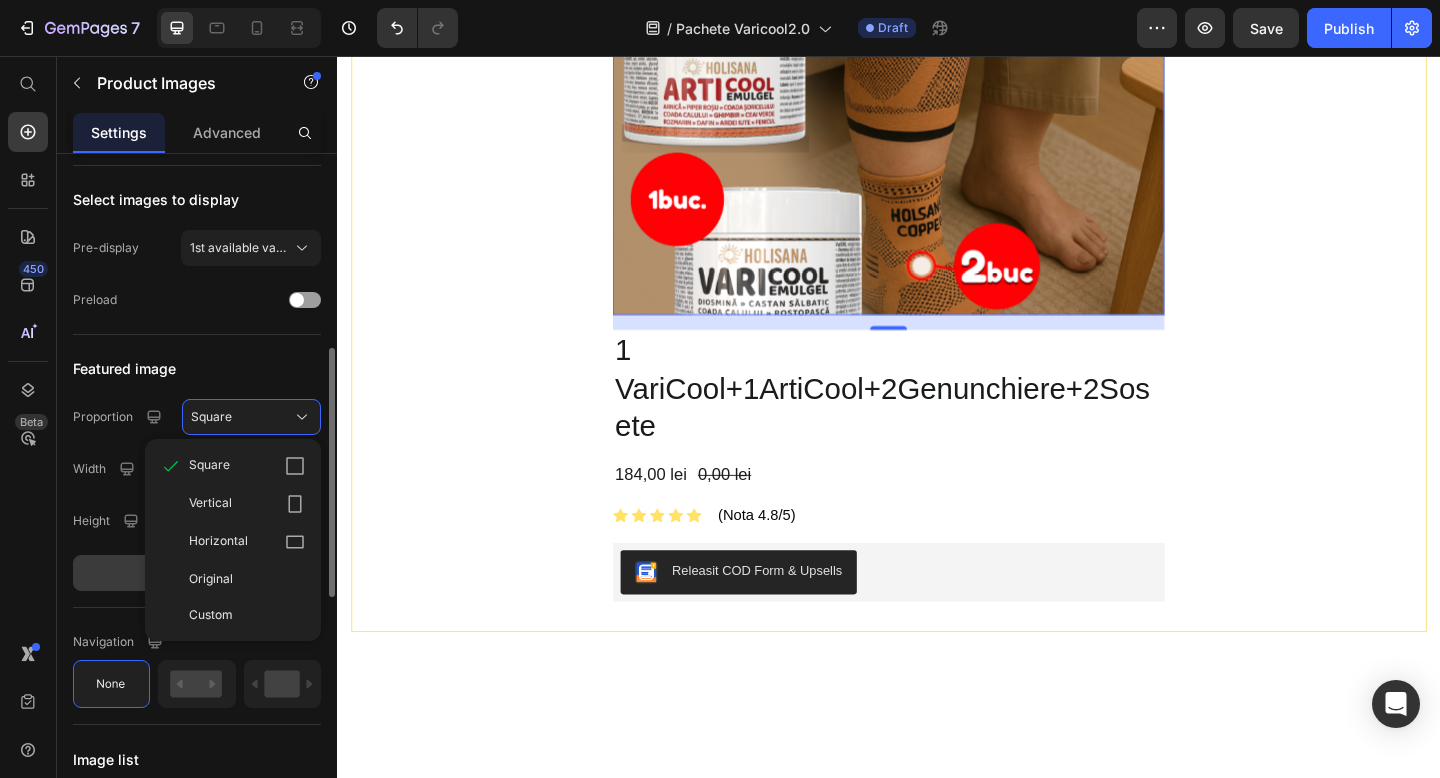 click on "Original" at bounding box center (211, 579) 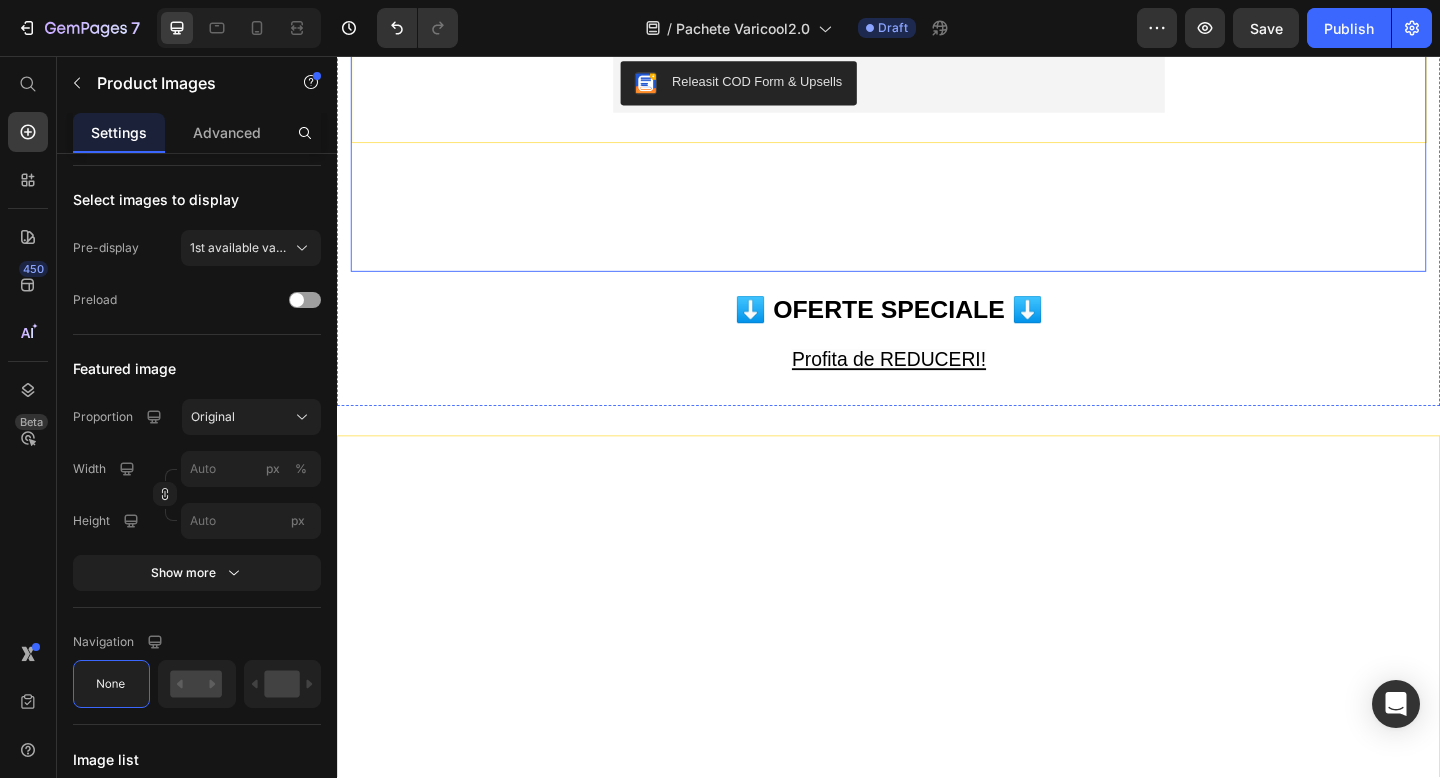 scroll, scrollTop: 1355, scrollLeft: 0, axis: vertical 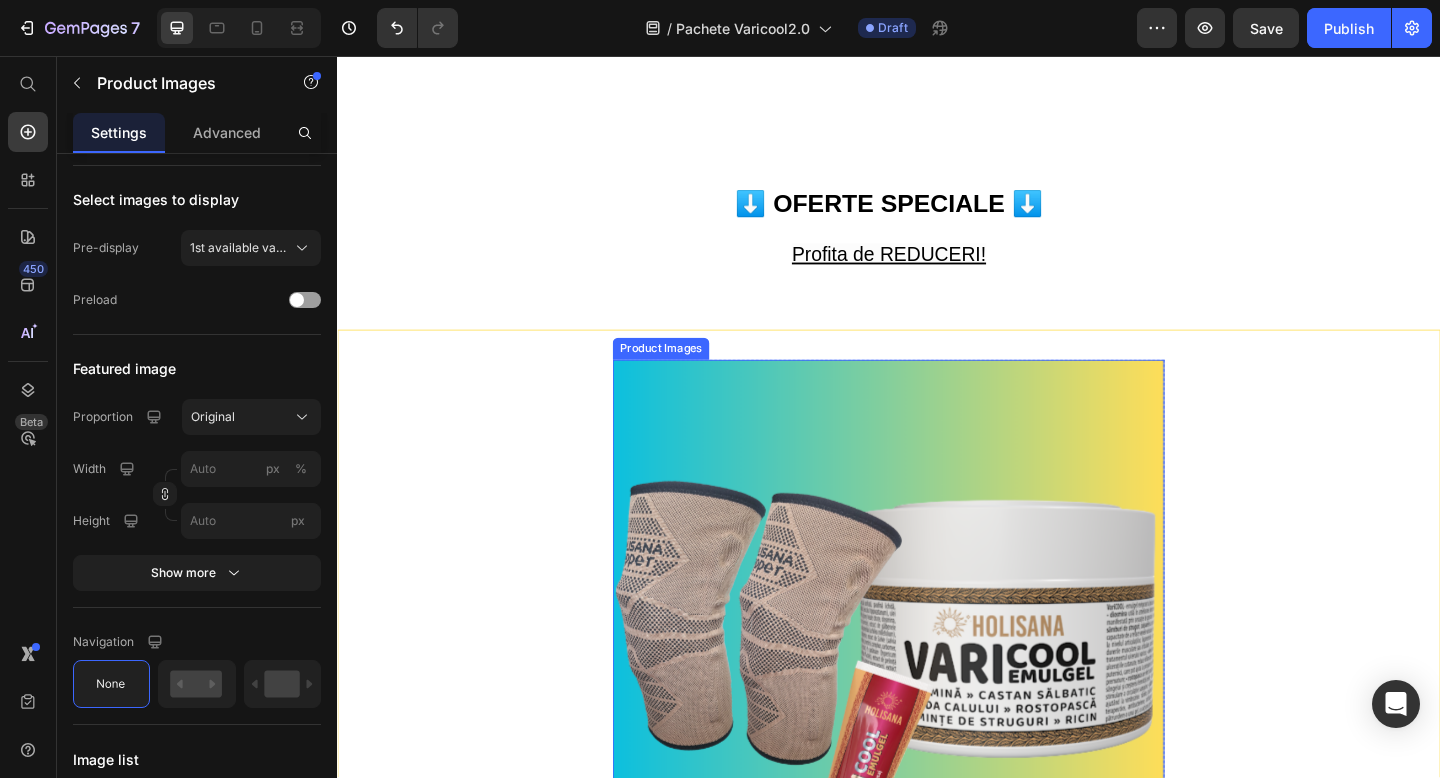 click at bounding box center (937, 687) 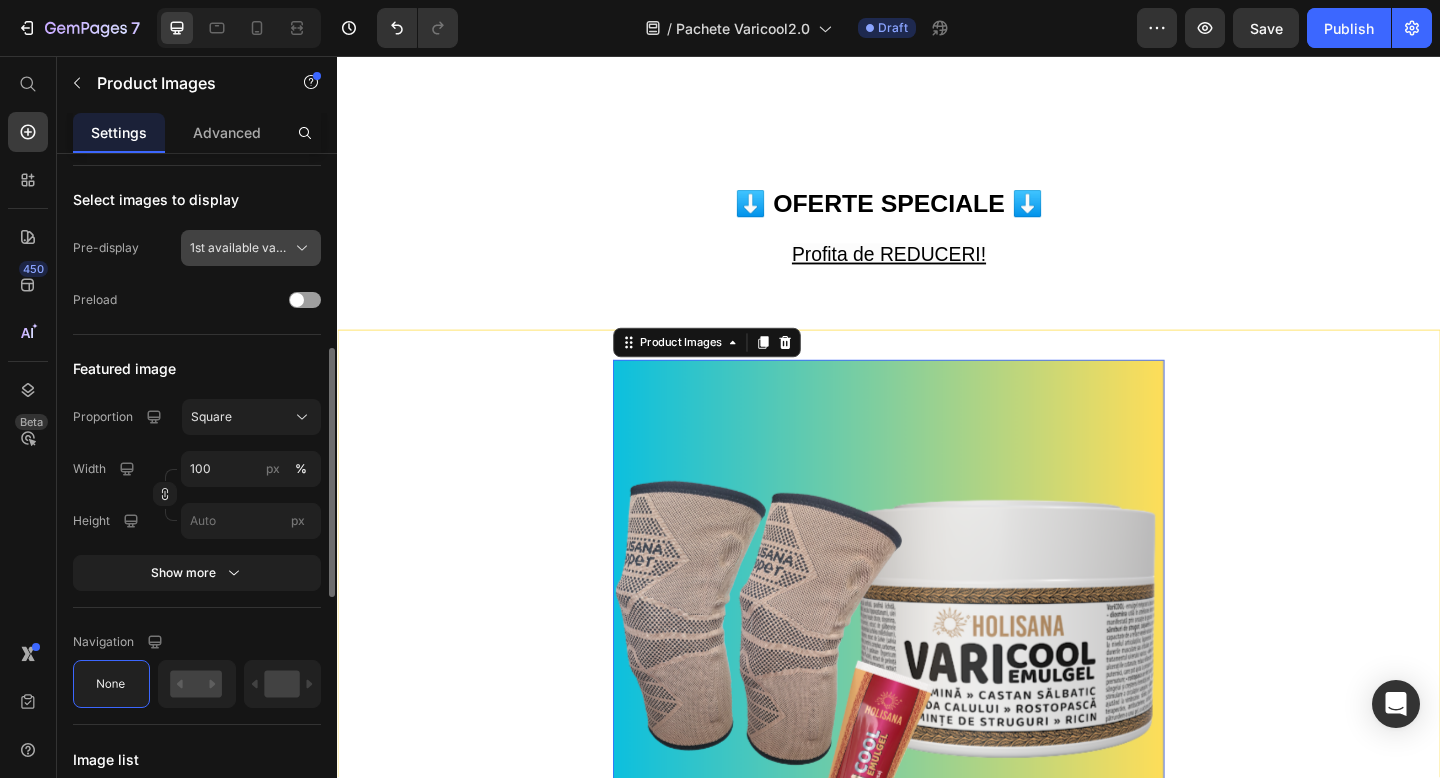 scroll, scrollTop: 517, scrollLeft: 0, axis: vertical 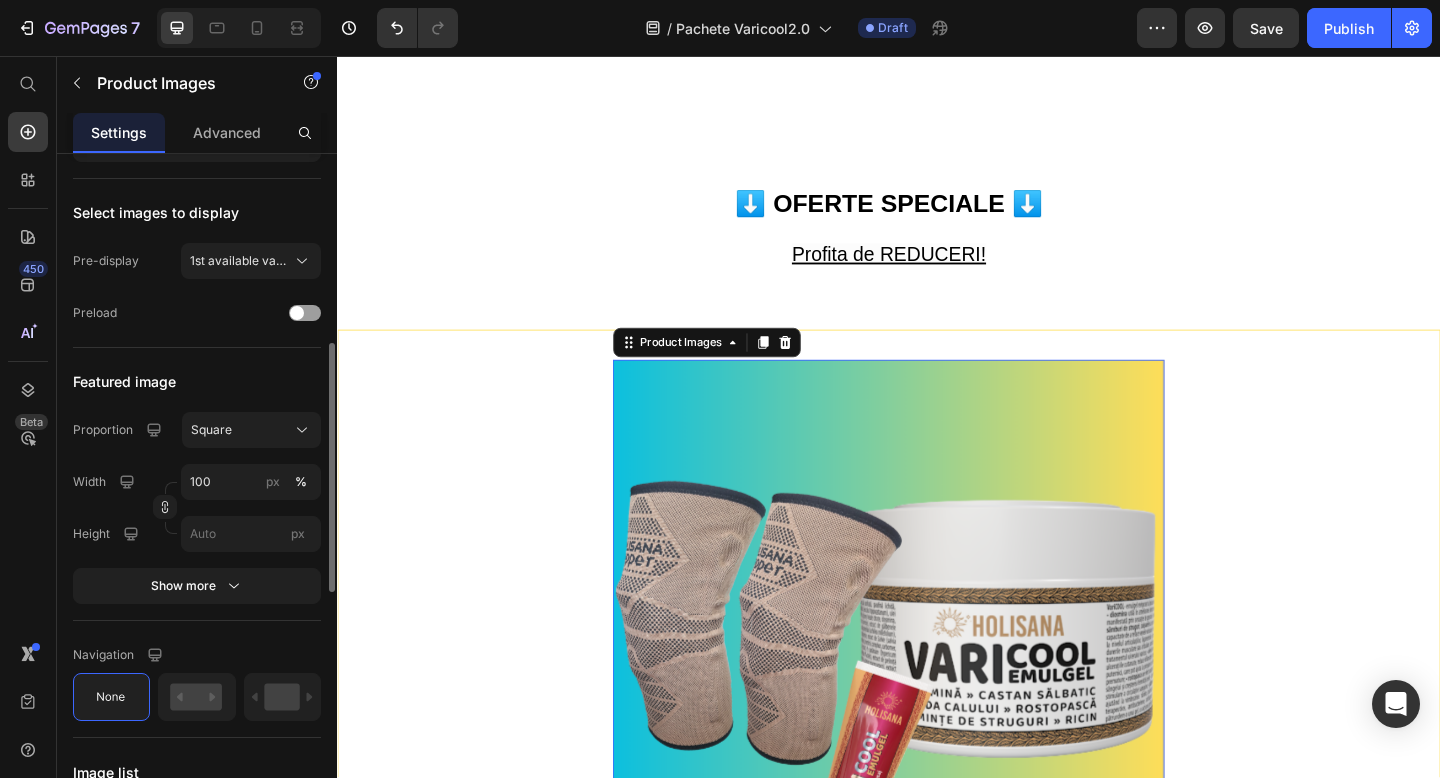 click at bounding box center [937, 687] 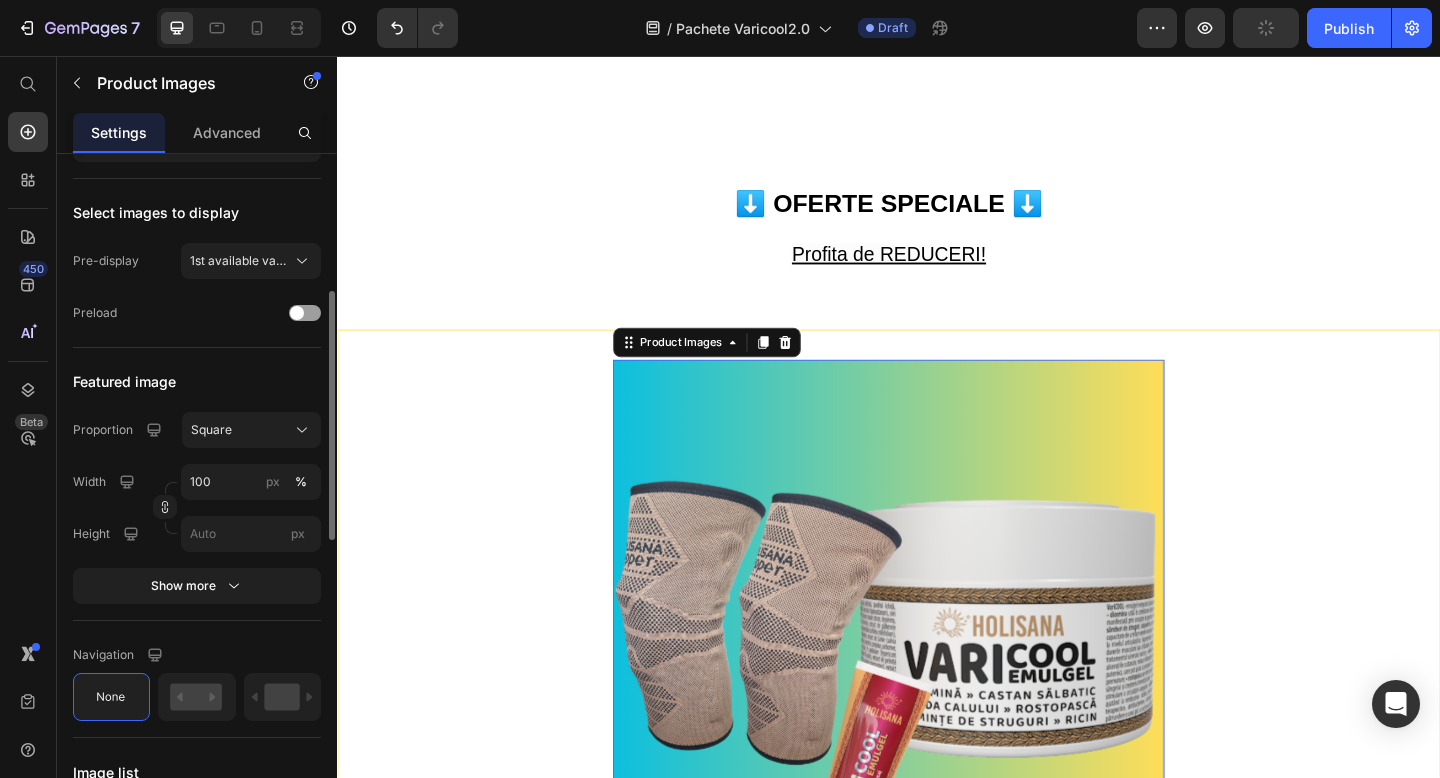 scroll, scrollTop: 0, scrollLeft: 0, axis: both 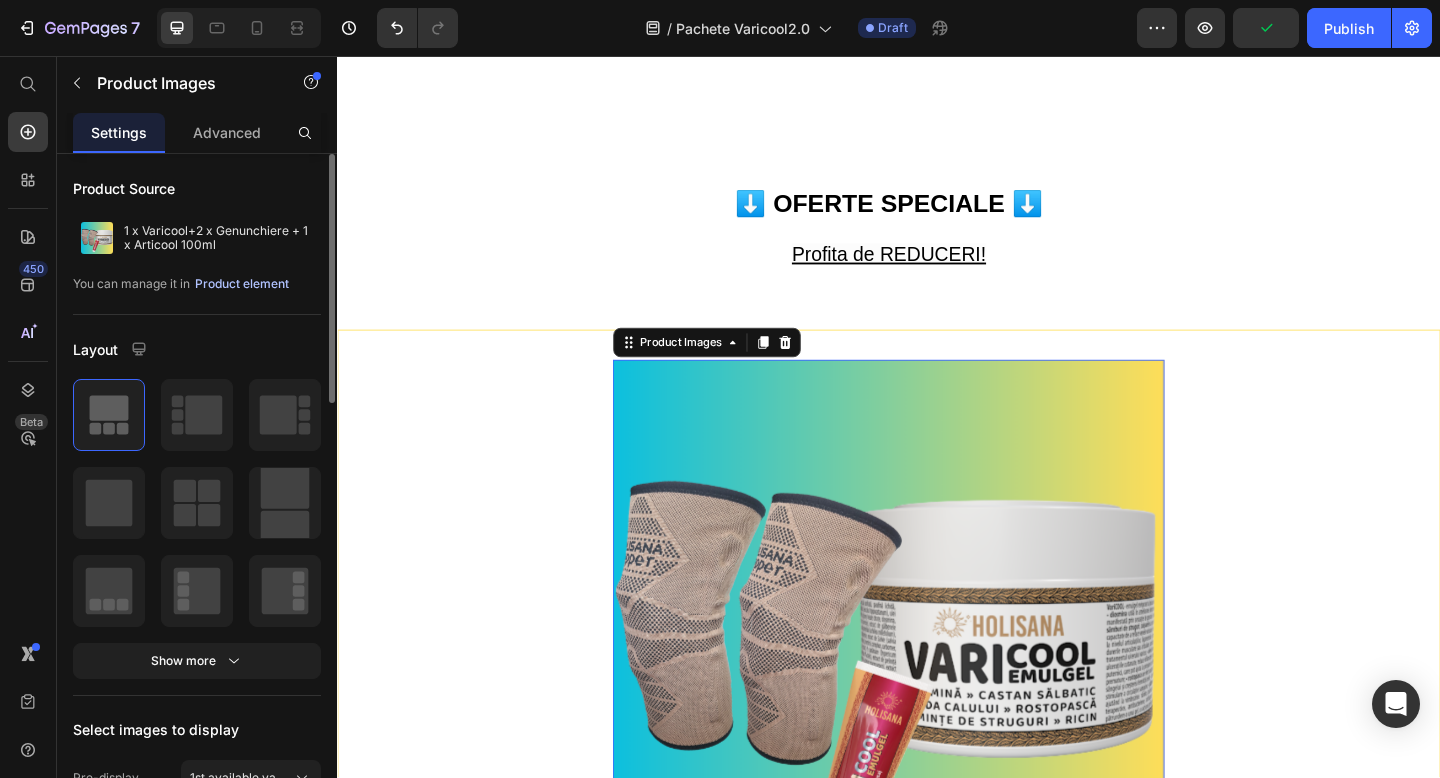 click on "Product element" at bounding box center (242, 284) 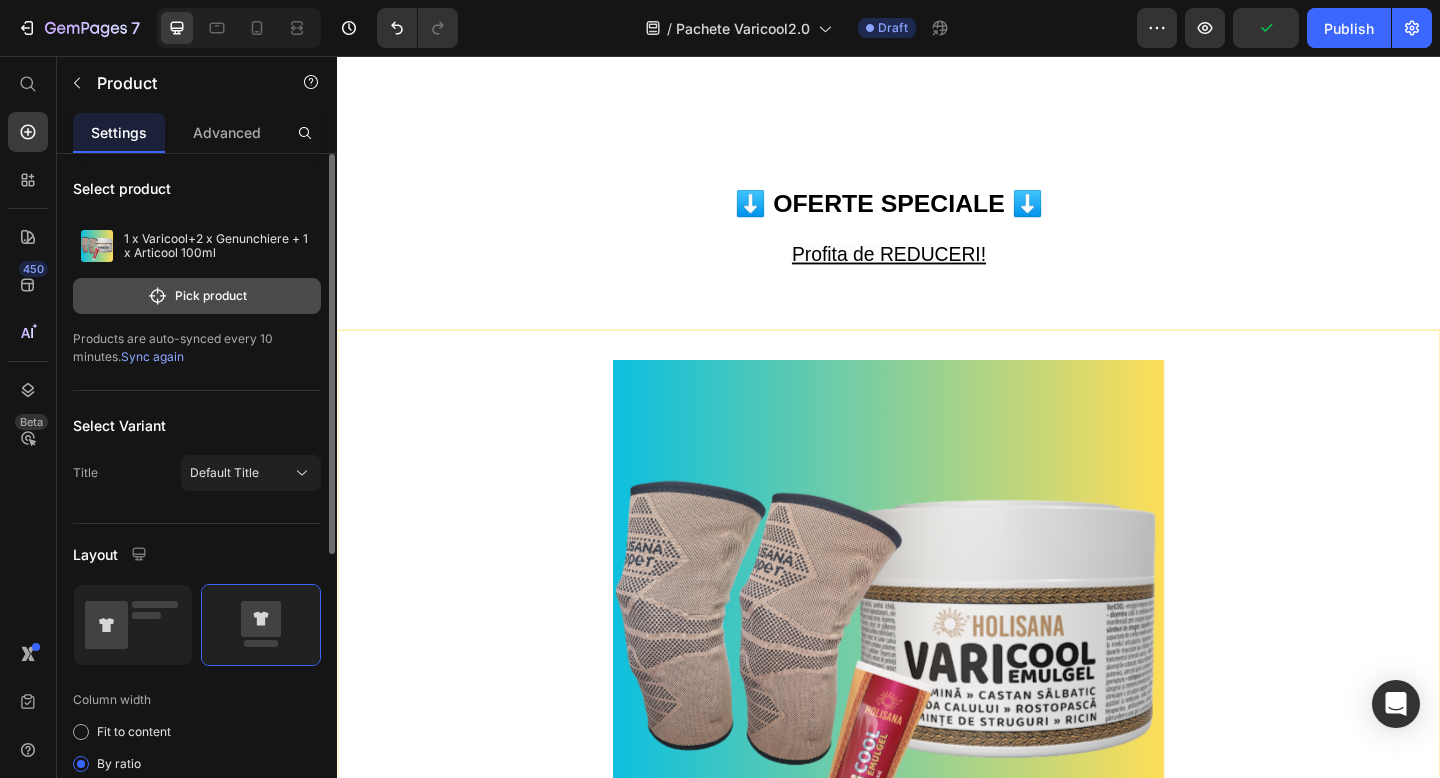 click on "Pick product" at bounding box center [197, 296] 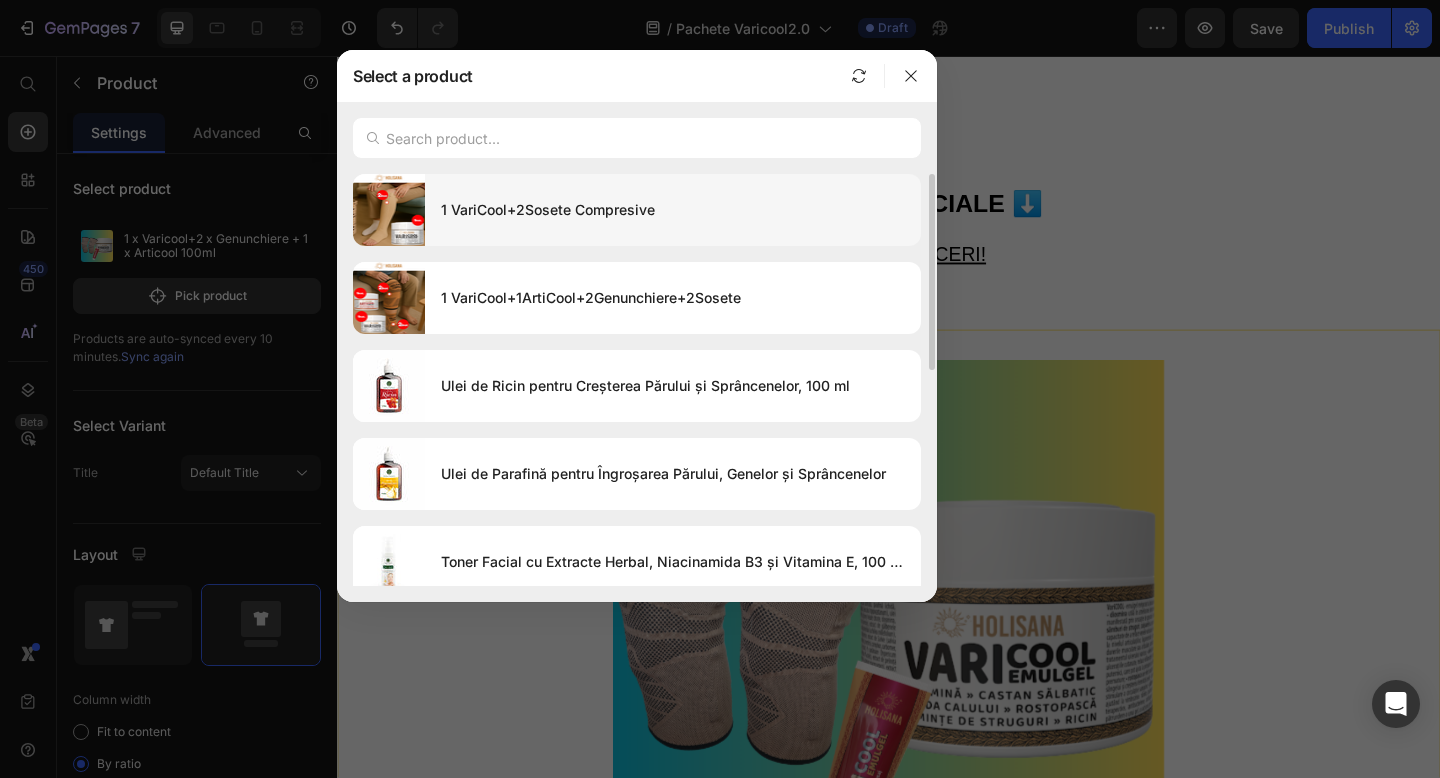 click on "1 VariCool+2Sosete Compresive" at bounding box center (673, 210) 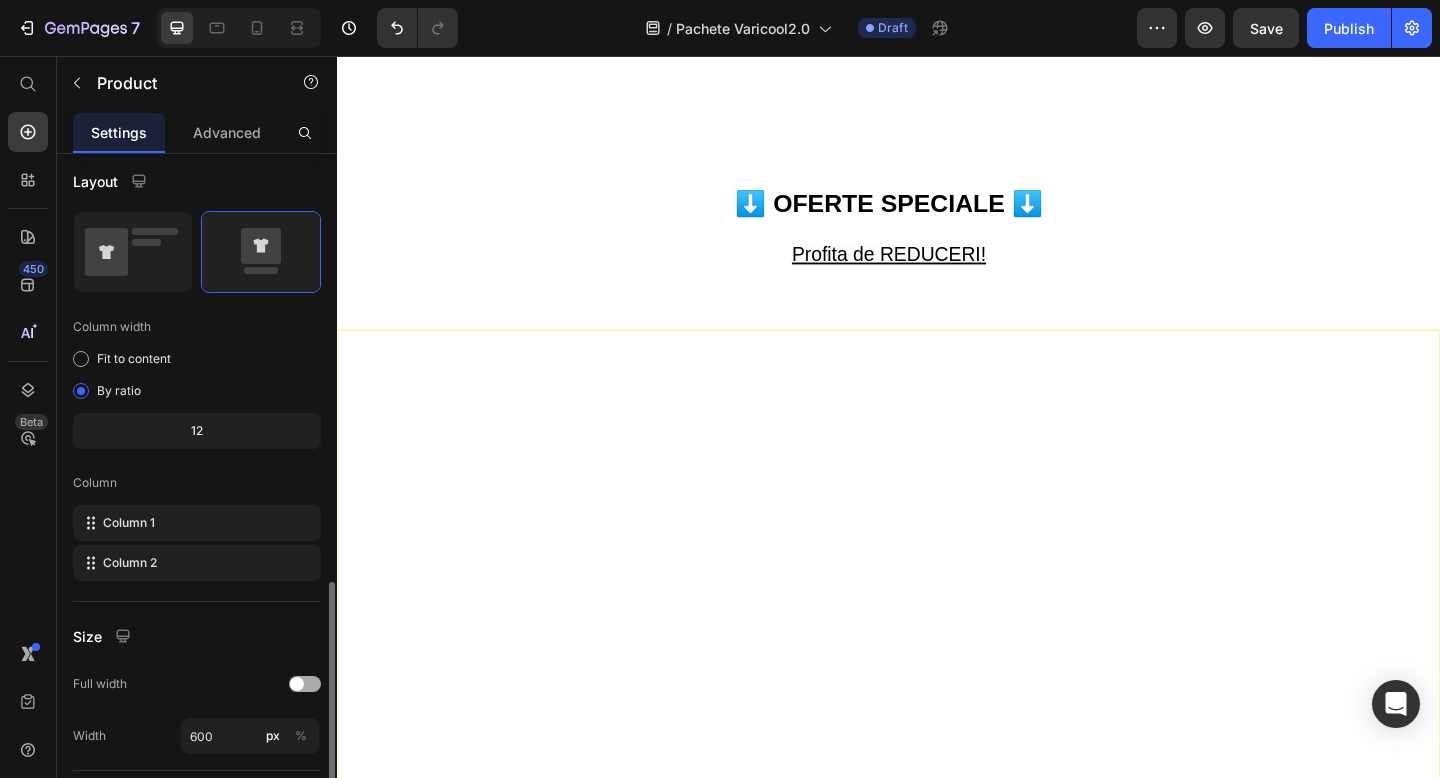 scroll, scrollTop: 509, scrollLeft: 0, axis: vertical 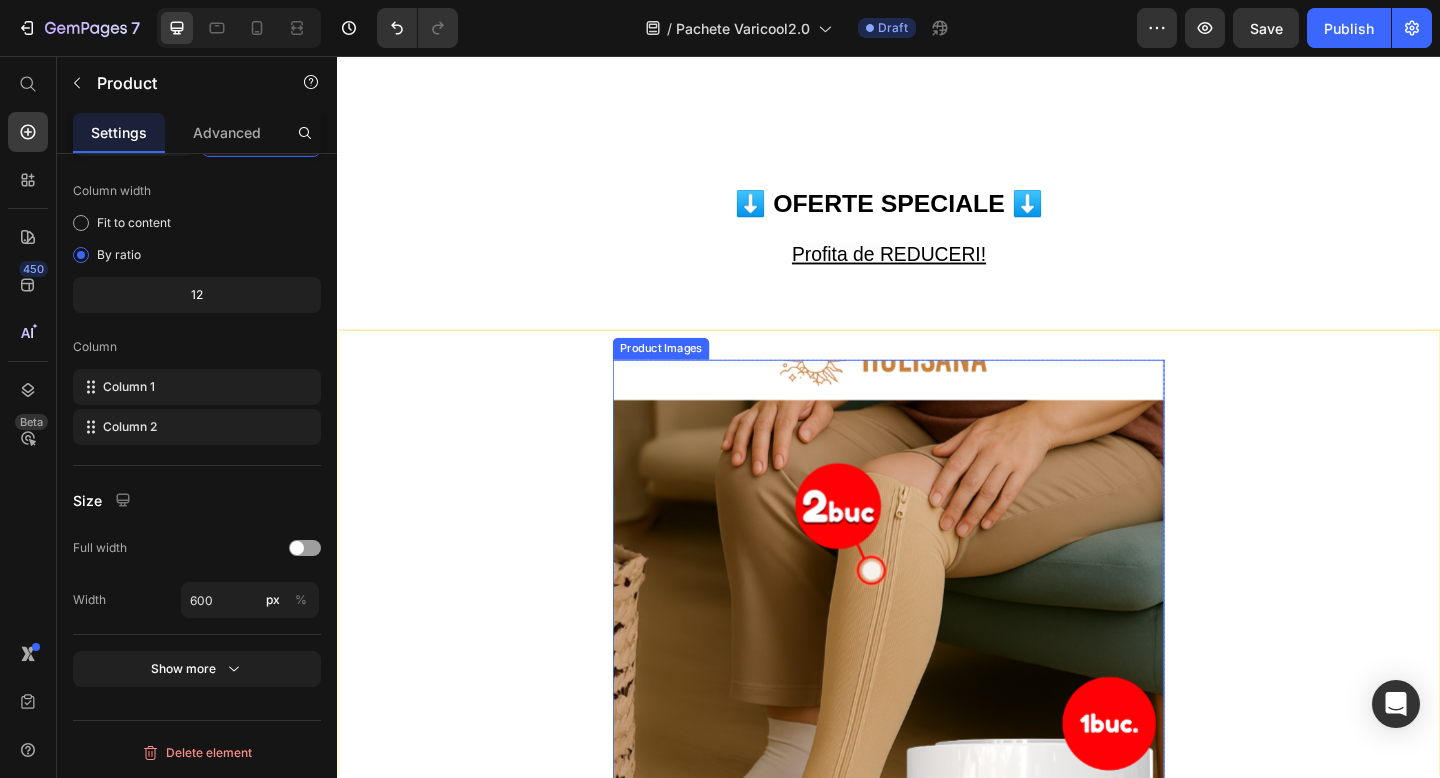 click at bounding box center (937, 687) 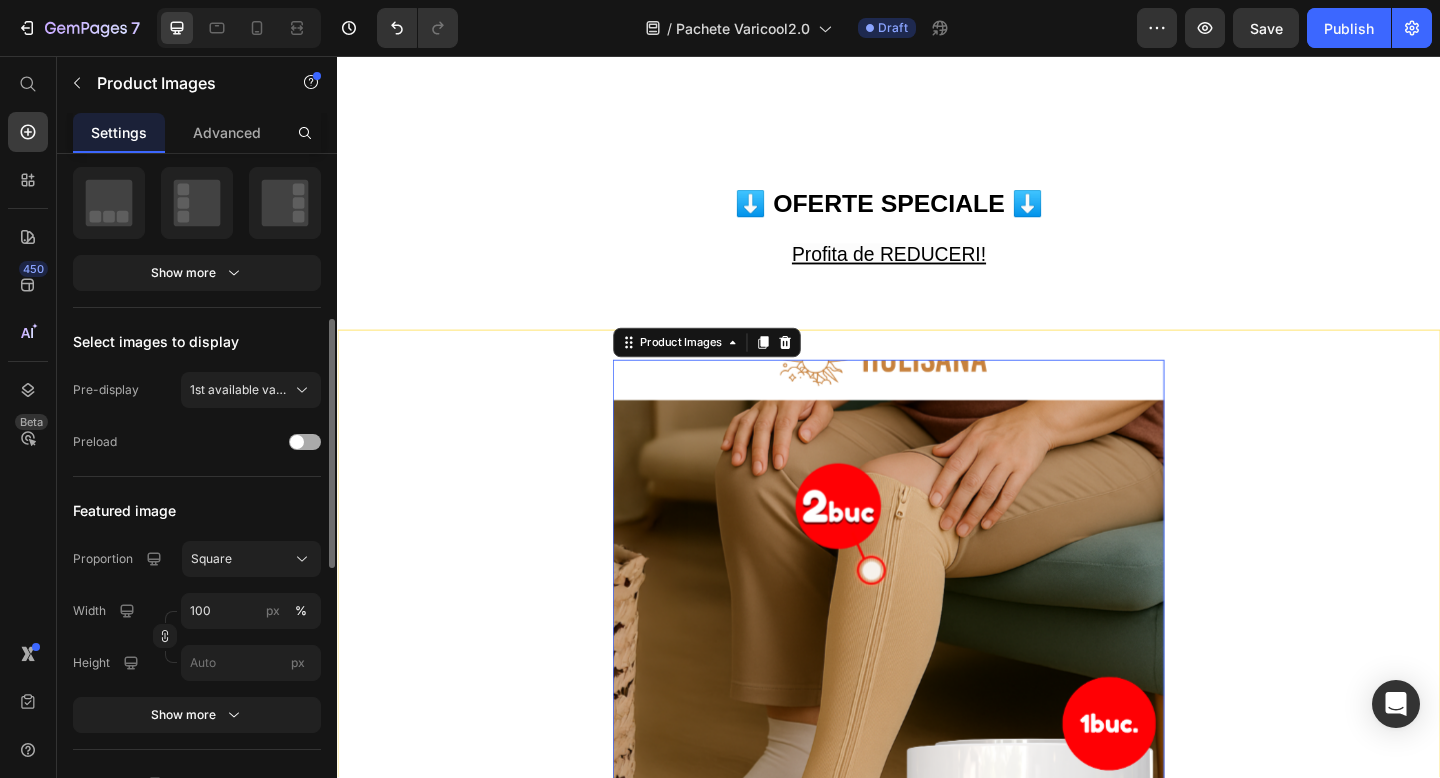 scroll, scrollTop: 405, scrollLeft: 0, axis: vertical 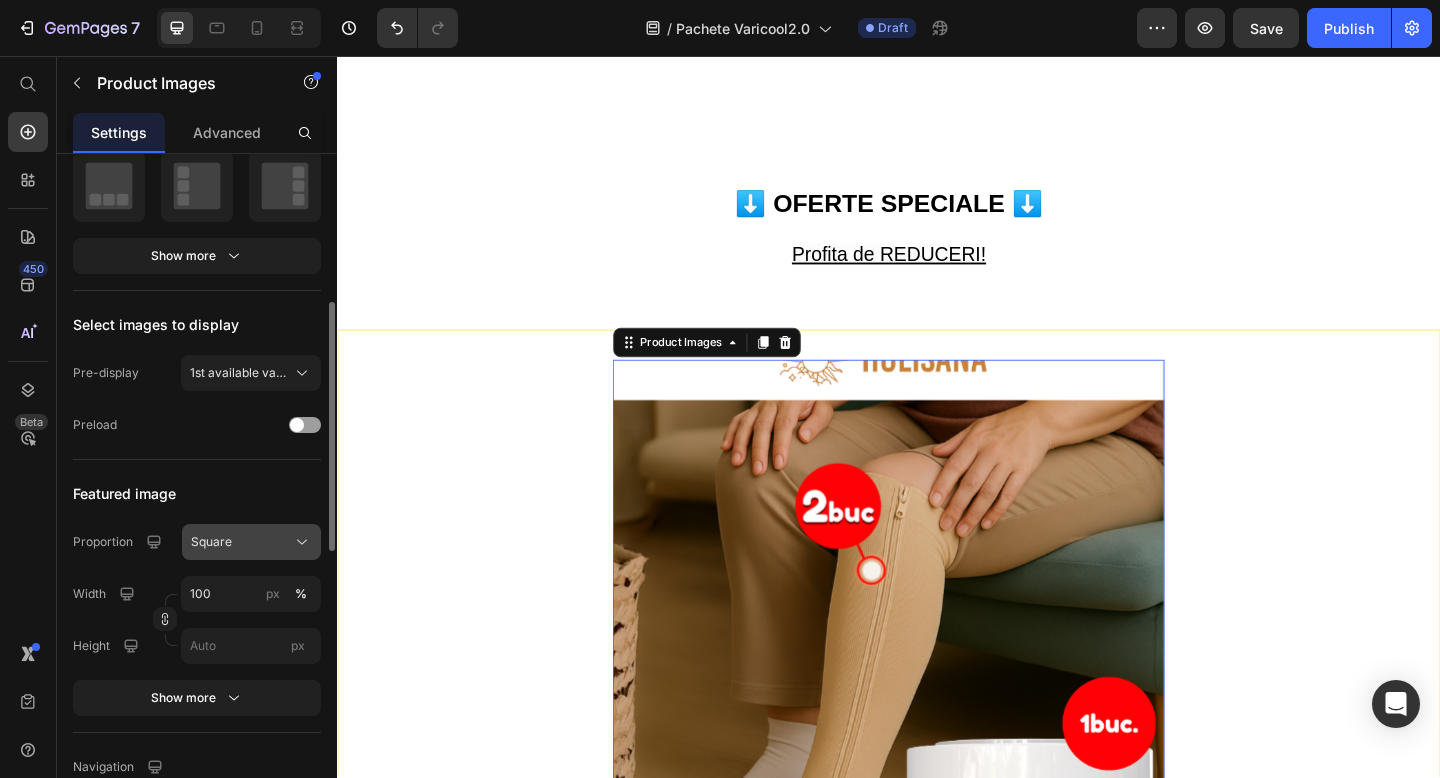 click on "Square" at bounding box center [211, 542] 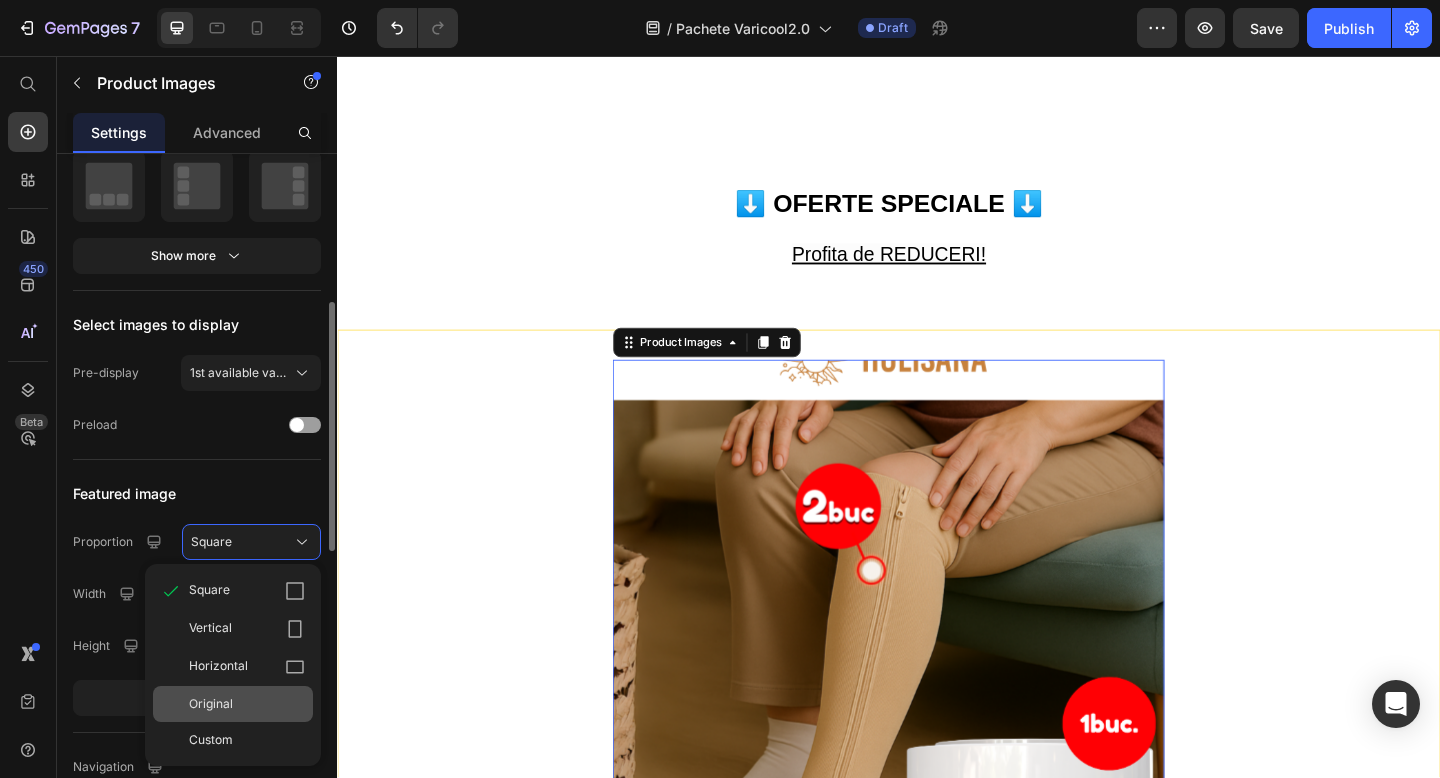 click on "Original" 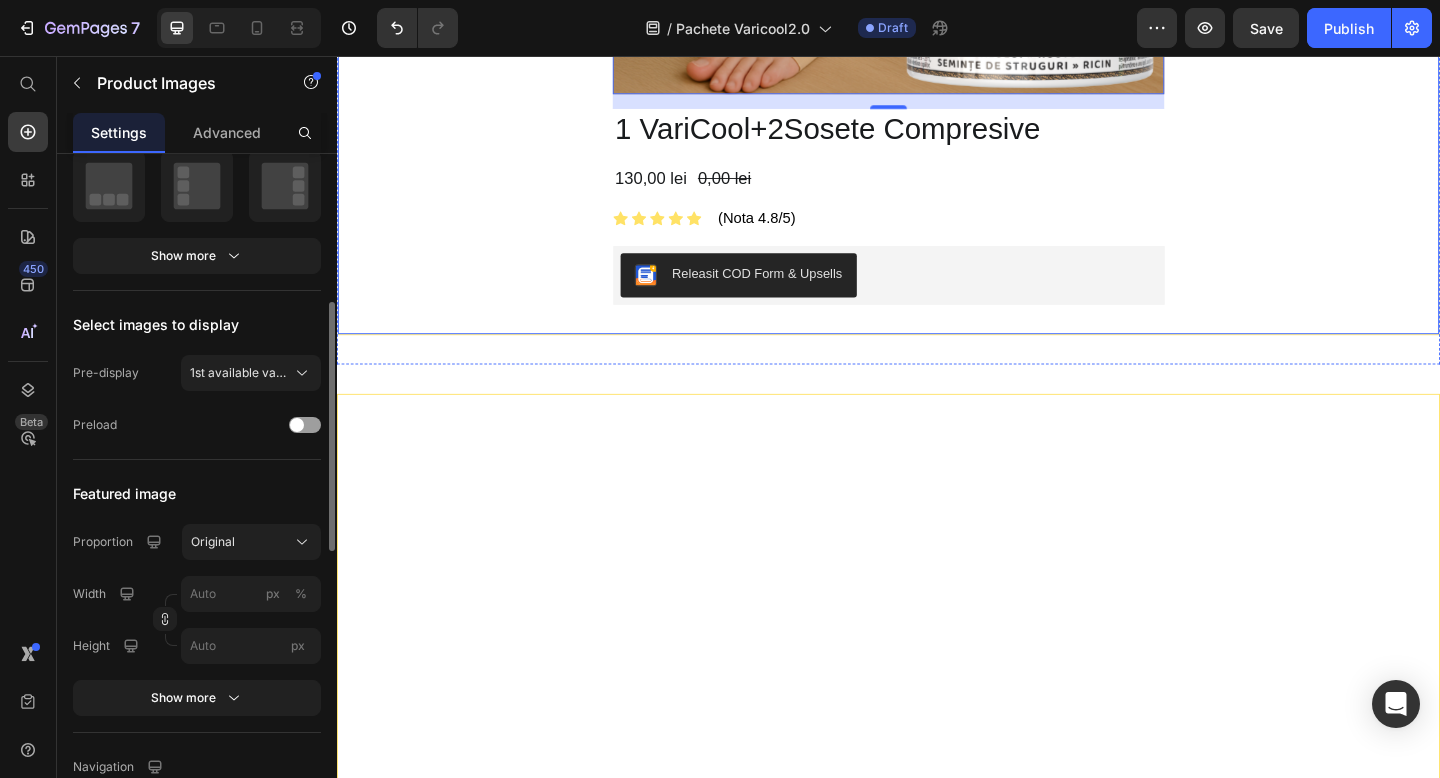 scroll, scrollTop: 2685, scrollLeft: 0, axis: vertical 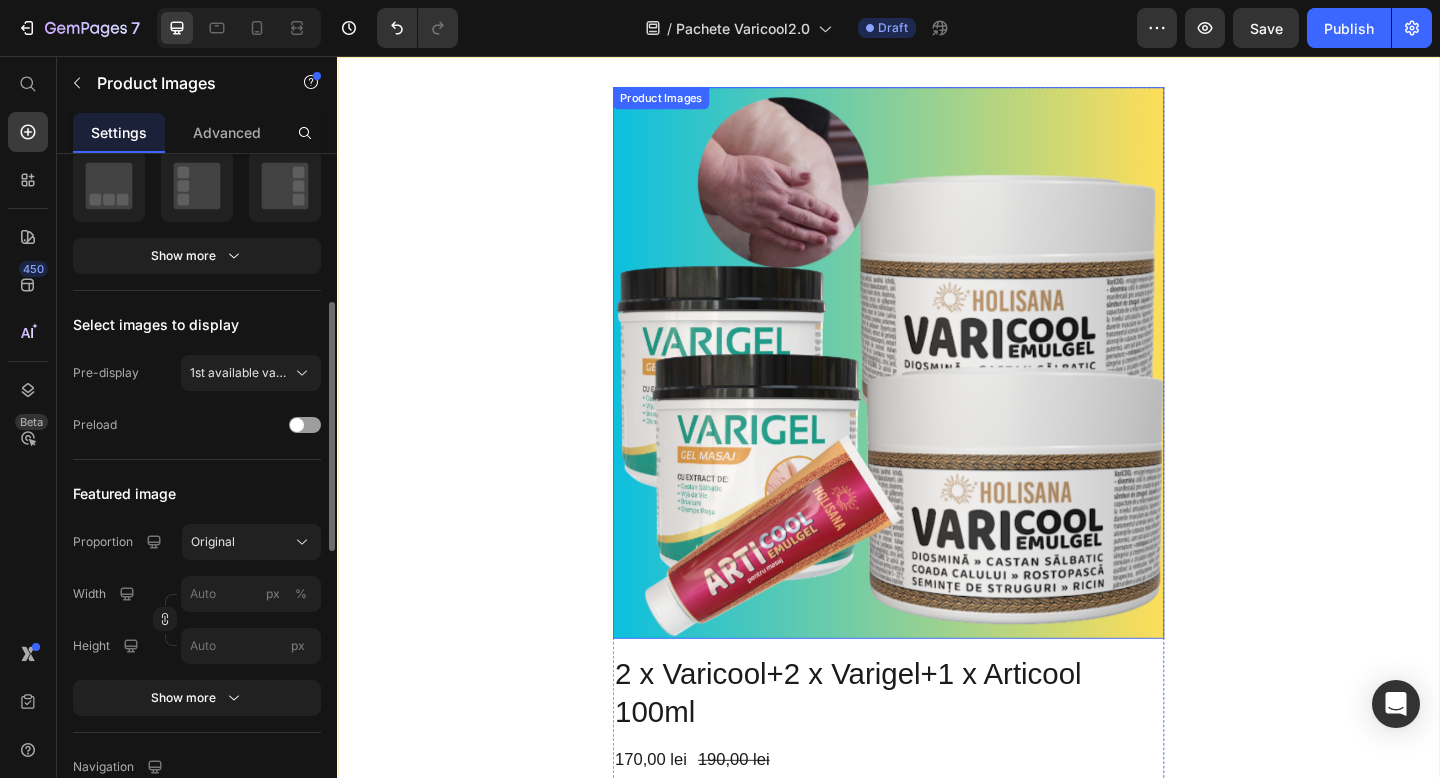 click at bounding box center [937, 390] 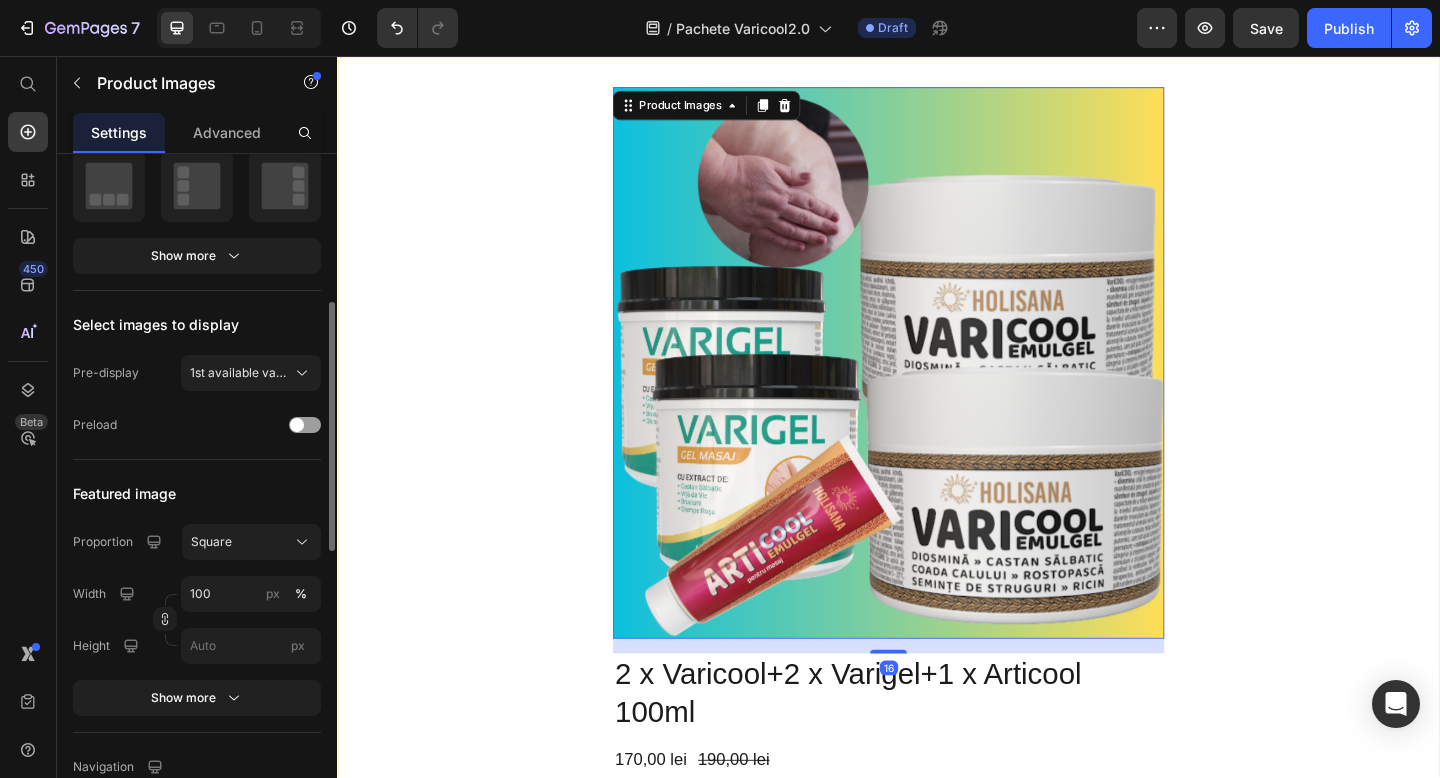 click at bounding box center (937, 390) 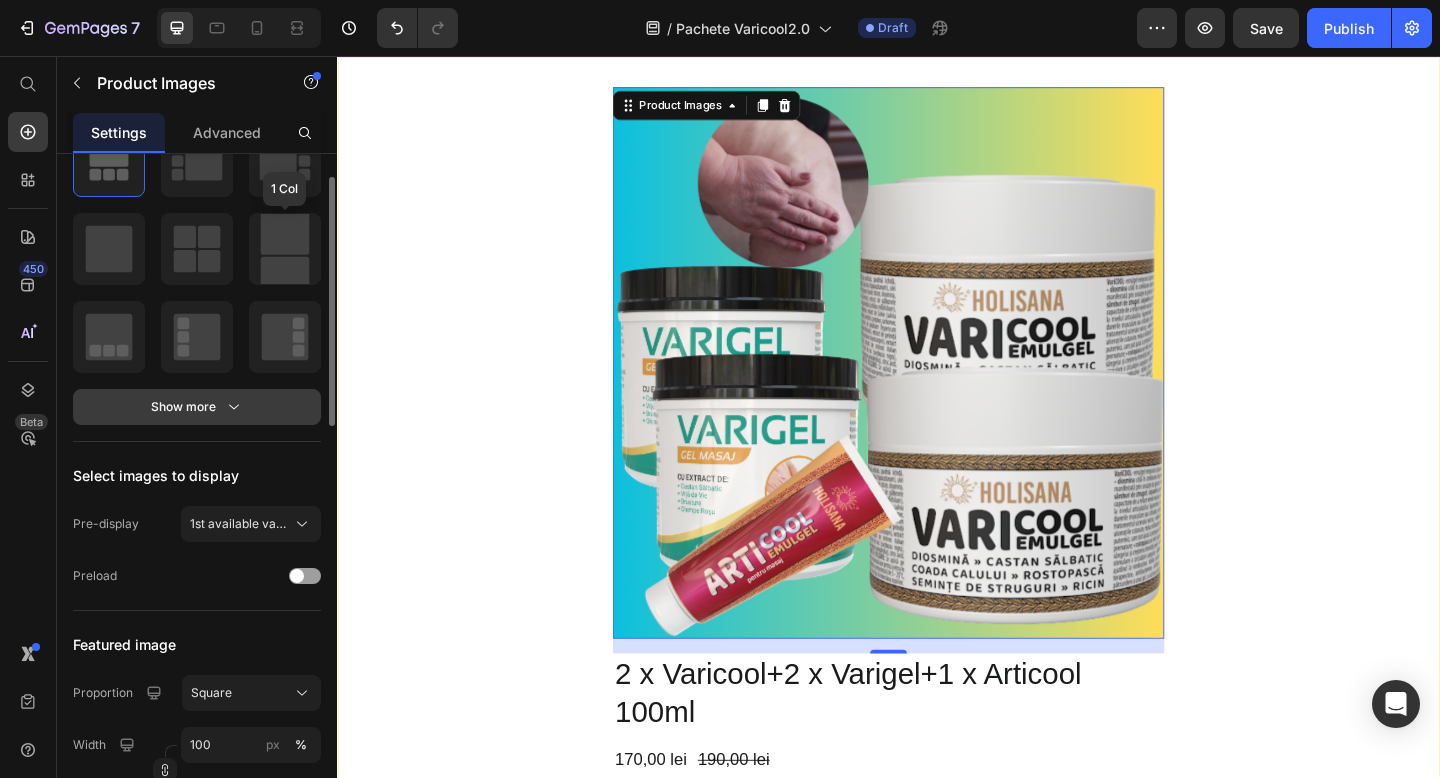 scroll, scrollTop: 0, scrollLeft: 0, axis: both 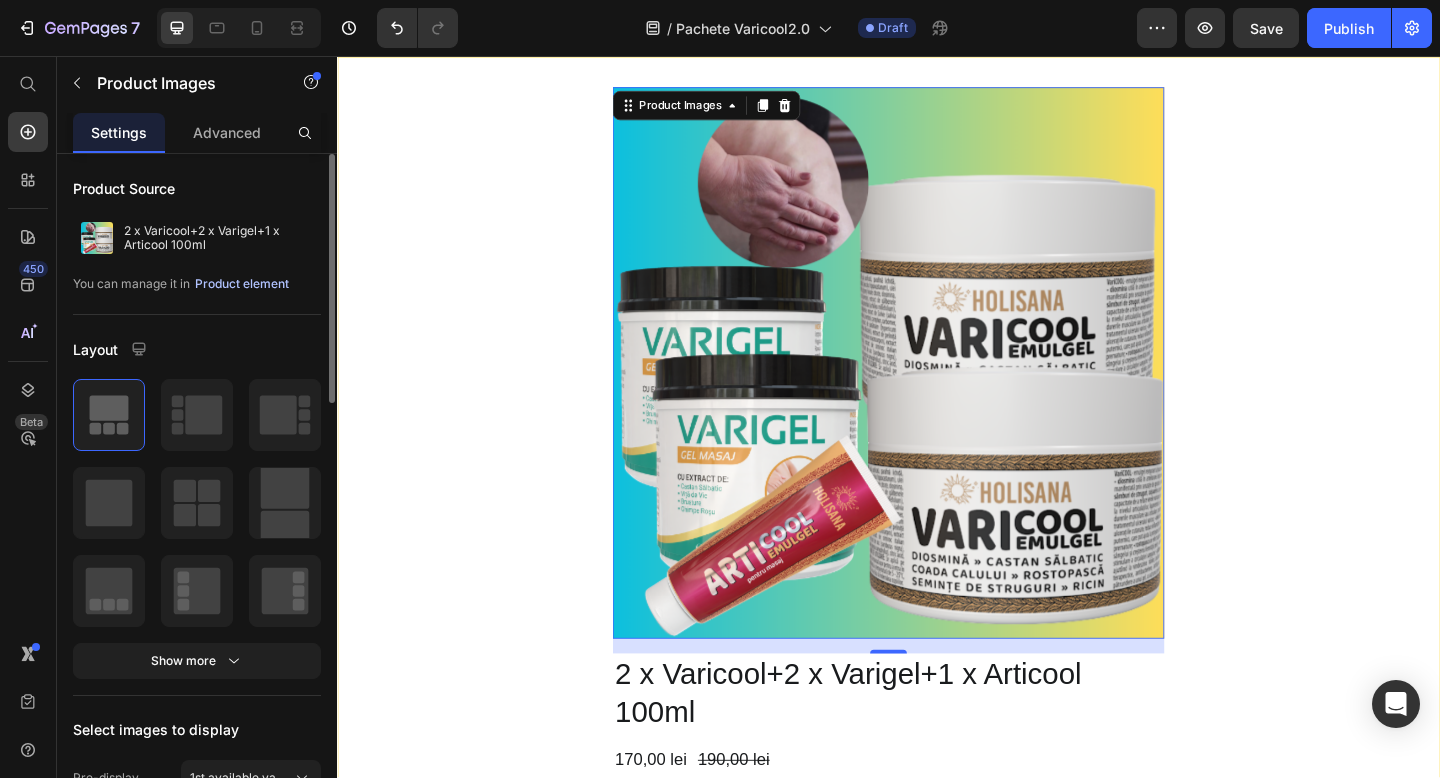 click on "Product element" at bounding box center [242, 284] 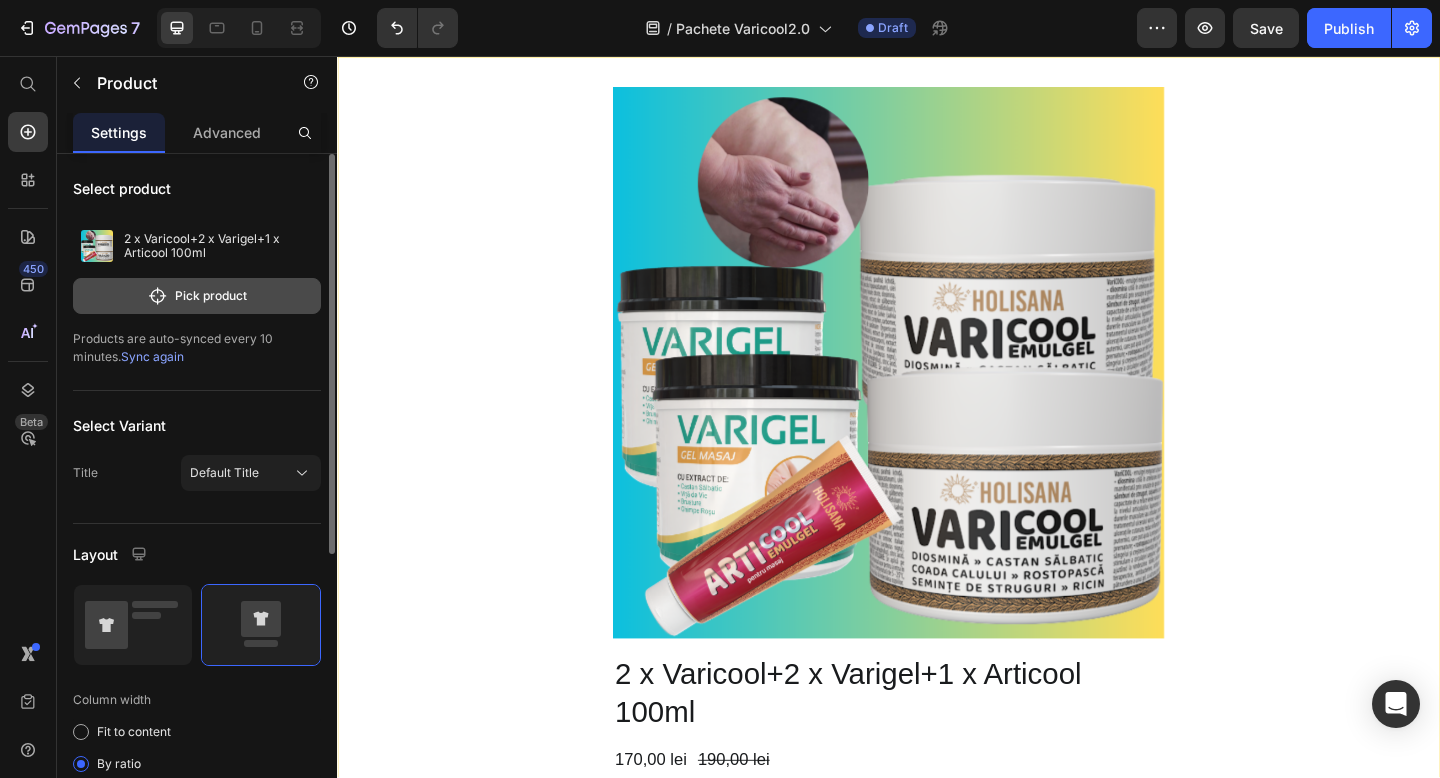 click on "Pick product" at bounding box center [197, 296] 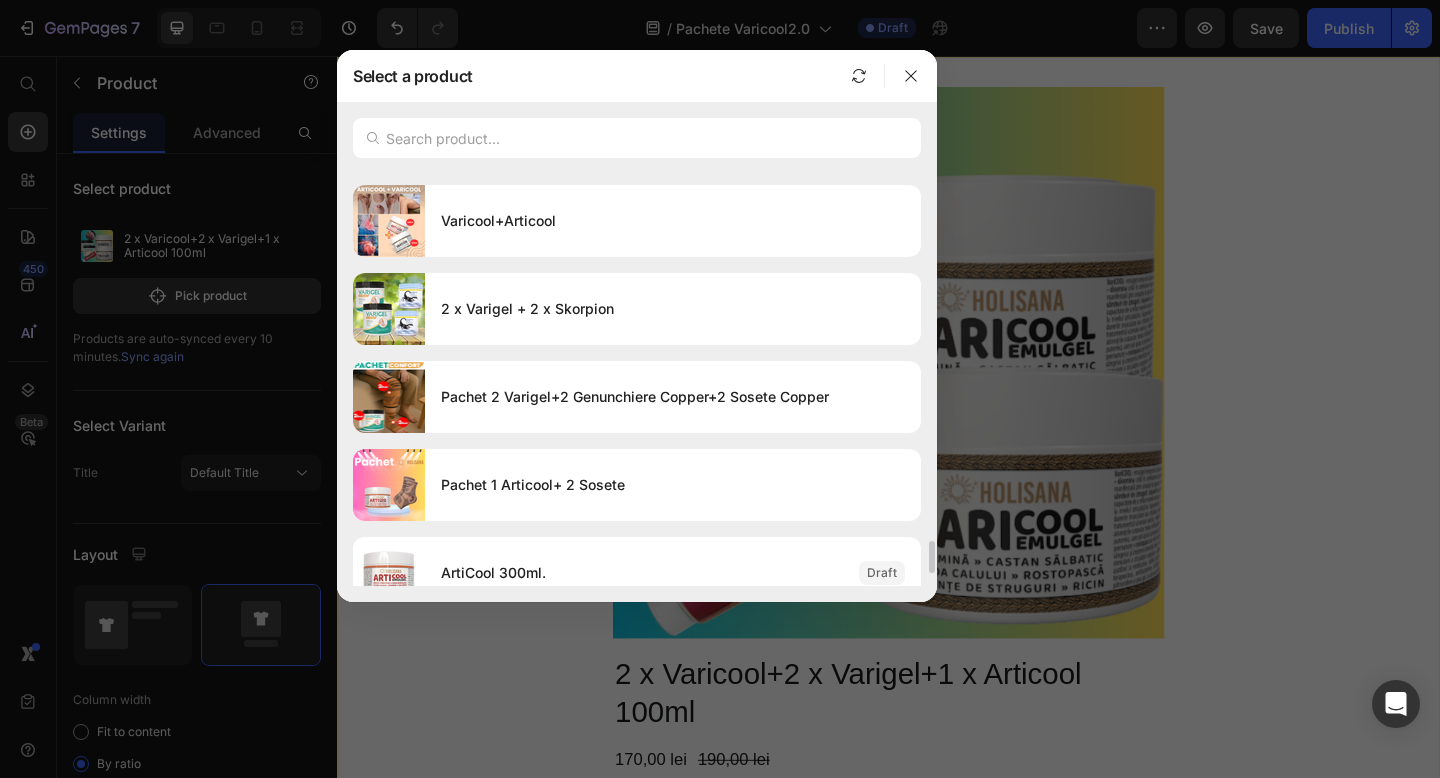 scroll, scrollTop: 4429, scrollLeft: 0, axis: vertical 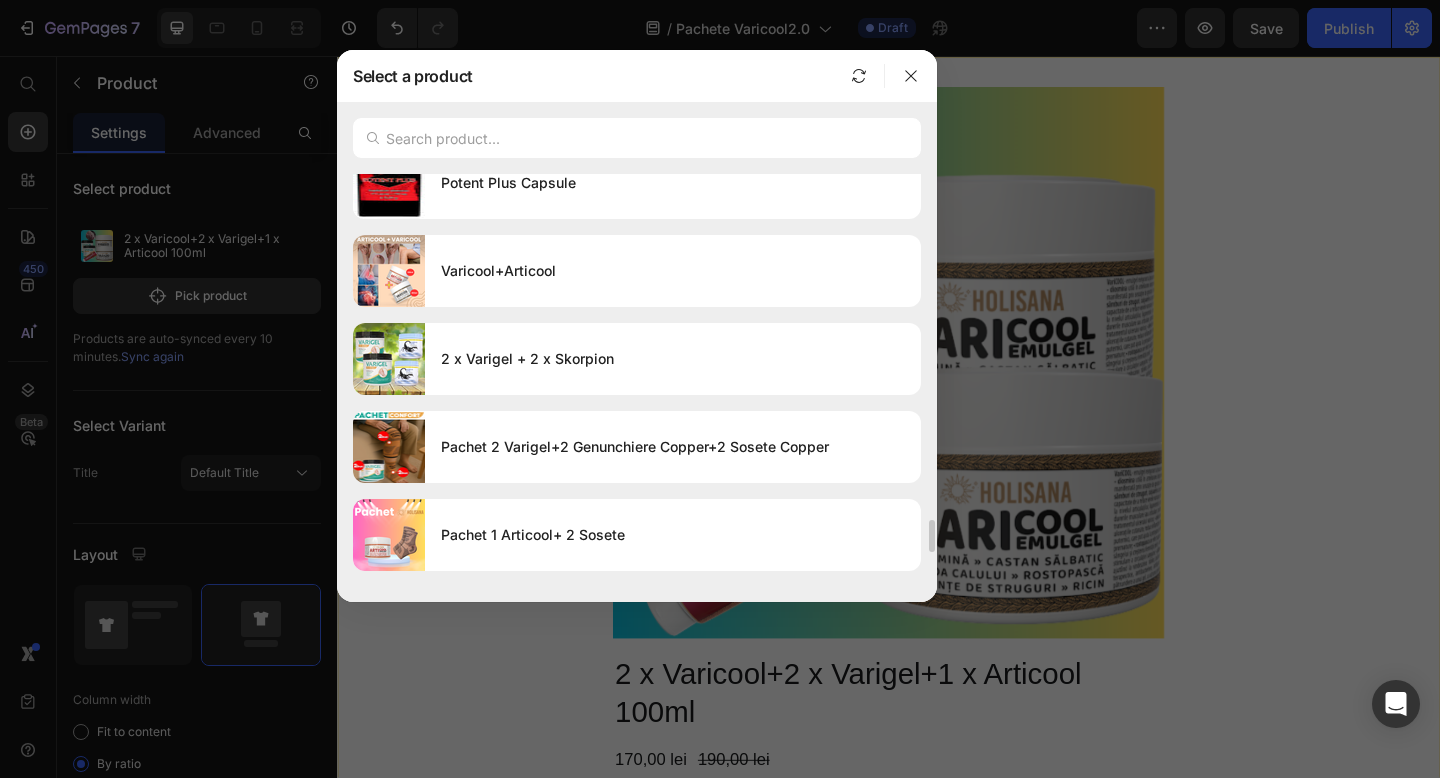 click on "Varicool+Articool" at bounding box center (673, 271) 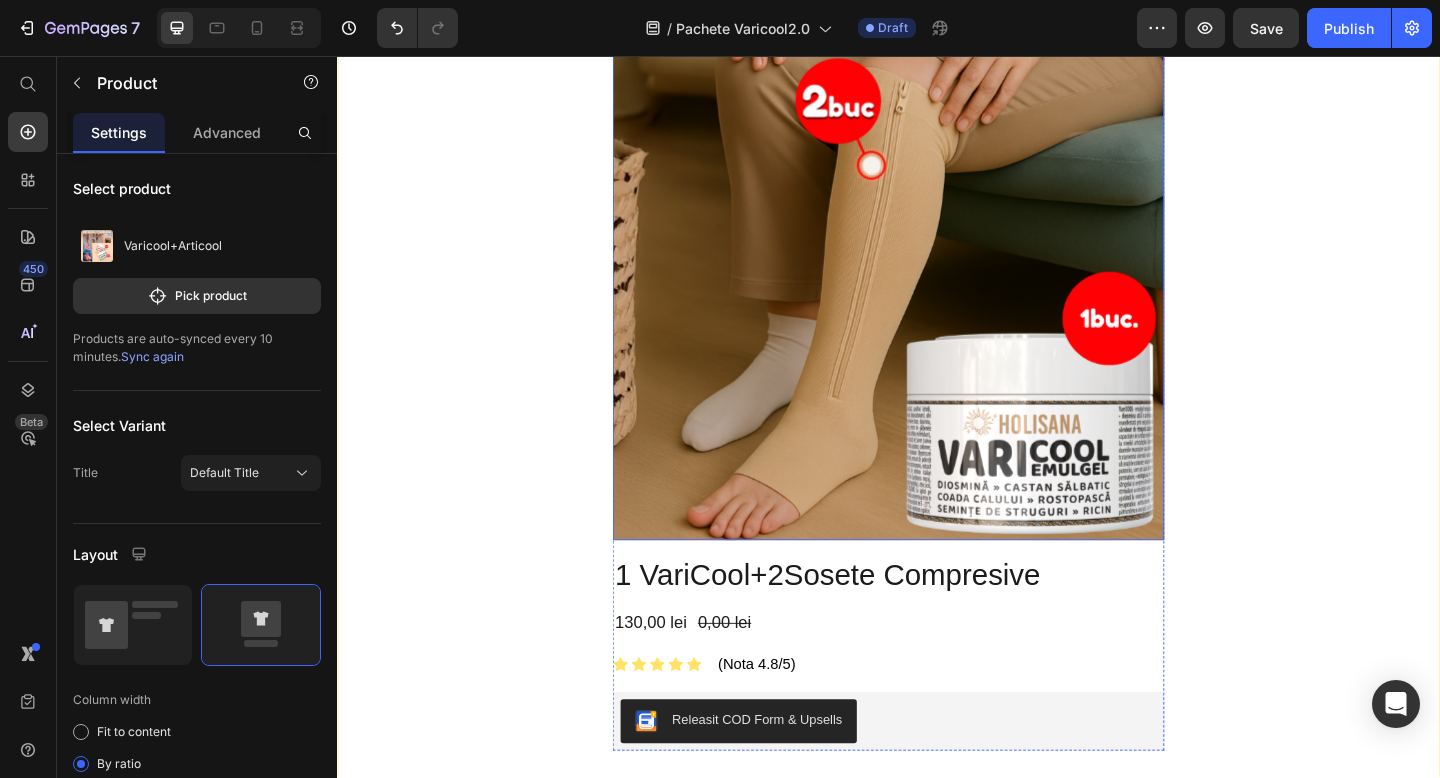 scroll, scrollTop: 1840, scrollLeft: 0, axis: vertical 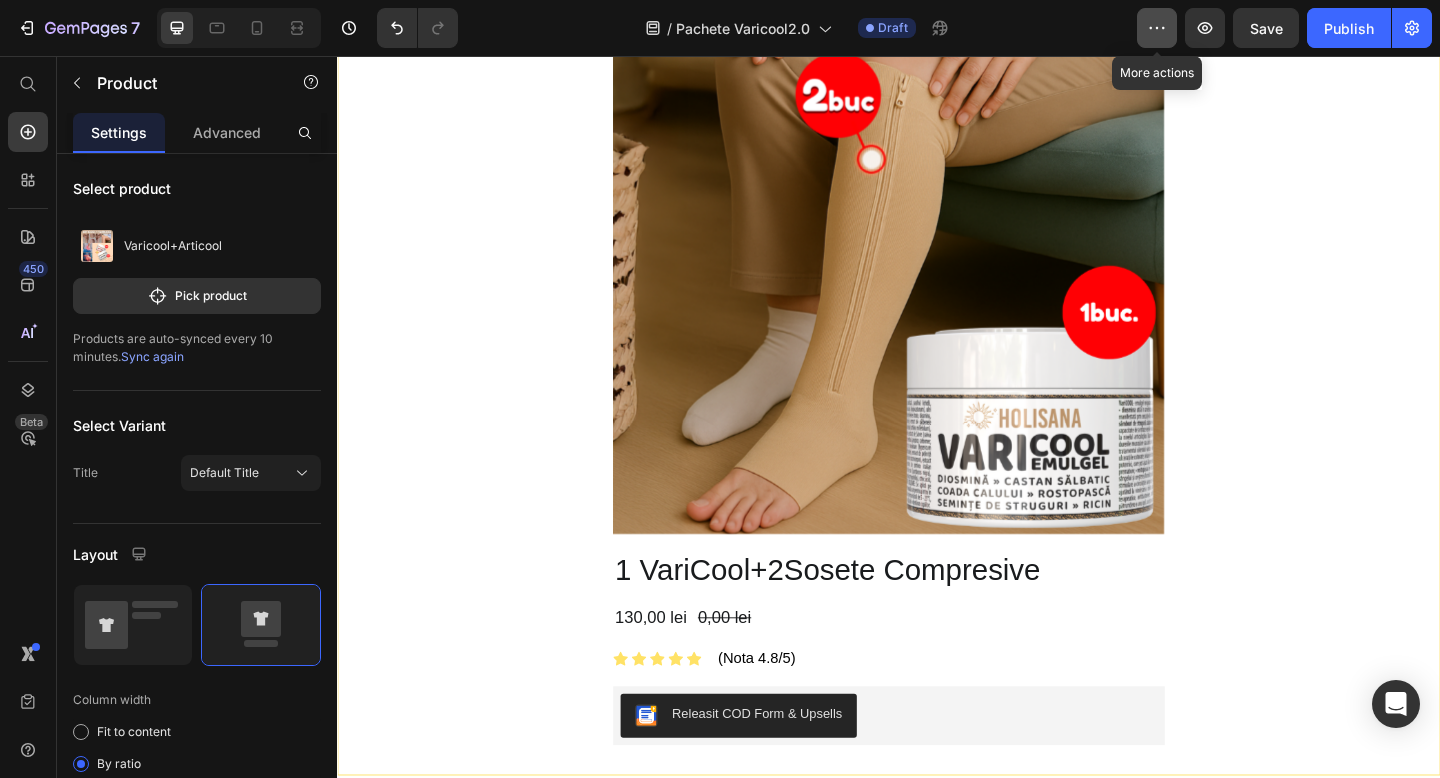 click 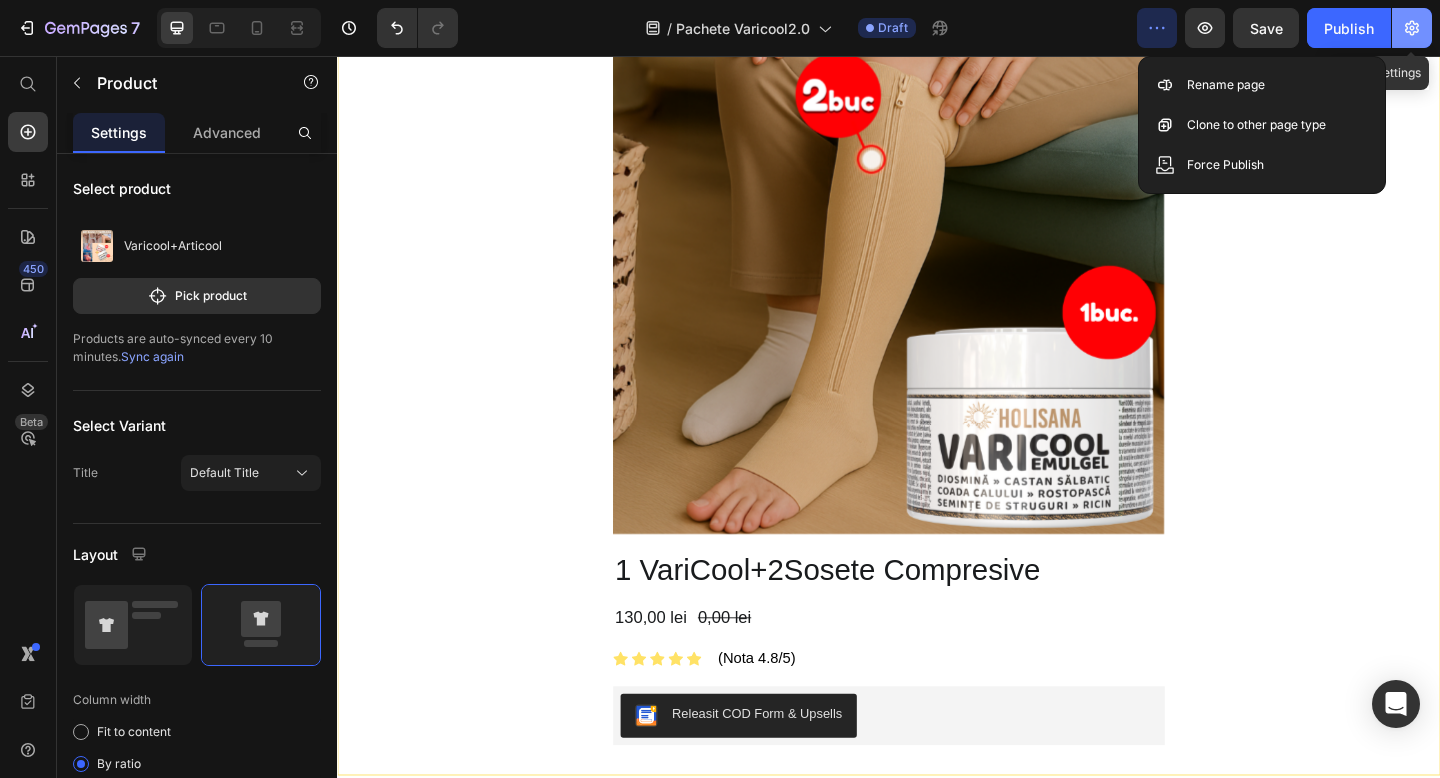 click 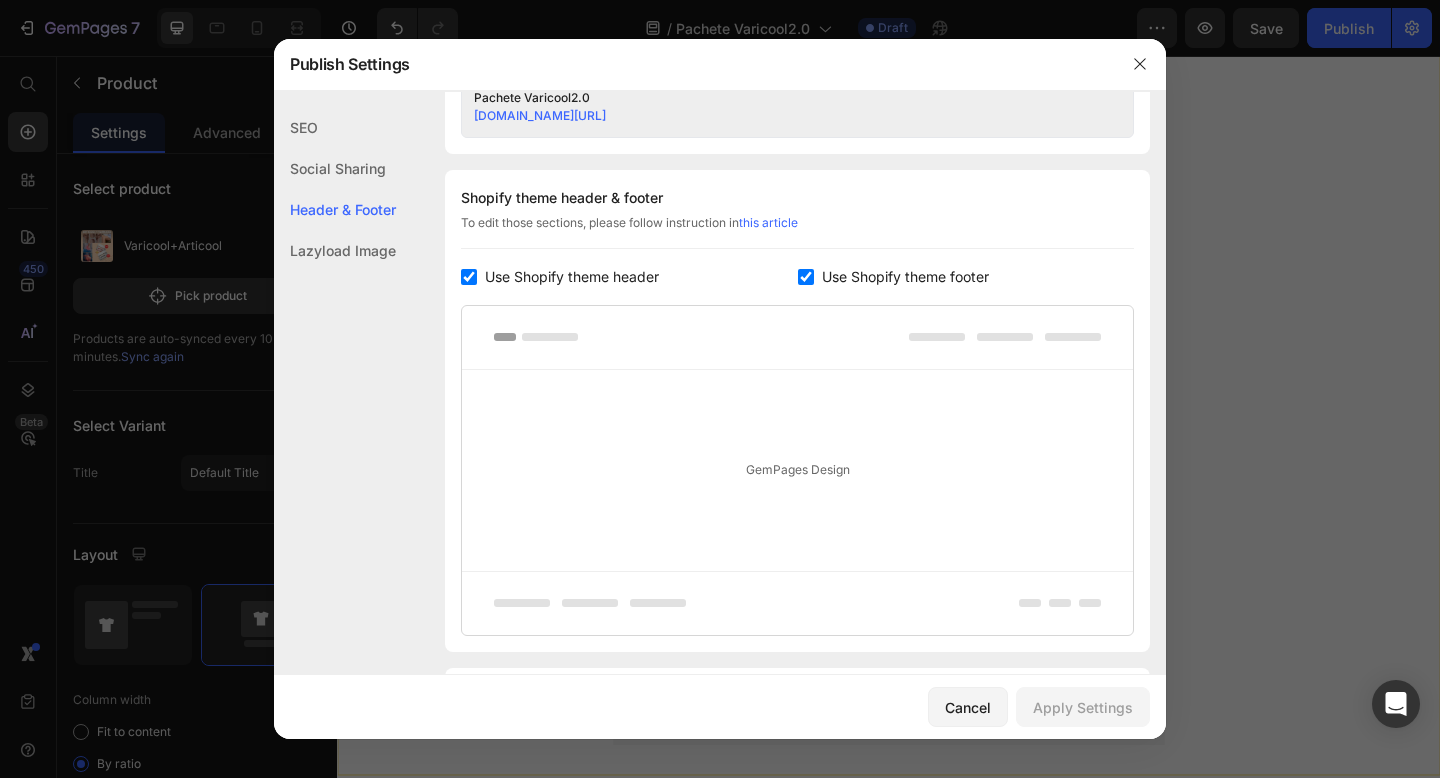 scroll, scrollTop: 1003, scrollLeft: 0, axis: vertical 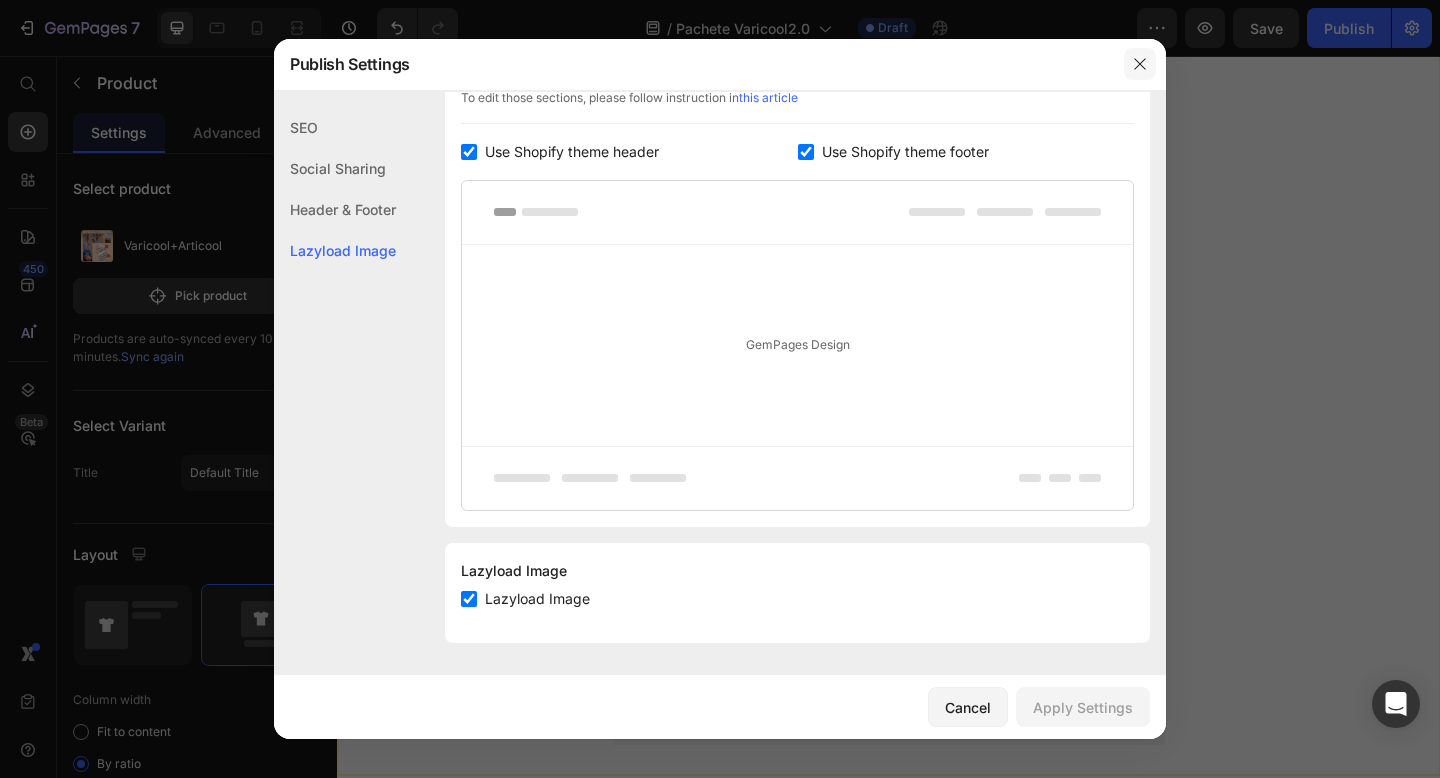 click 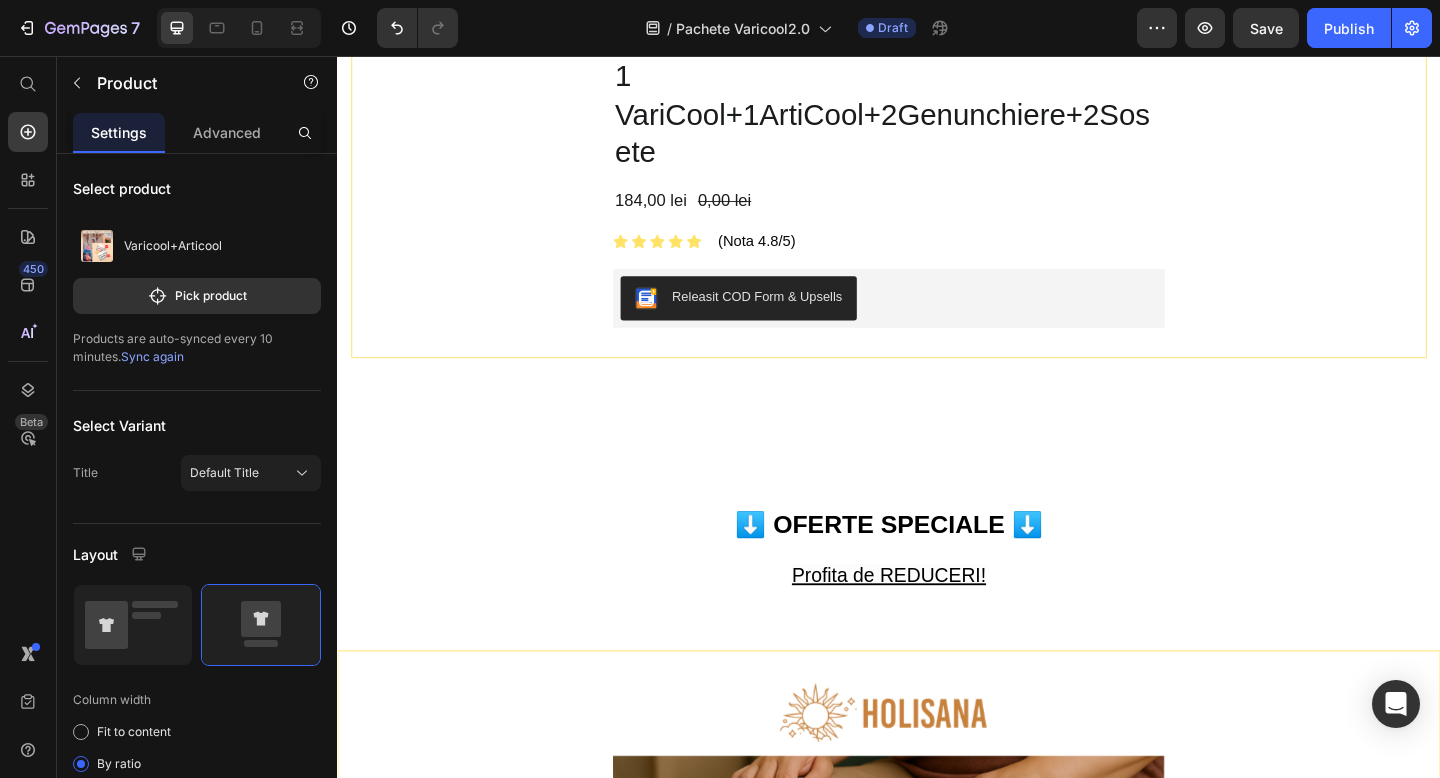 scroll, scrollTop: 1010, scrollLeft: 0, axis: vertical 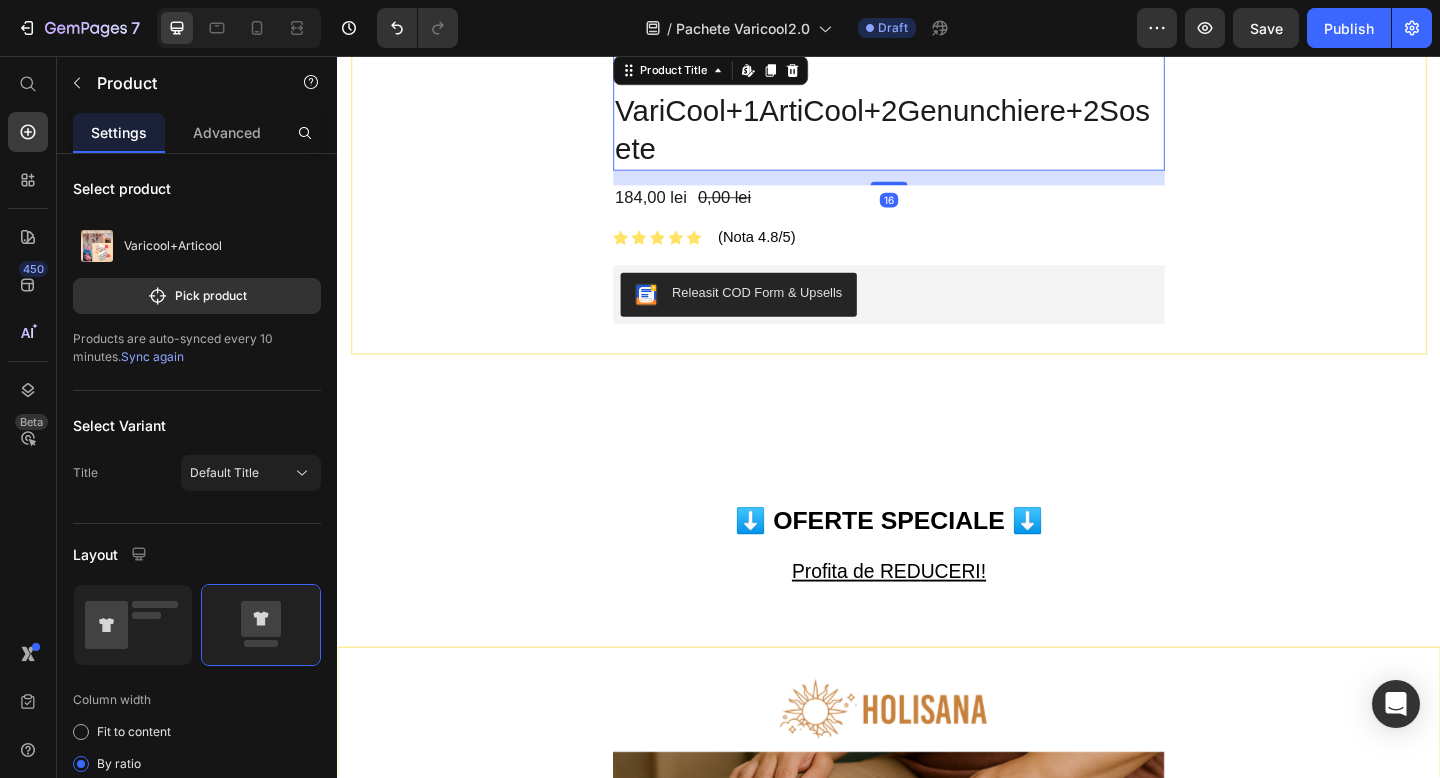 click on "1 VariCool+1ArtiCool+2Genunchiere+2Sosete" at bounding box center (937, 116) 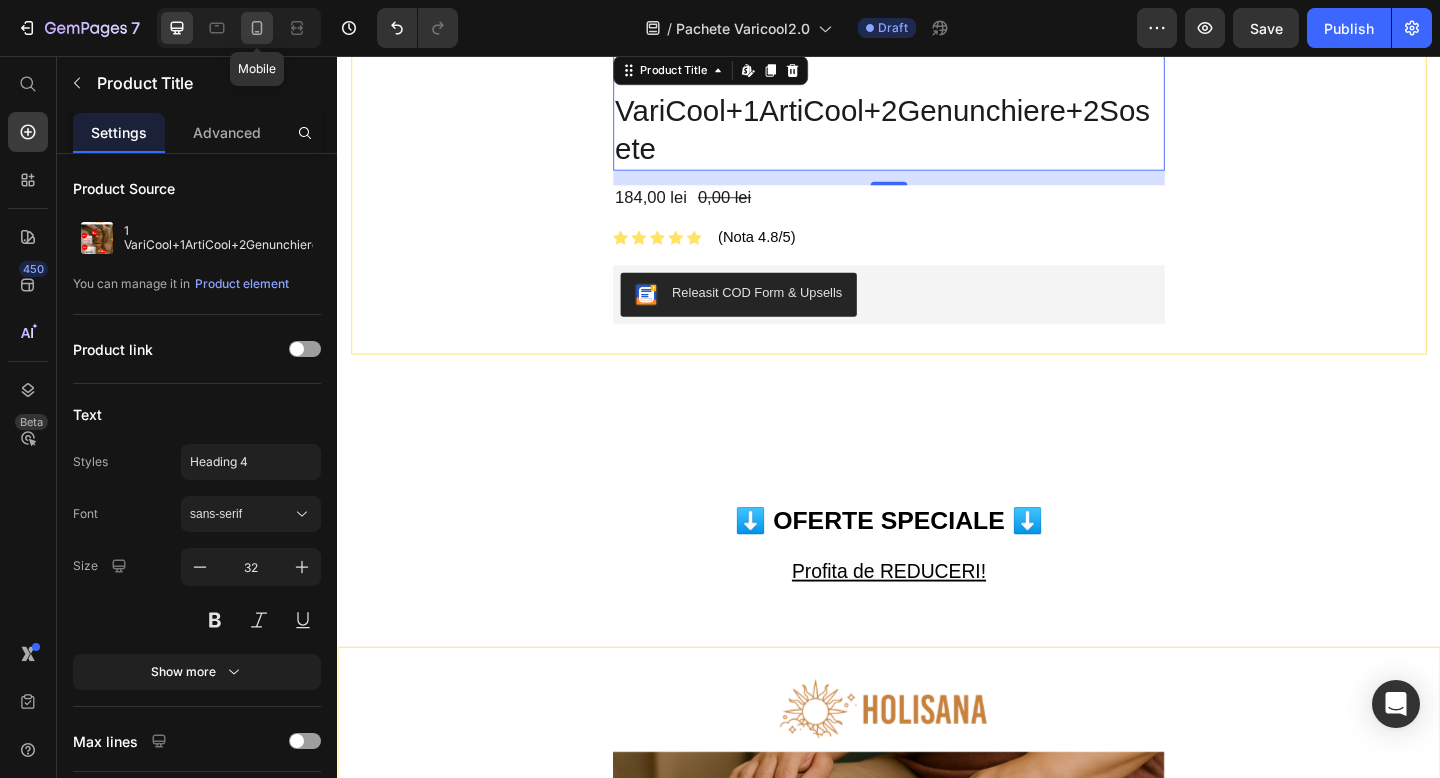 drag, startPoint x: 256, startPoint y: 26, endPoint x: 267, endPoint y: 37, distance: 15.556349 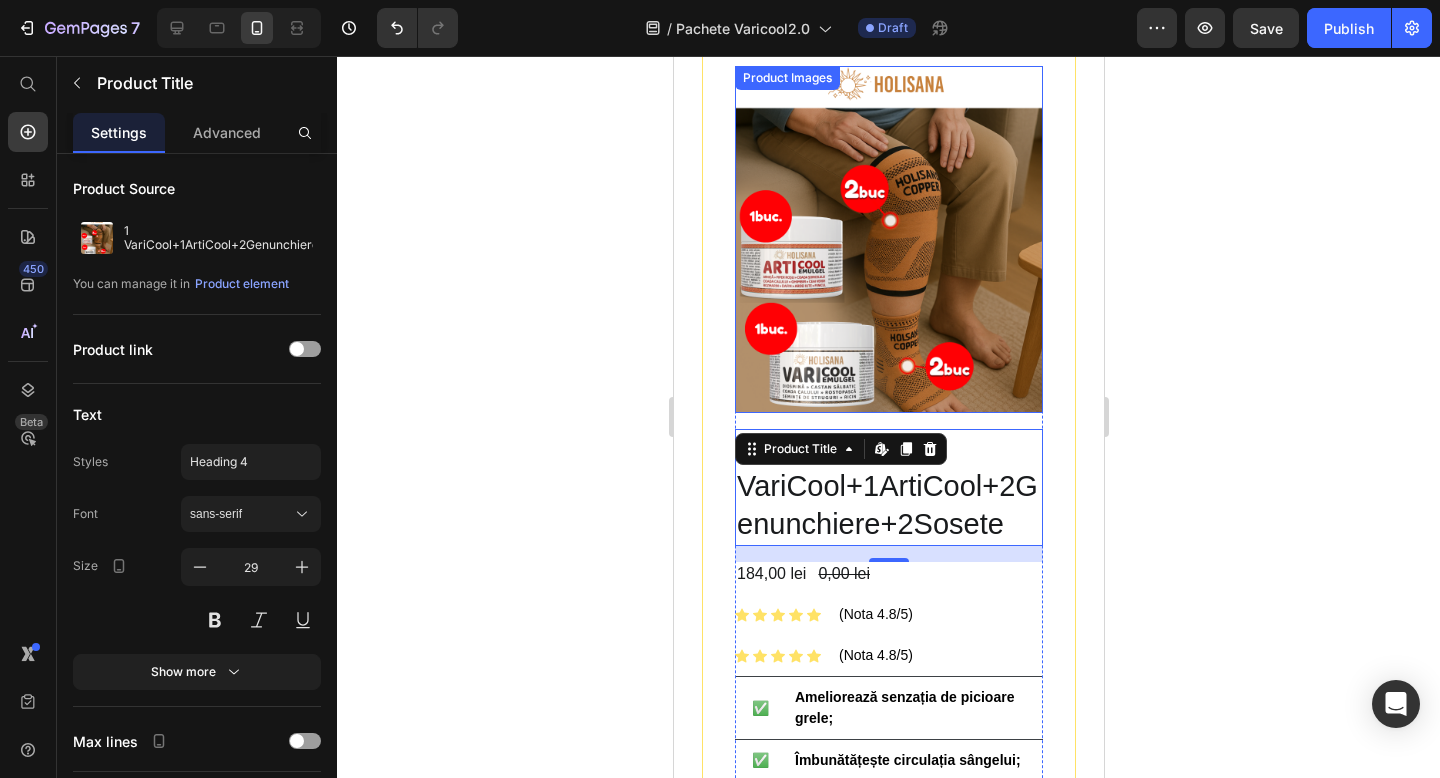 scroll, scrollTop: 251, scrollLeft: 0, axis: vertical 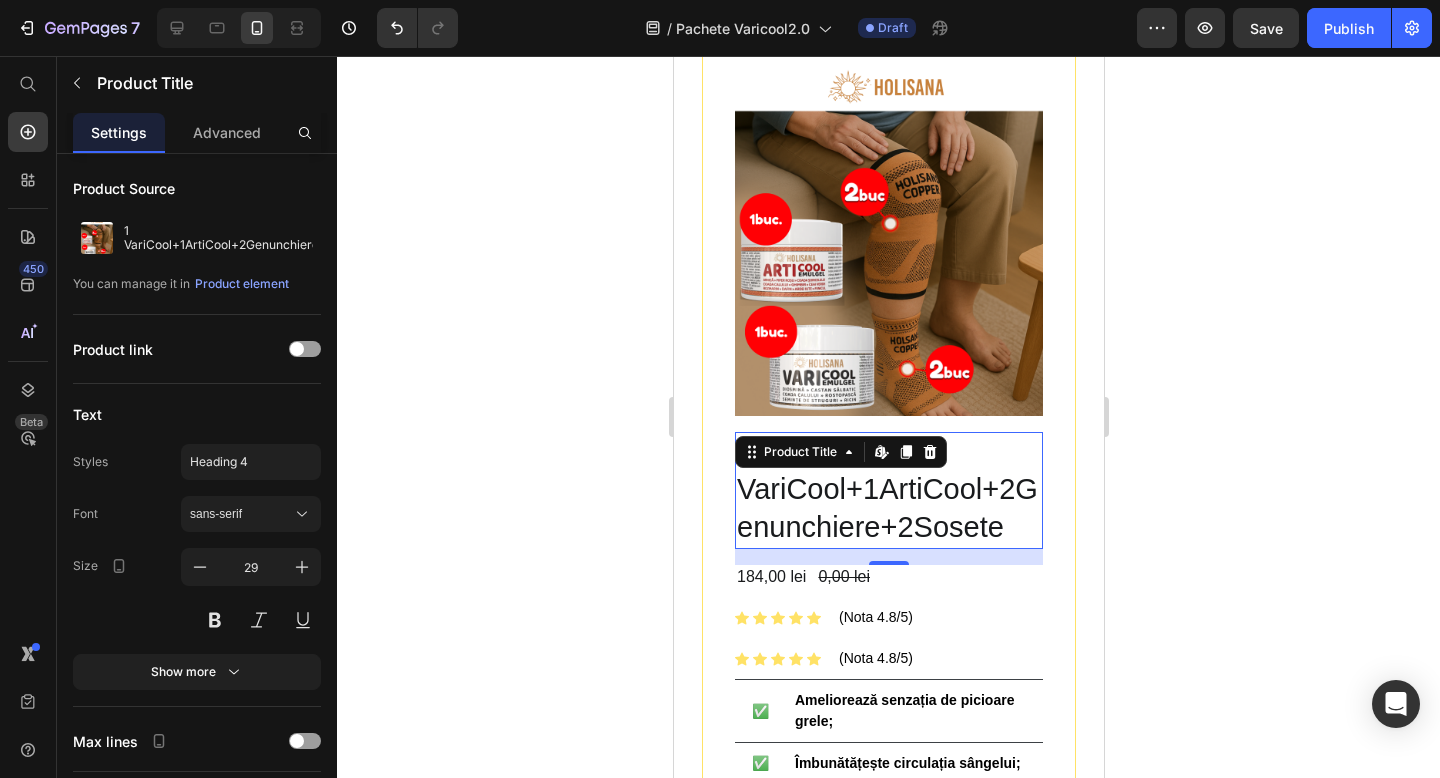click on "1 VariCool+1ArtiCool+2Genunchiere+2Sosete" at bounding box center (888, 490) 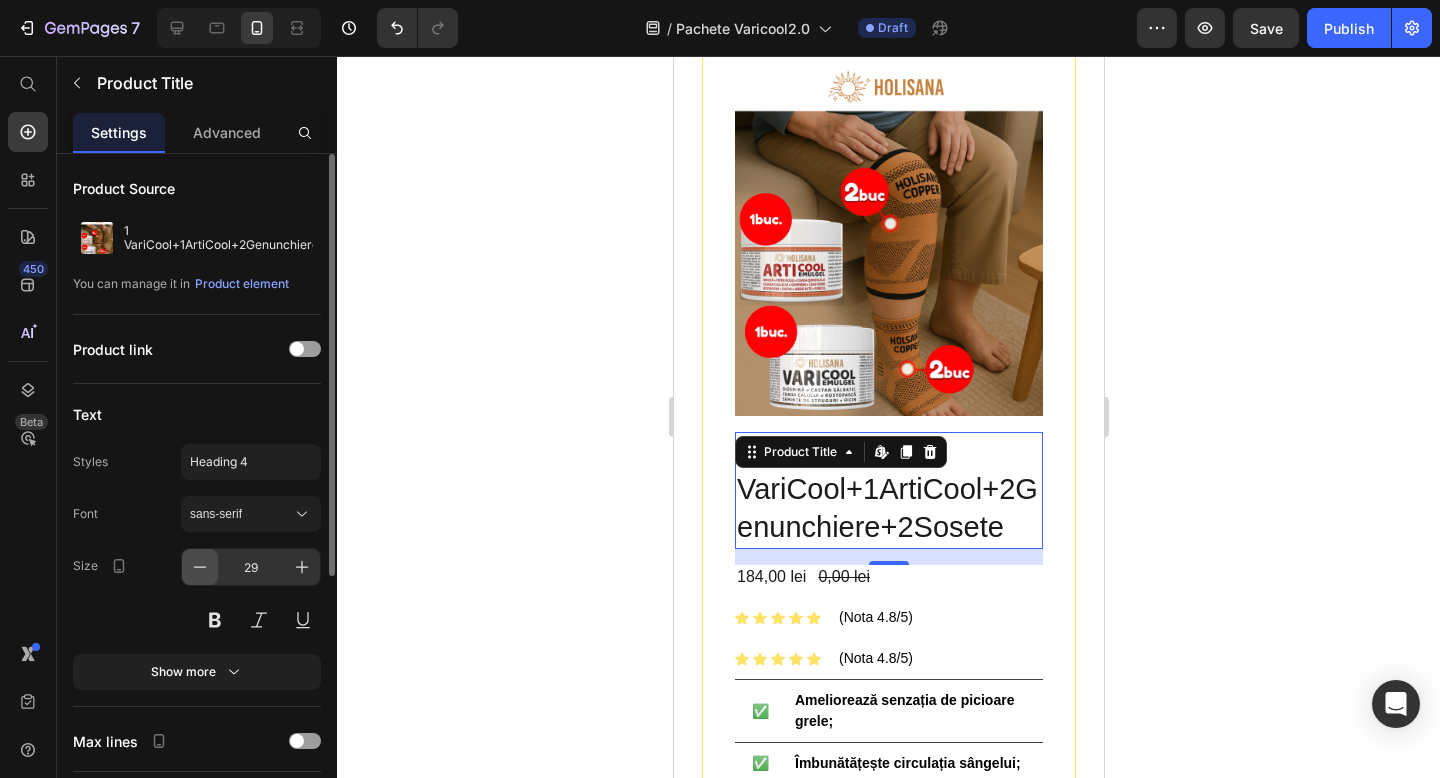 click 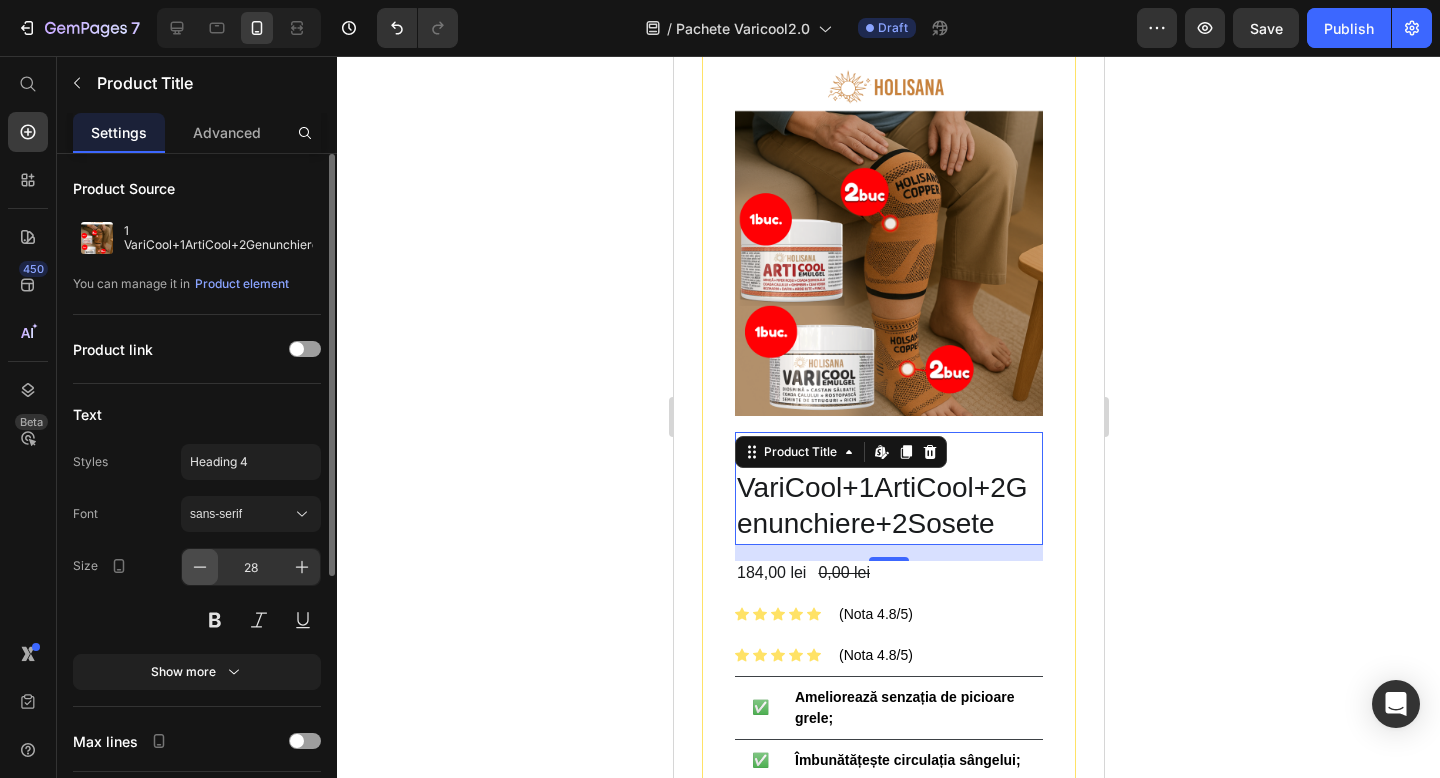 click 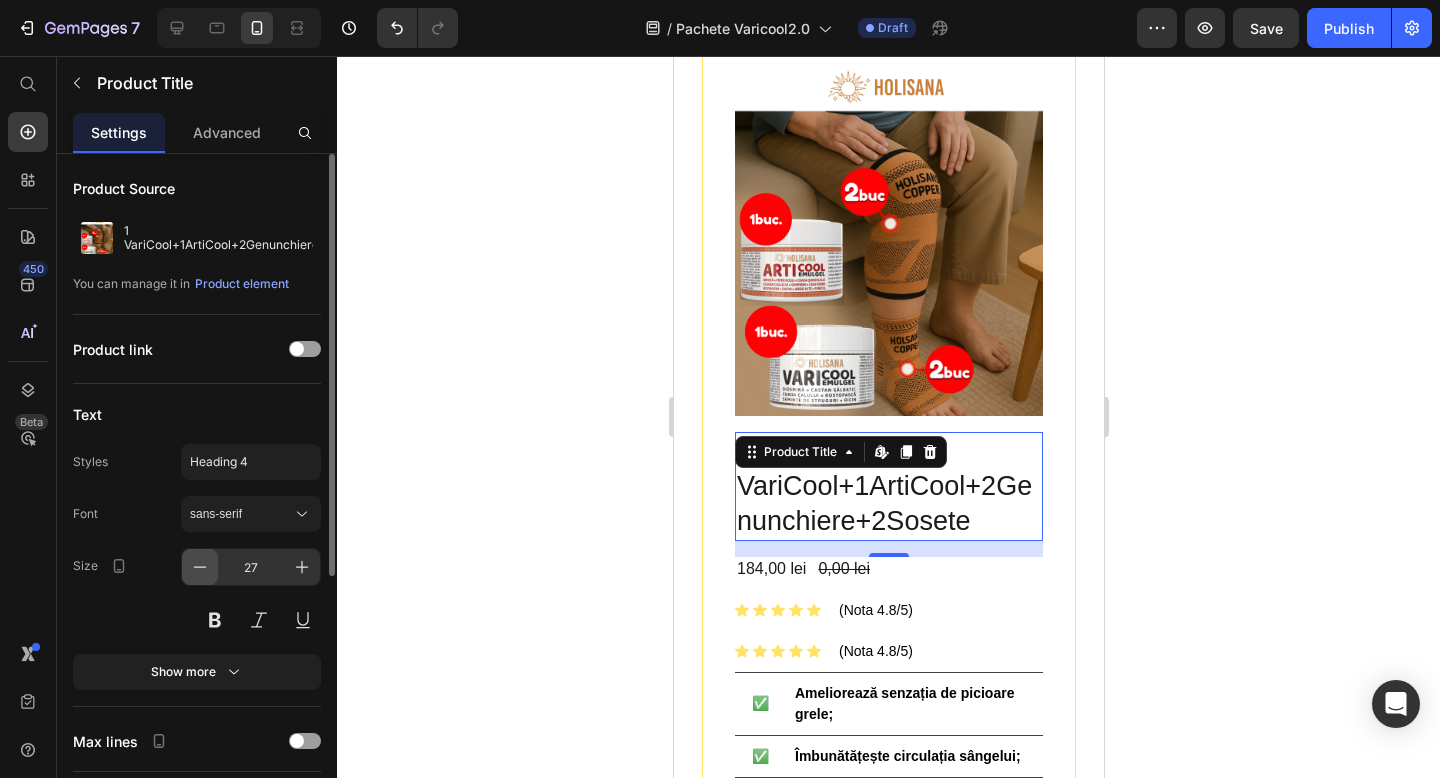 click 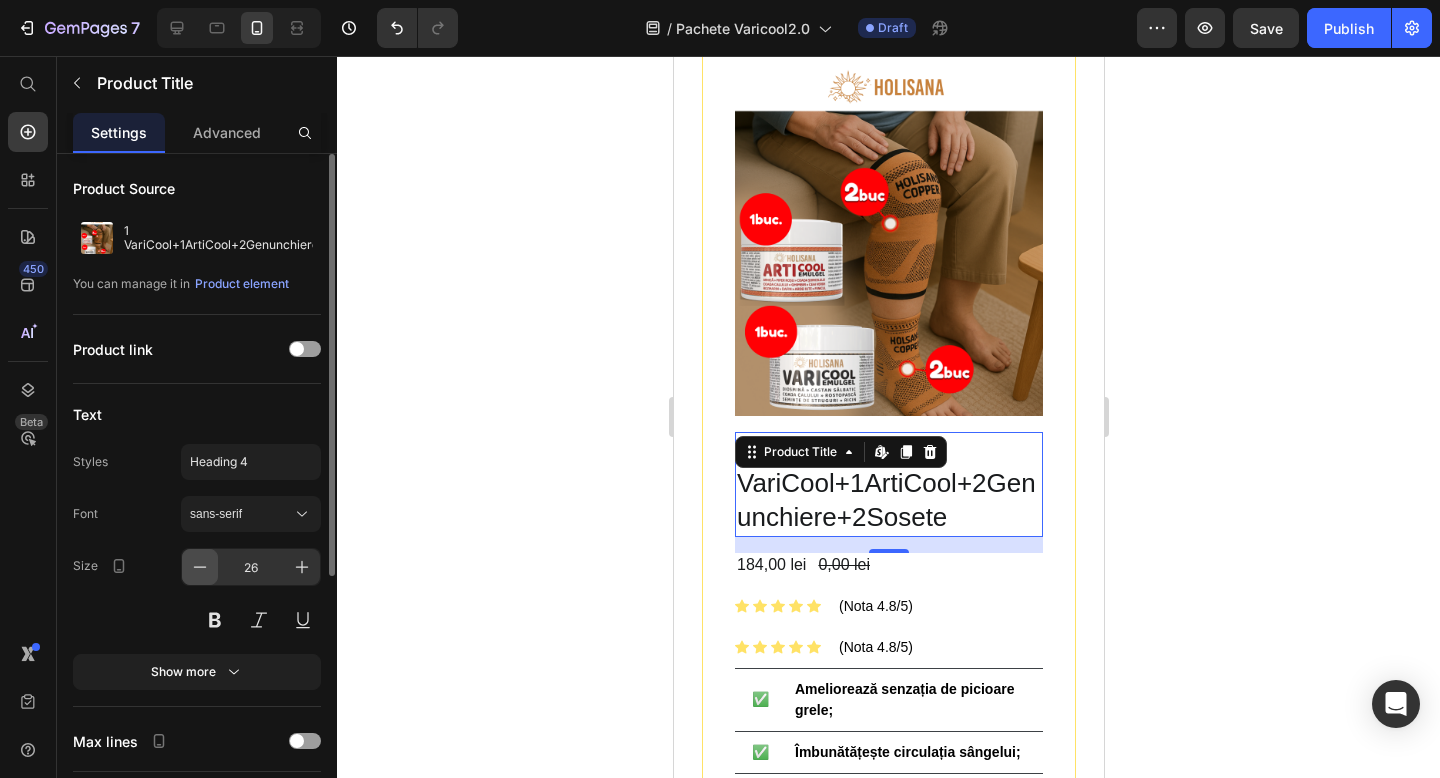 click 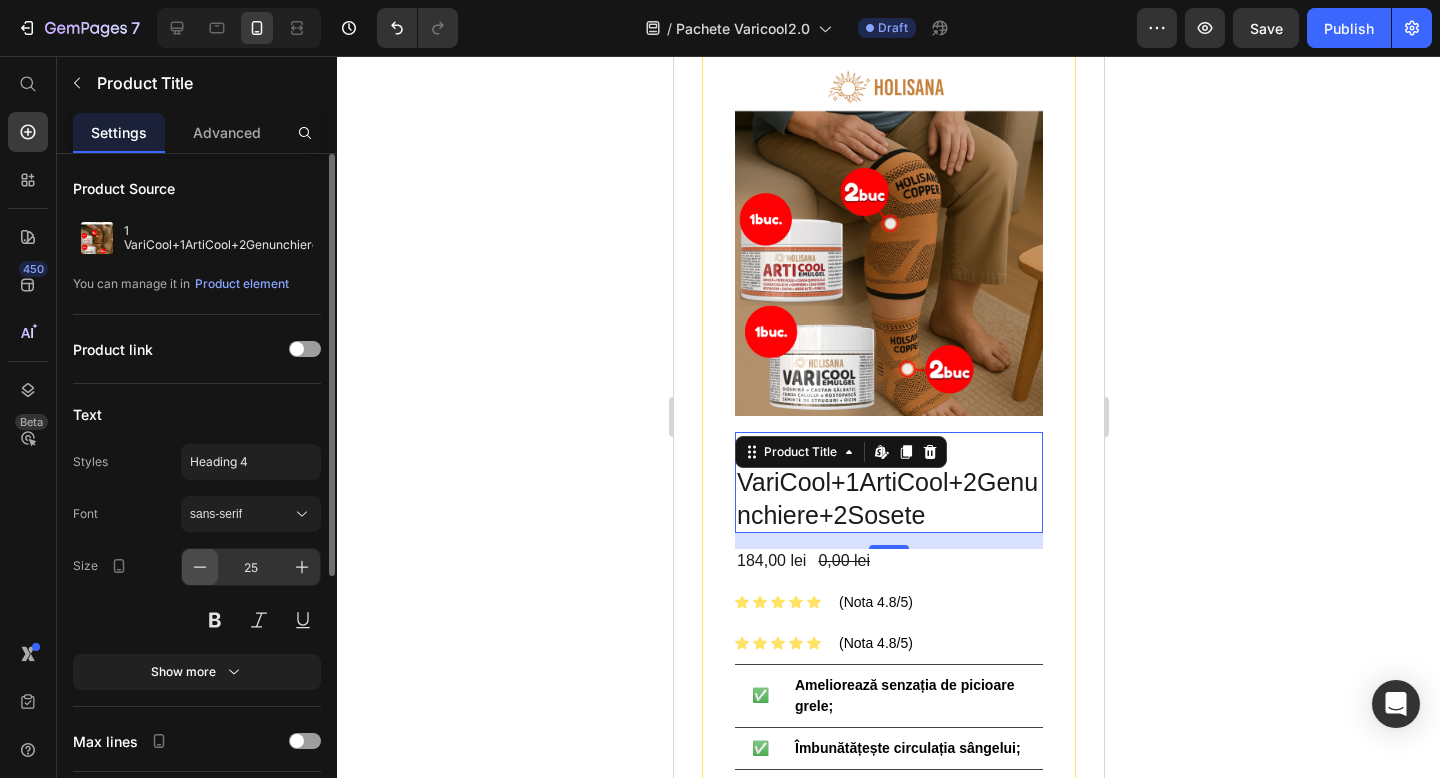 click 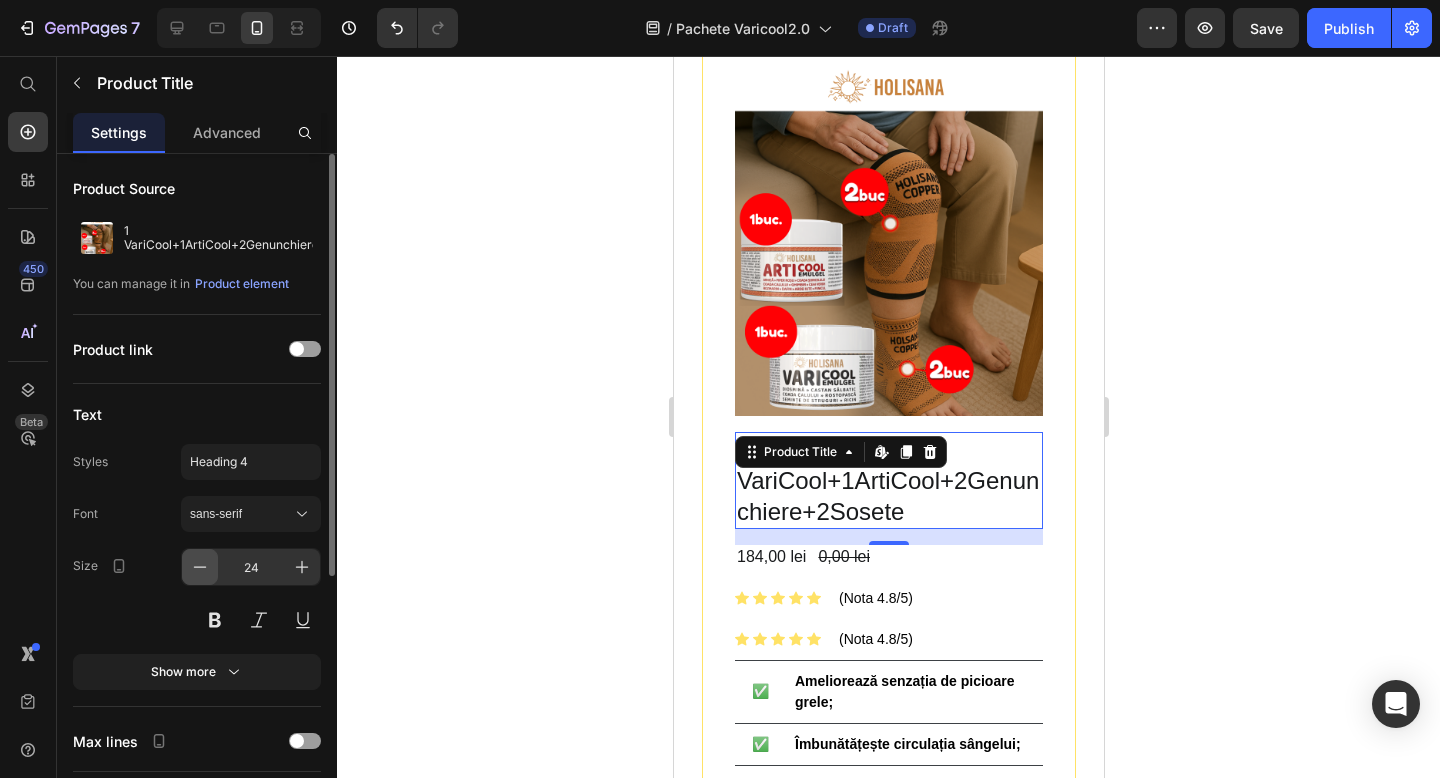 click 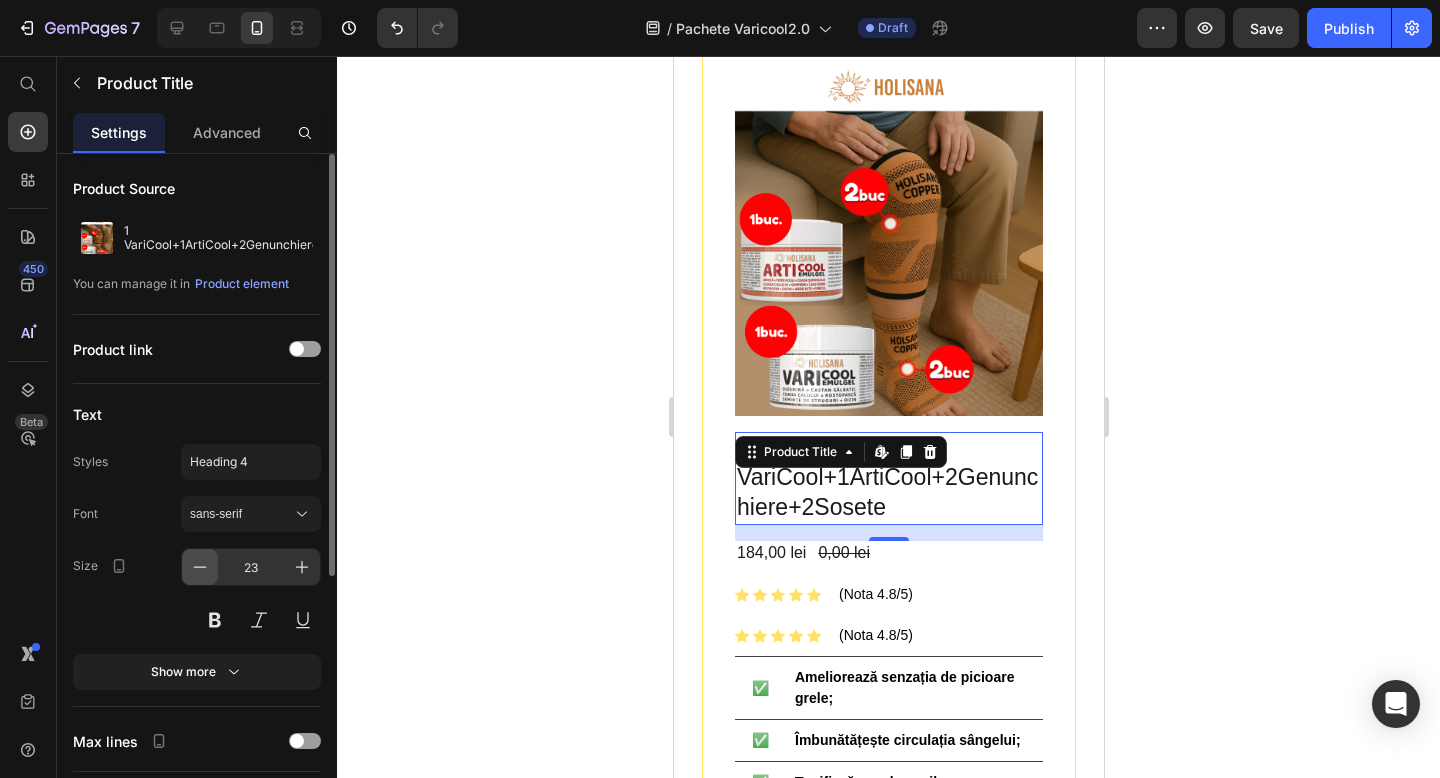 click 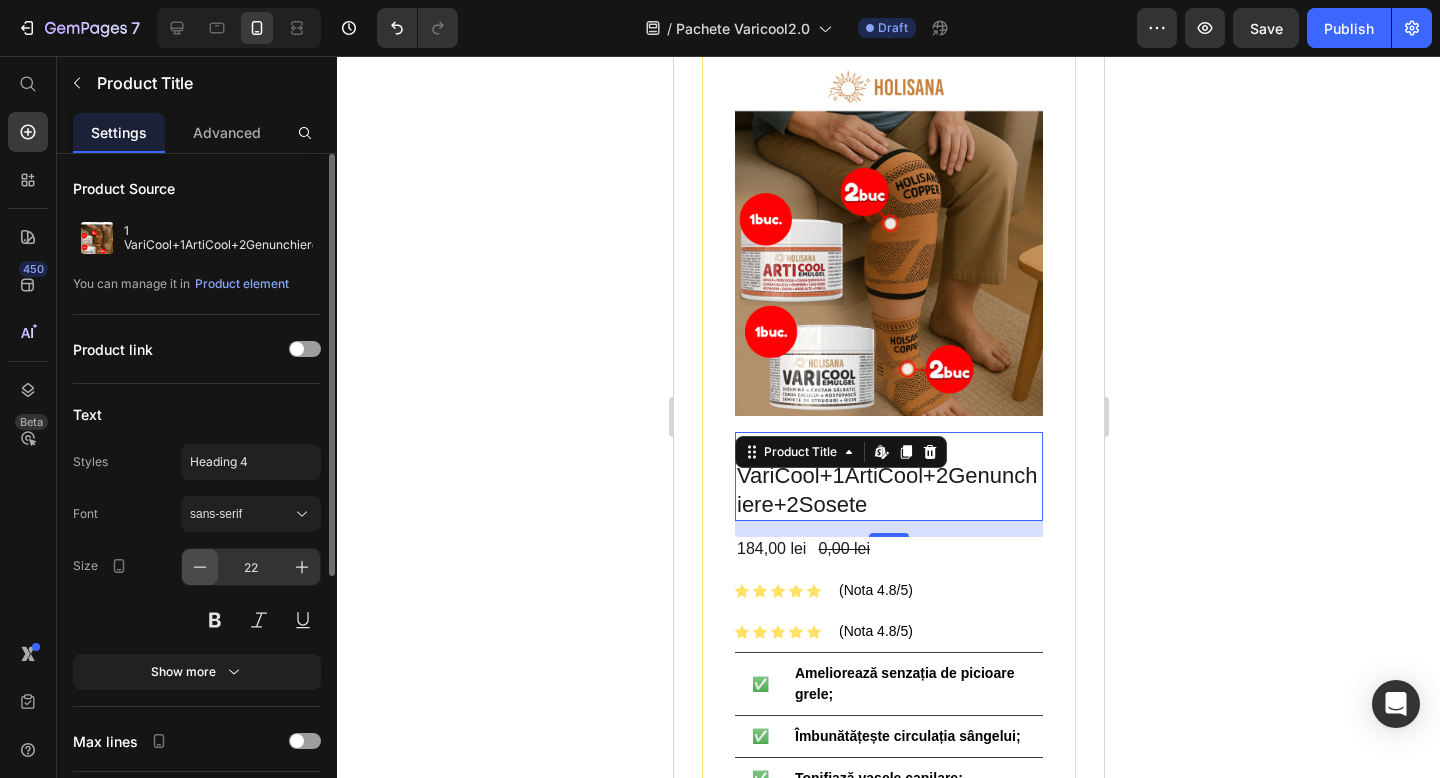 click 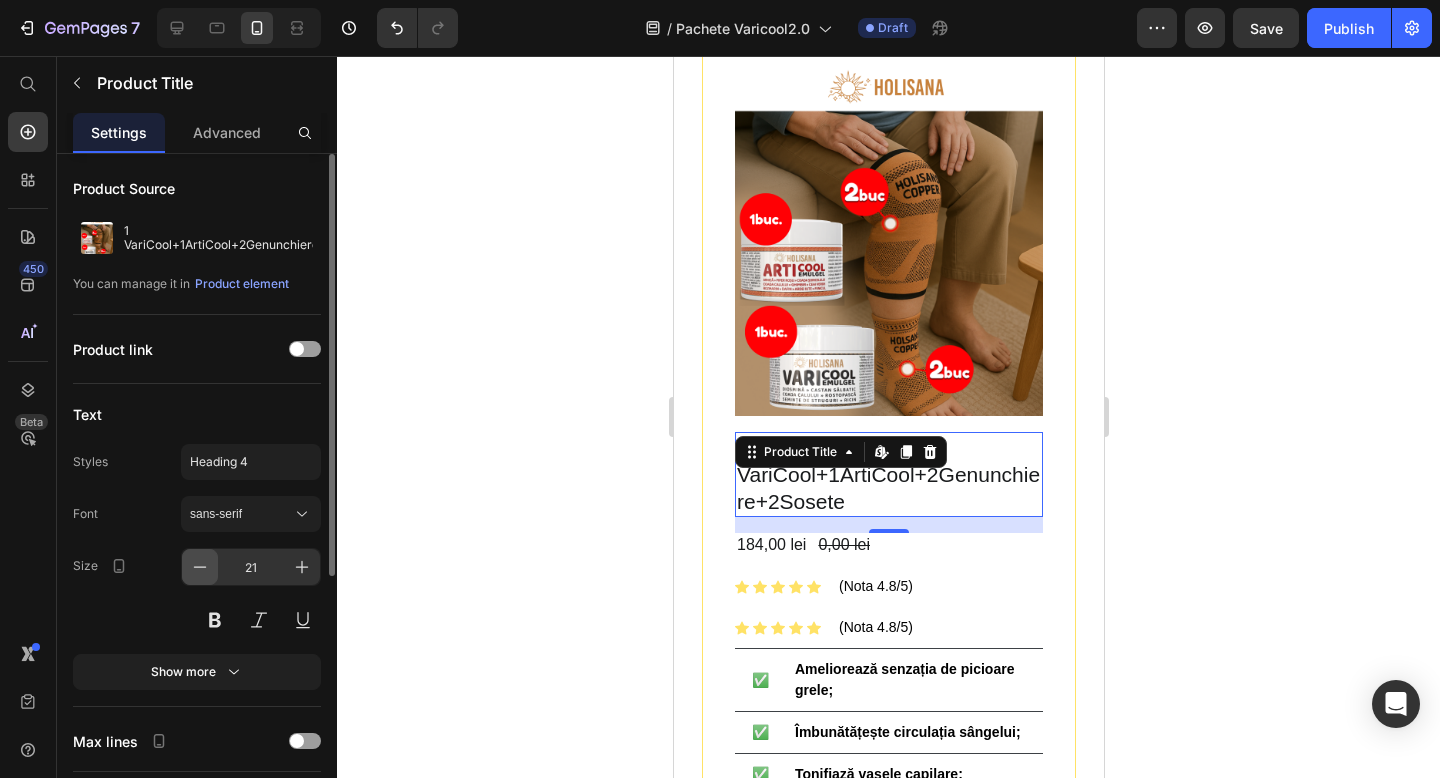 click 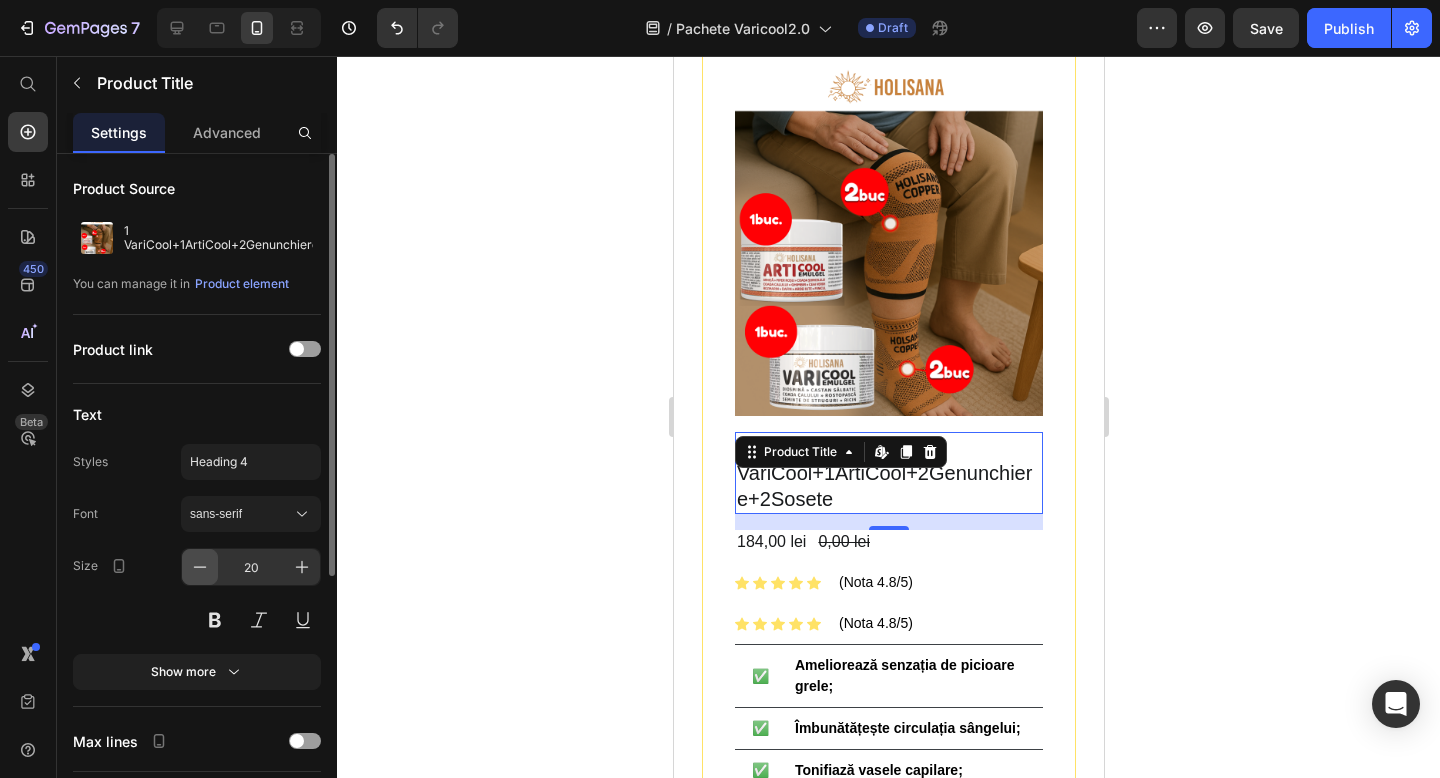 click 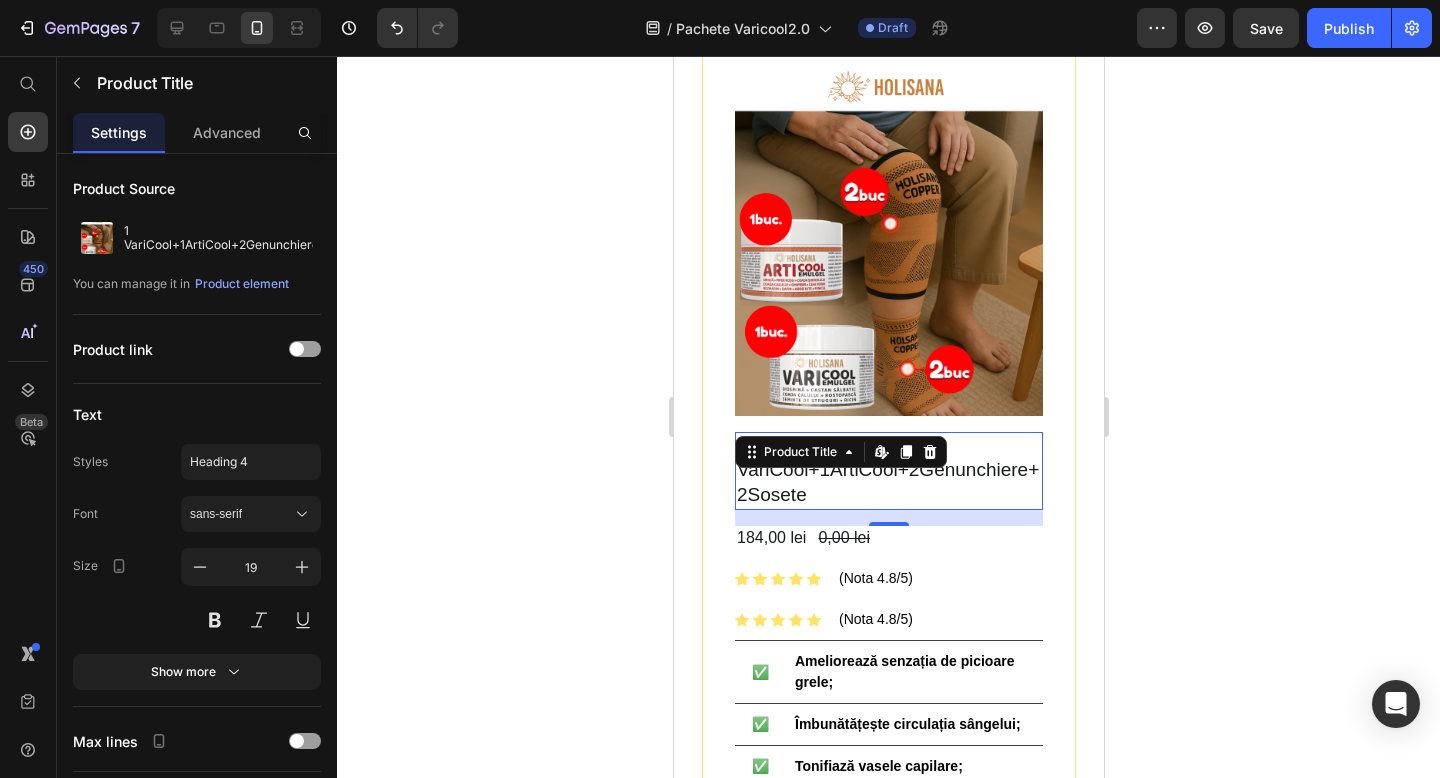 click 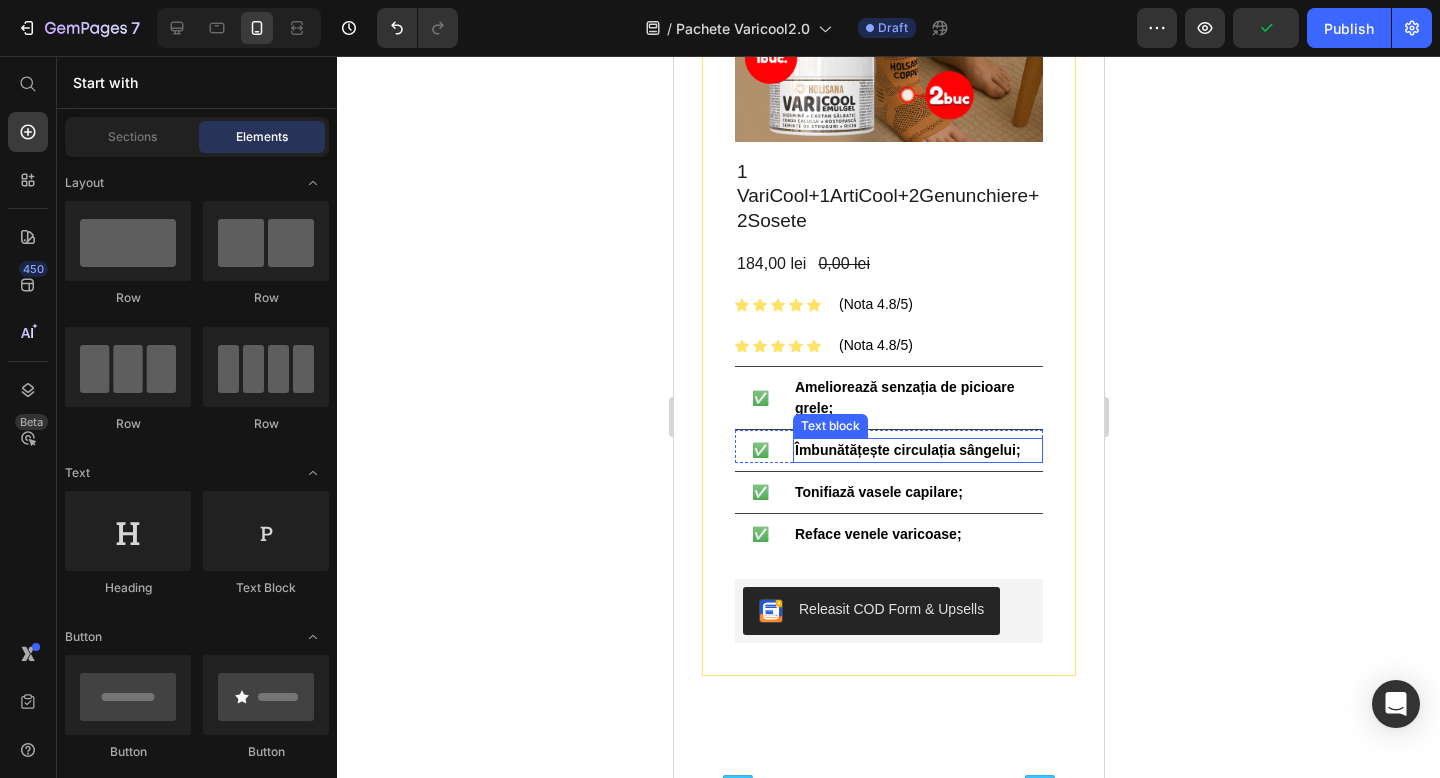 scroll, scrollTop: 537, scrollLeft: 0, axis: vertical 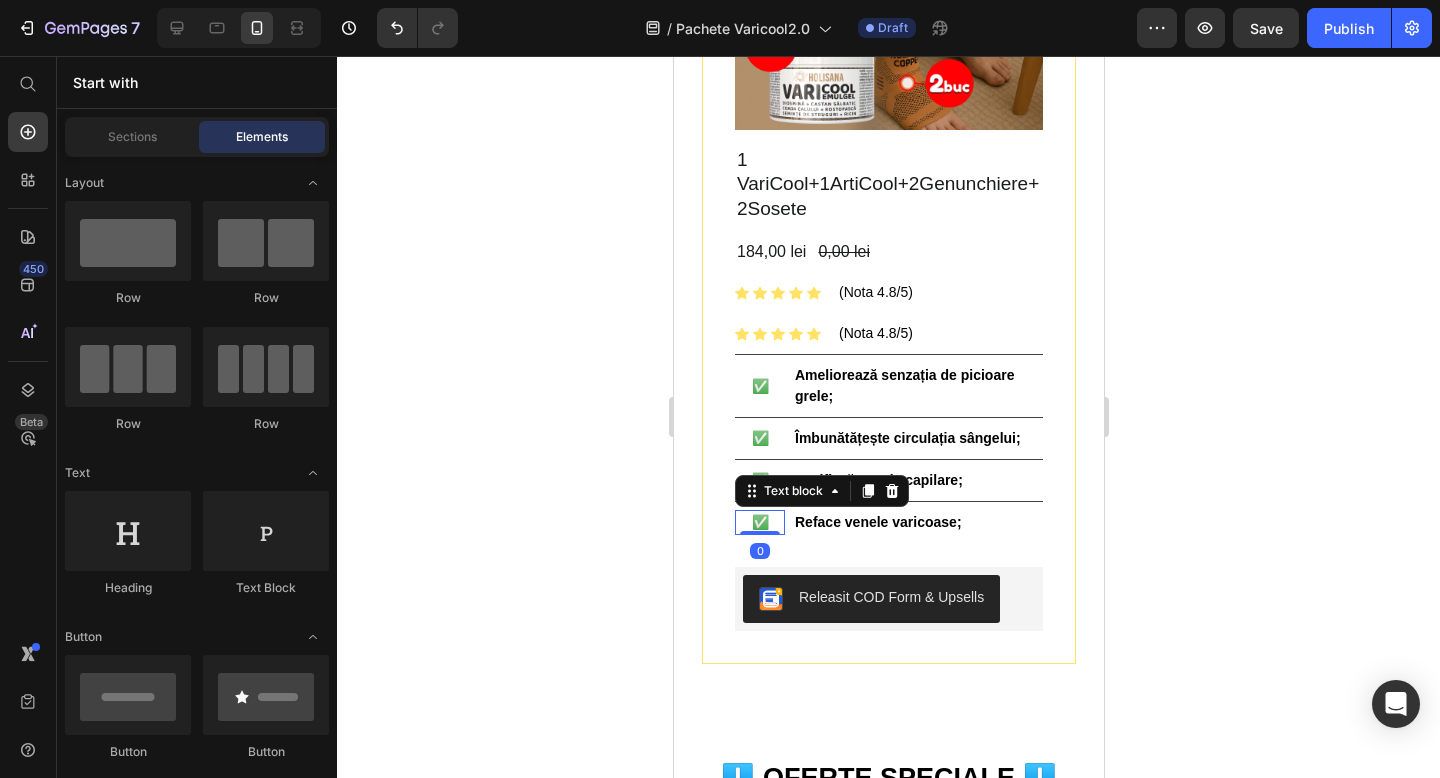 click on "✅" at bounding box center (759, 522) 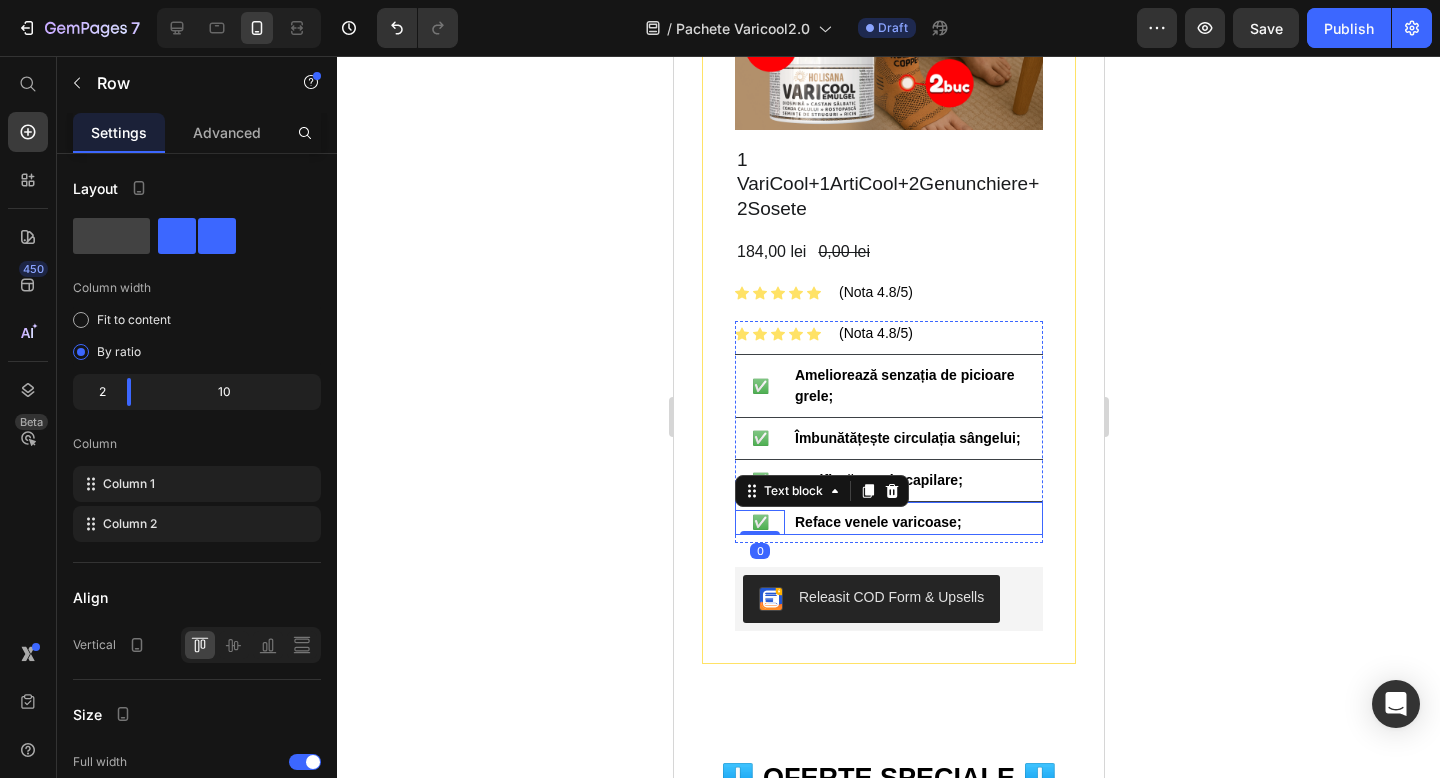 click on "✅  Text block   0 Reface venele varicoase; Text block Row" at bounding box center [888, 518] 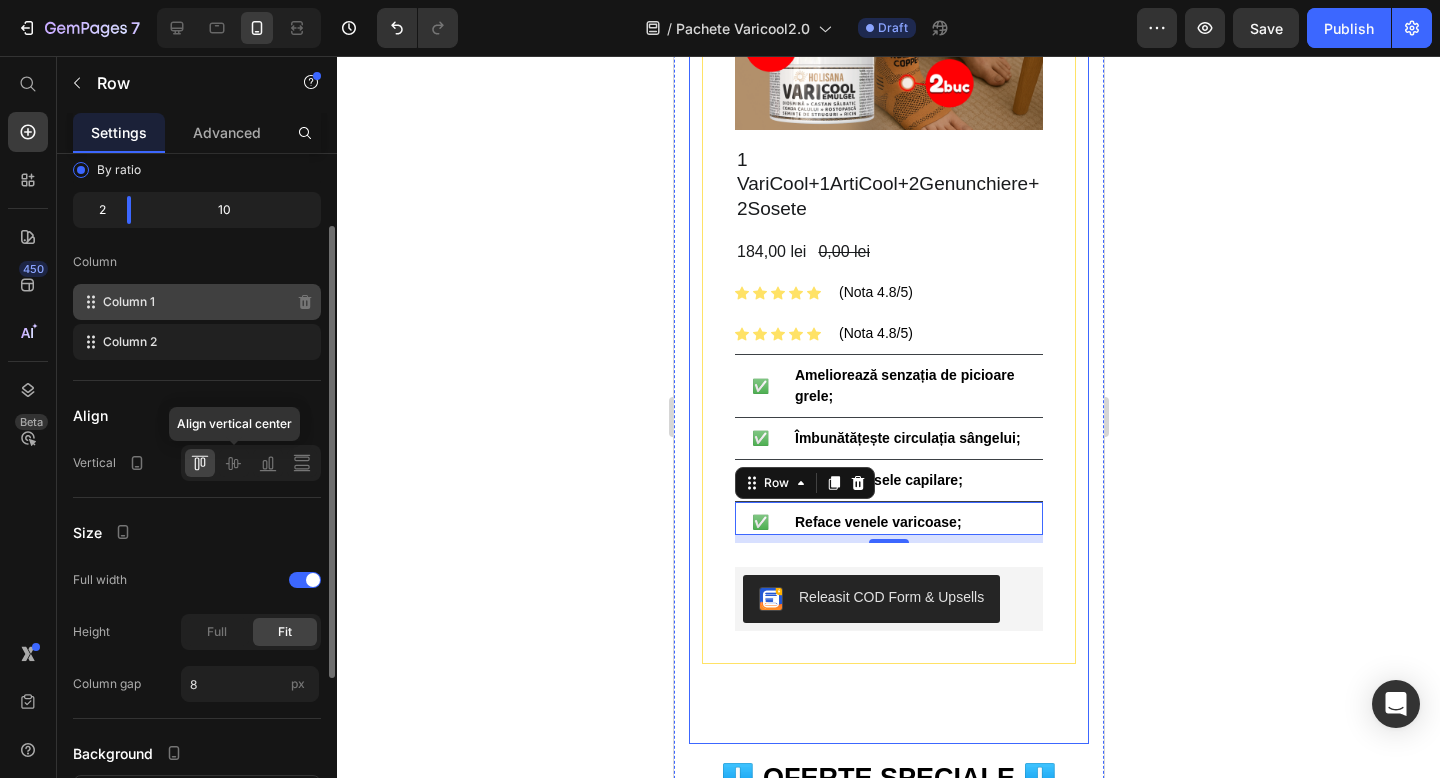 scroll, scrollTop: 0, scrollLeft: 0, axis: both 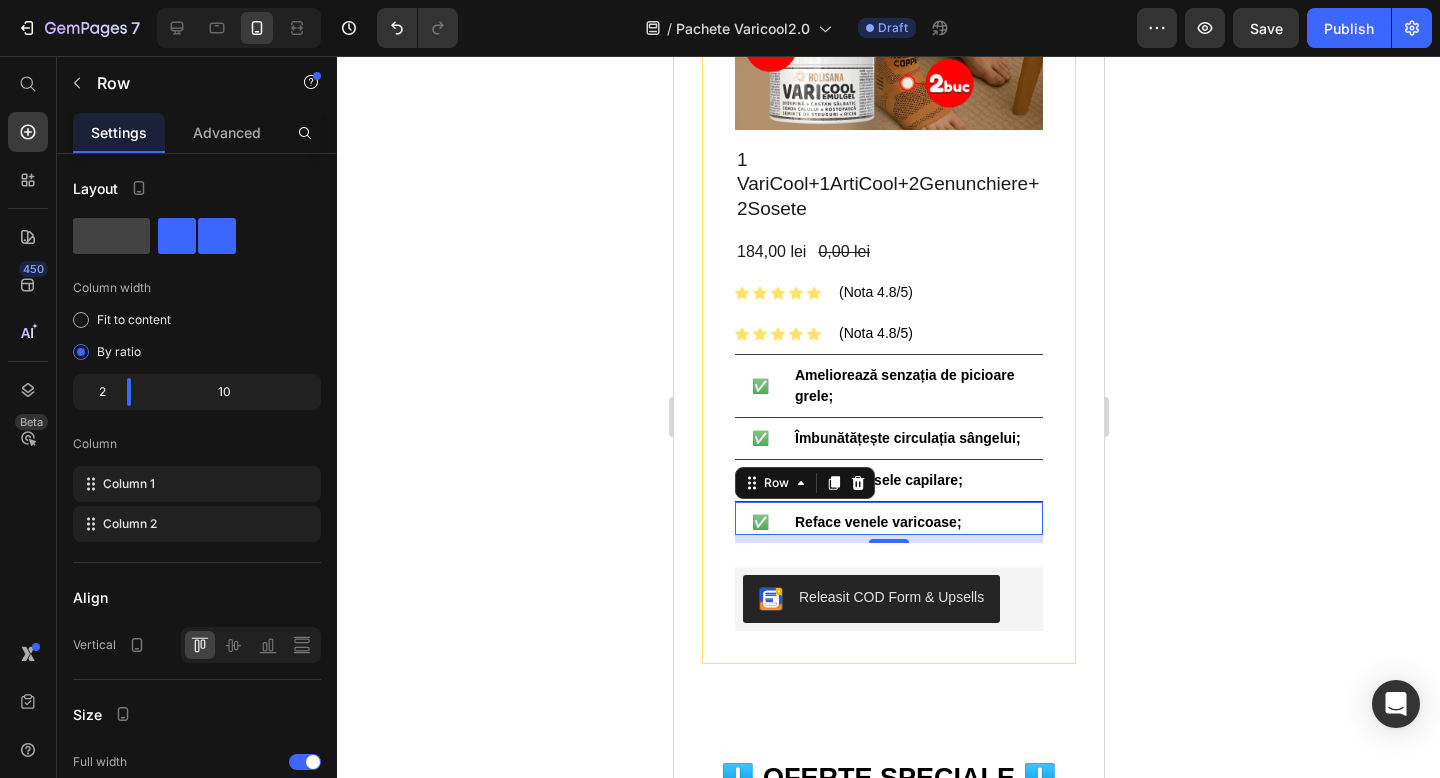 click 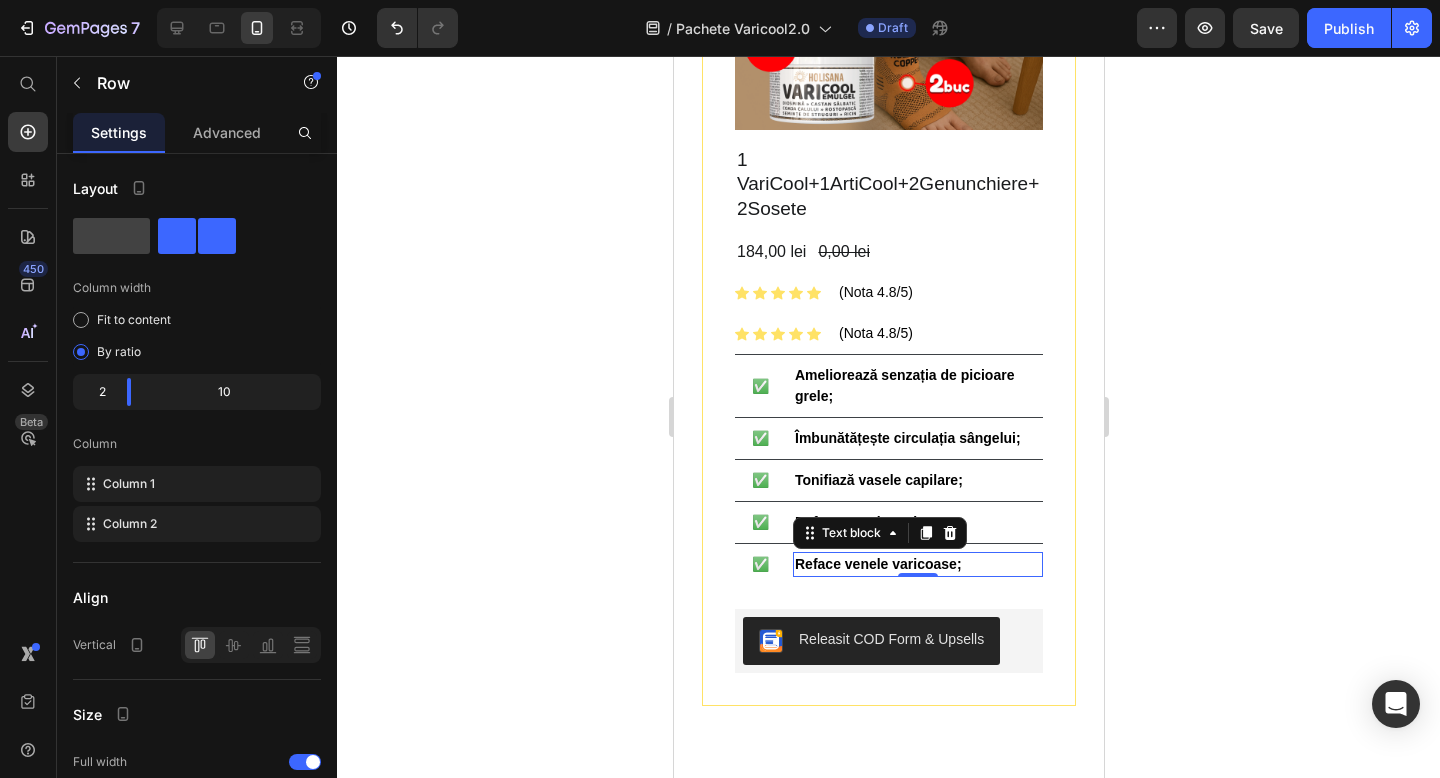 click on "Reface venele varicoase;" at bounding box center (877, 564) 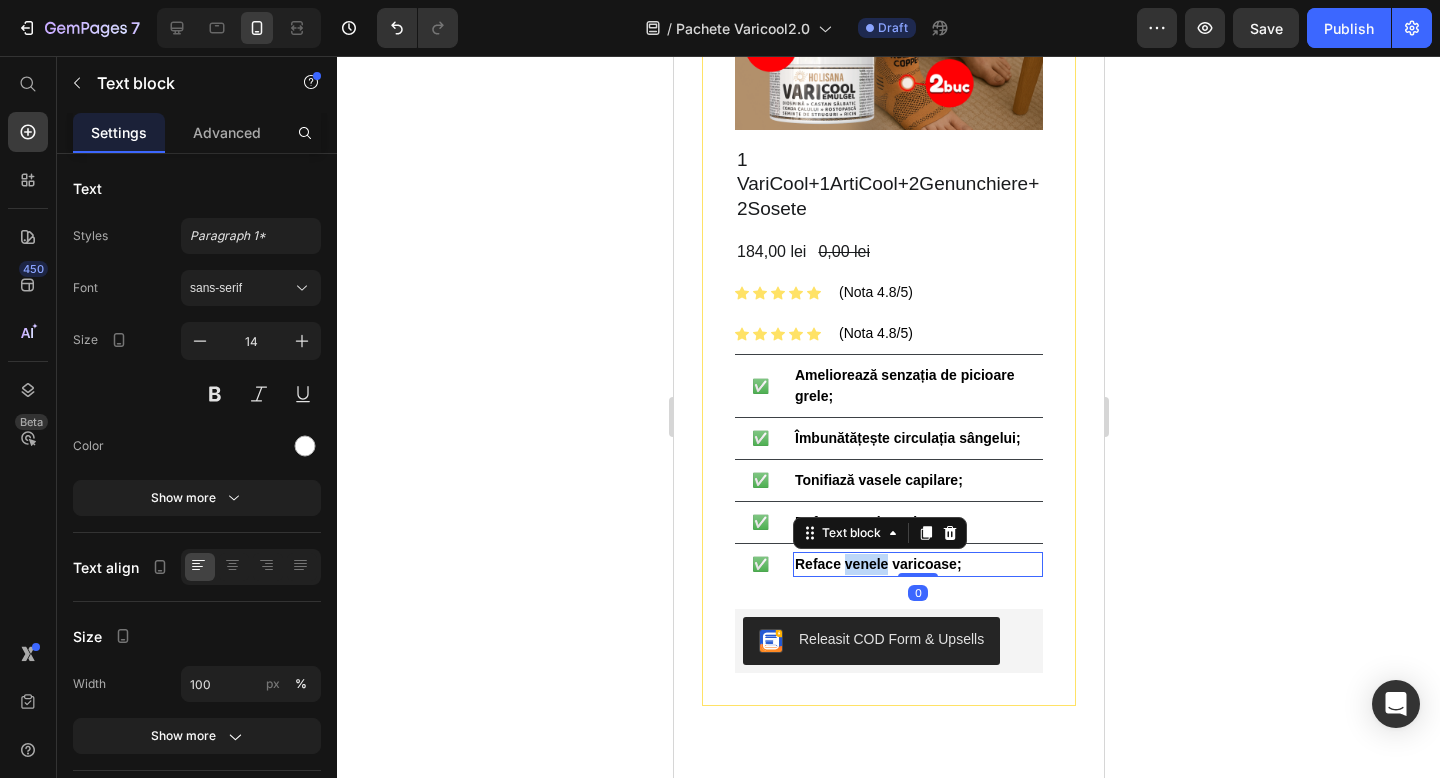 click on "Reface venele varicoase;" at bounding box center [877, 564] 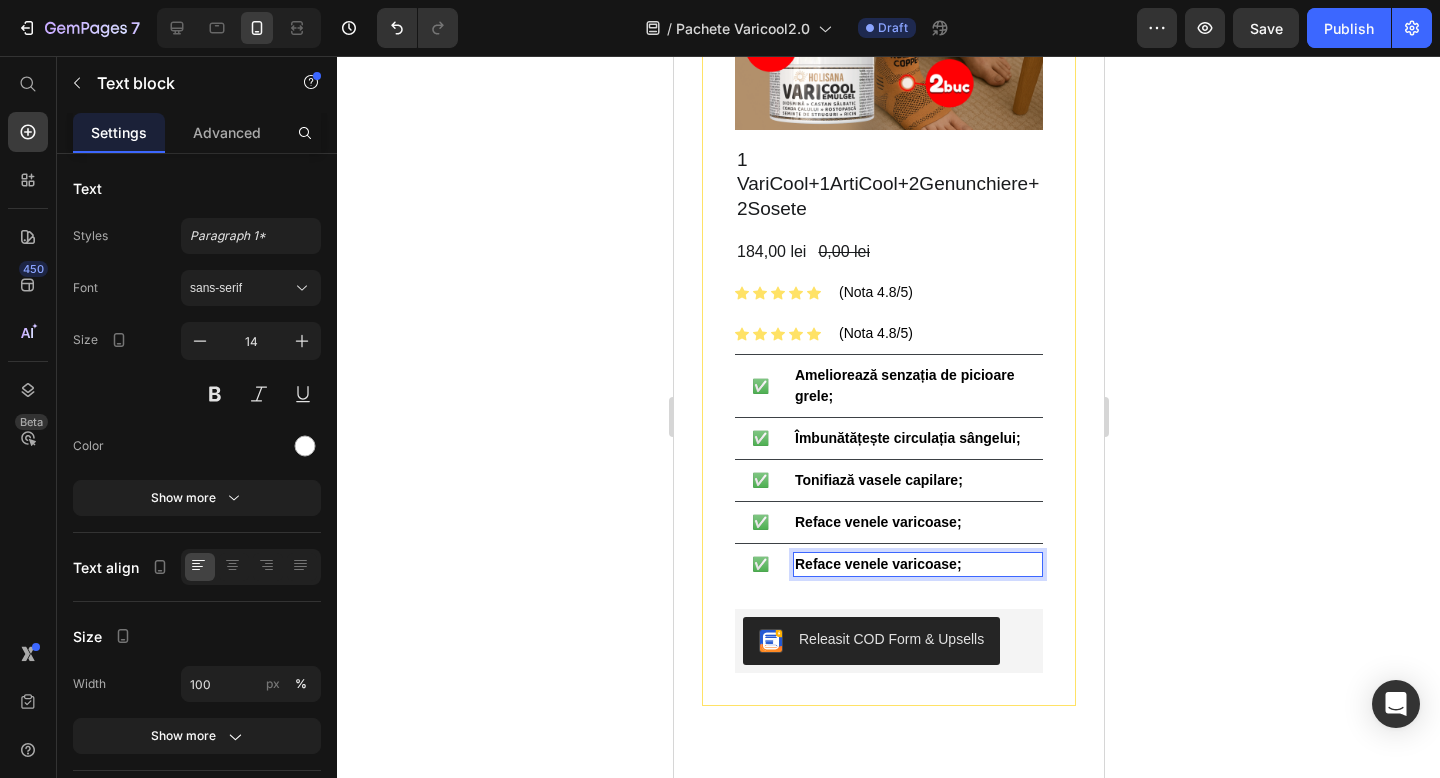 click on "Reface venele varicoase;" at bounding box center [877, 564] 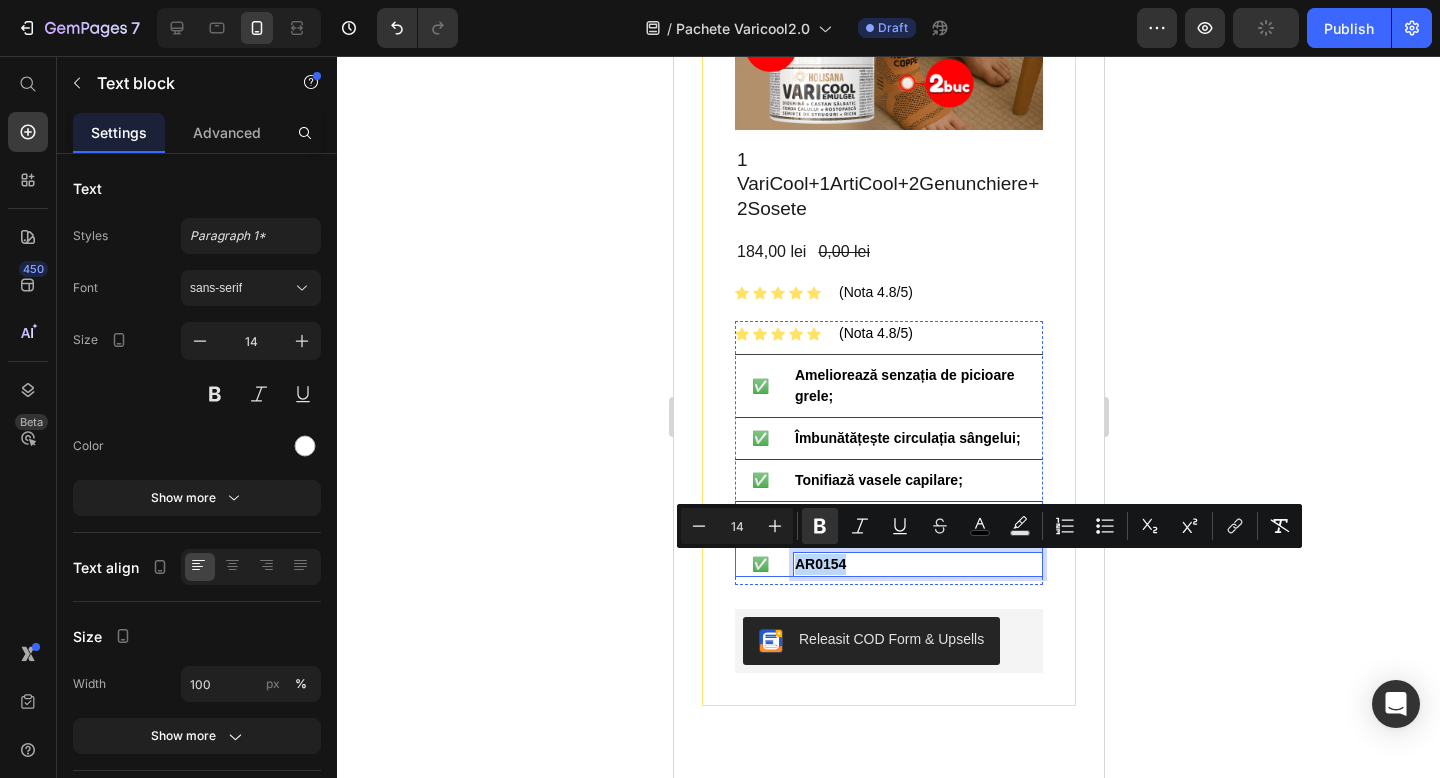 drag, startPoint x: 857, startPoint y: 560, endPoint x: 787, endPoint y: 560, distance: 70 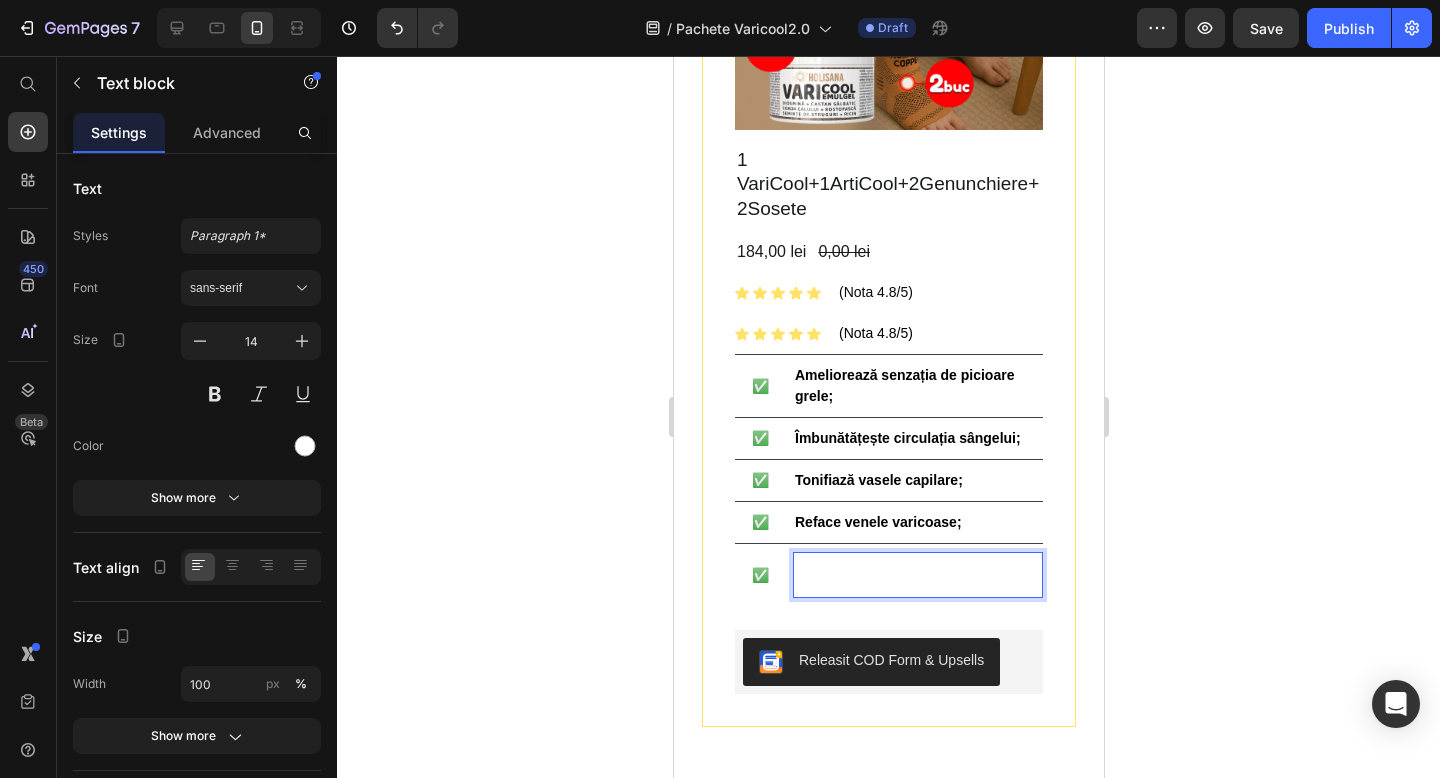 click on "Ameliorează durerile musculare și articulare" at bounding box center [907, 574] 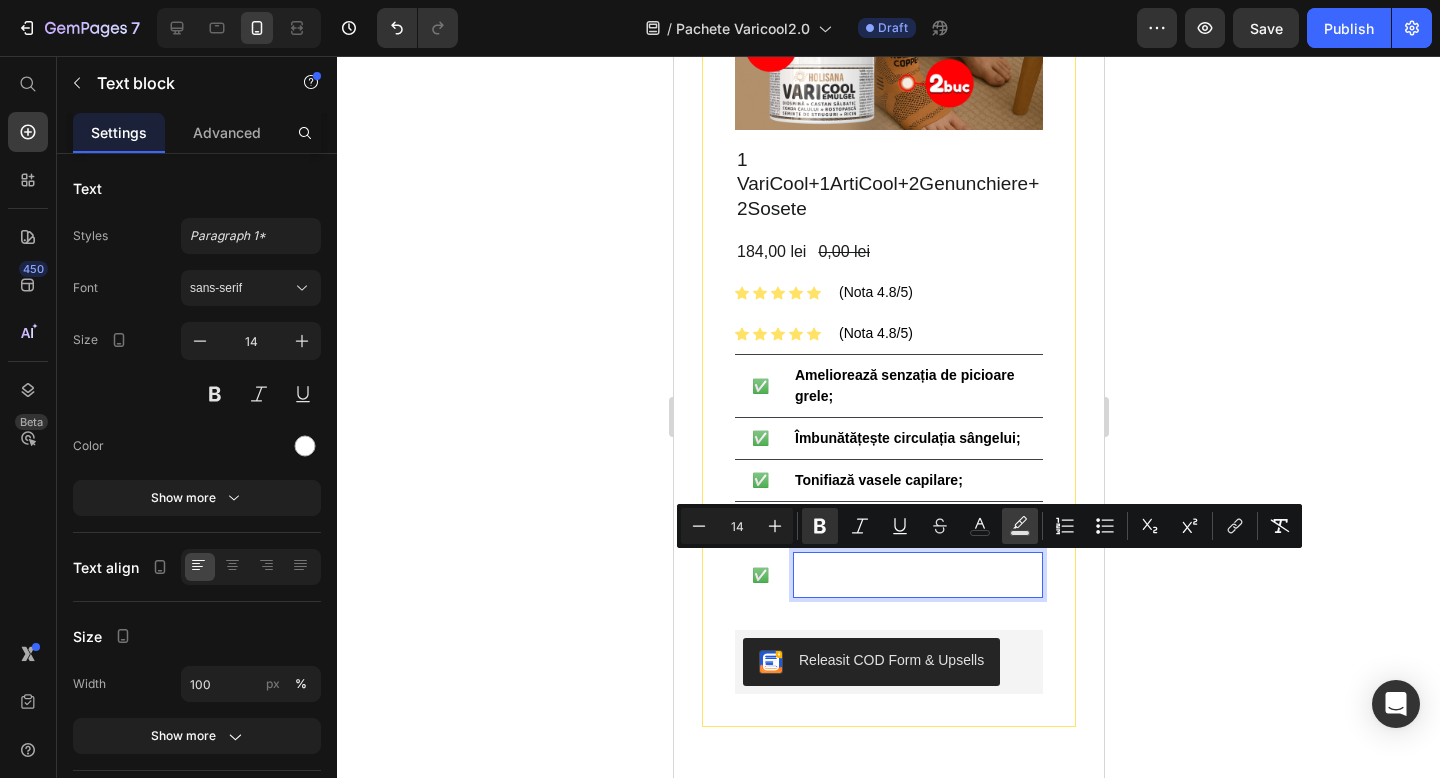 click 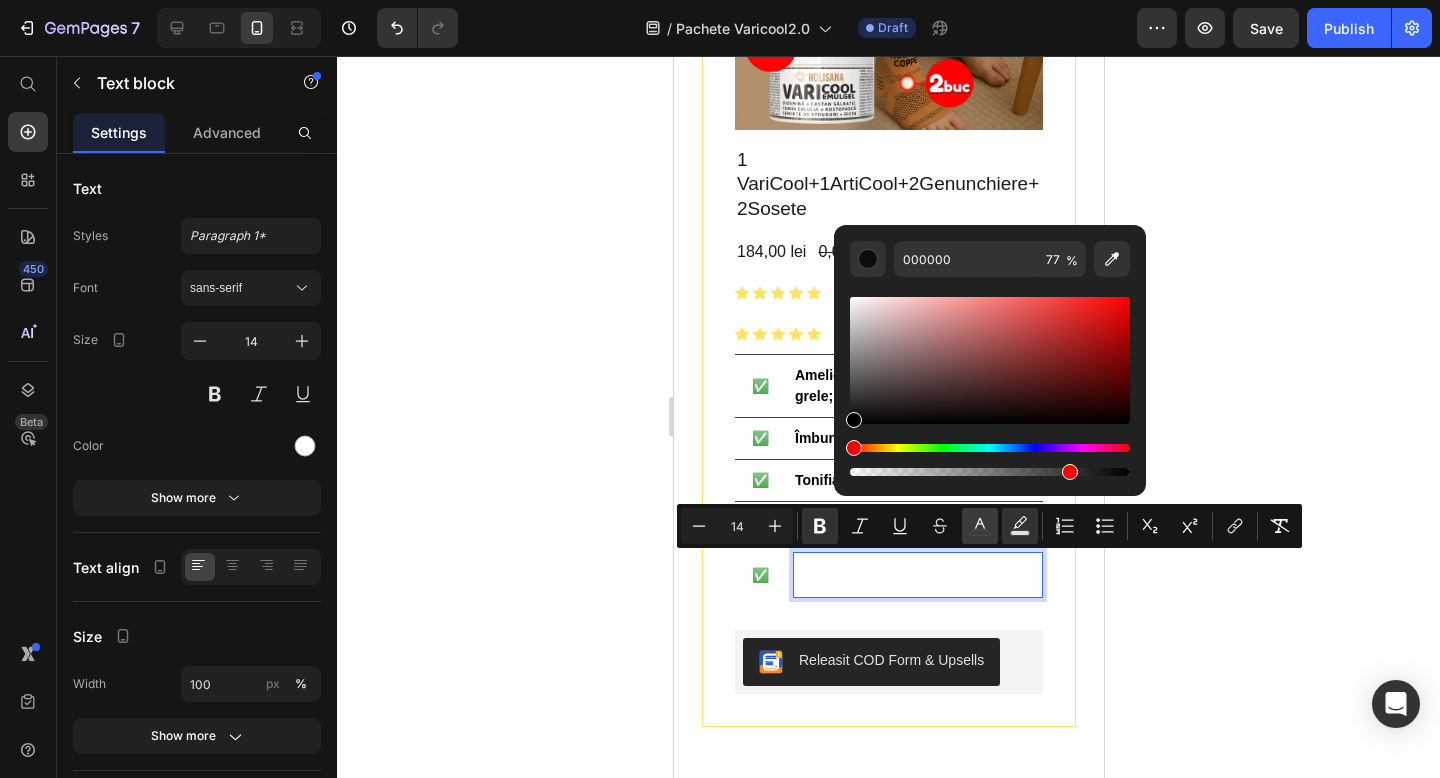 click 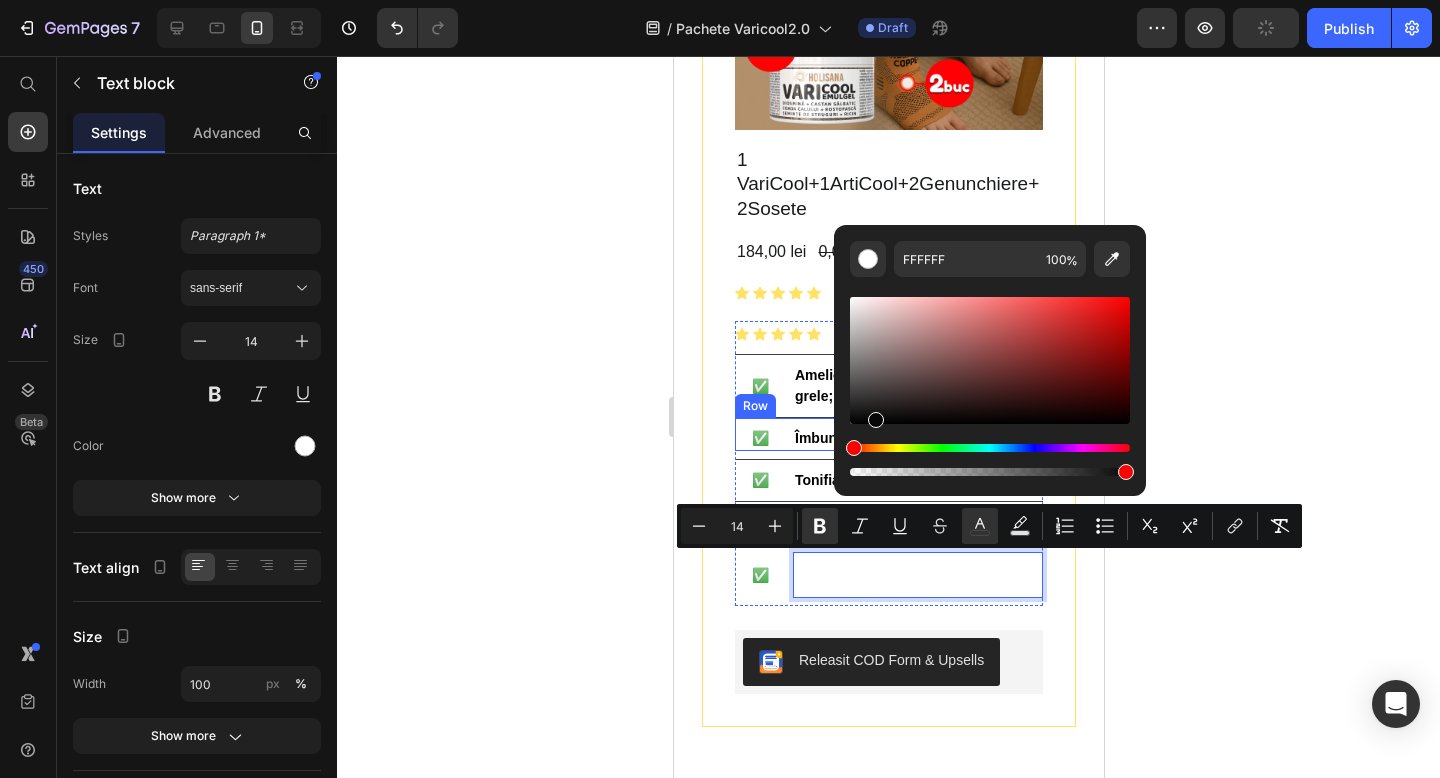 type on "0A0A0A" 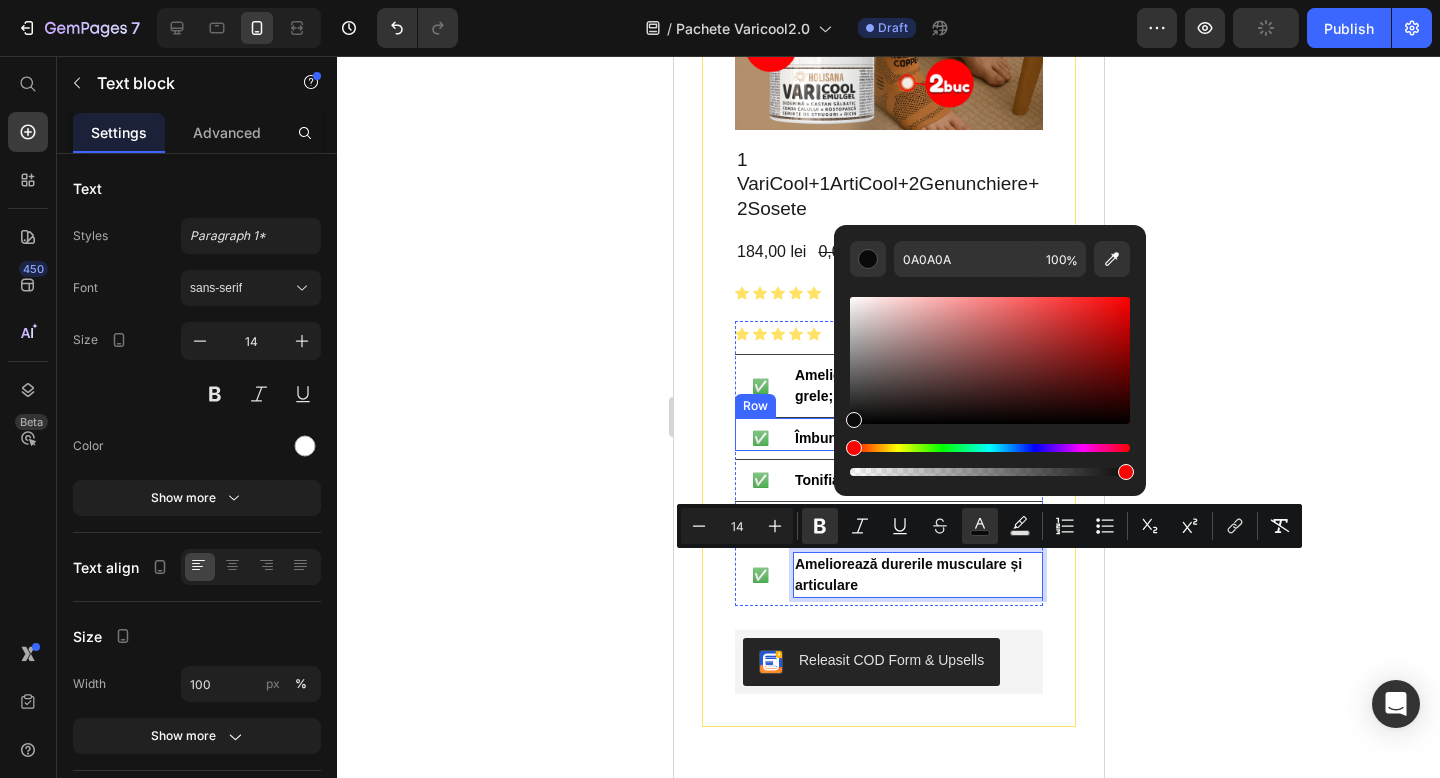 drag, startPoint x: 1568, startPoint y: 474, endPoint x: 780, endPoint y: 417, distance: 790.05884 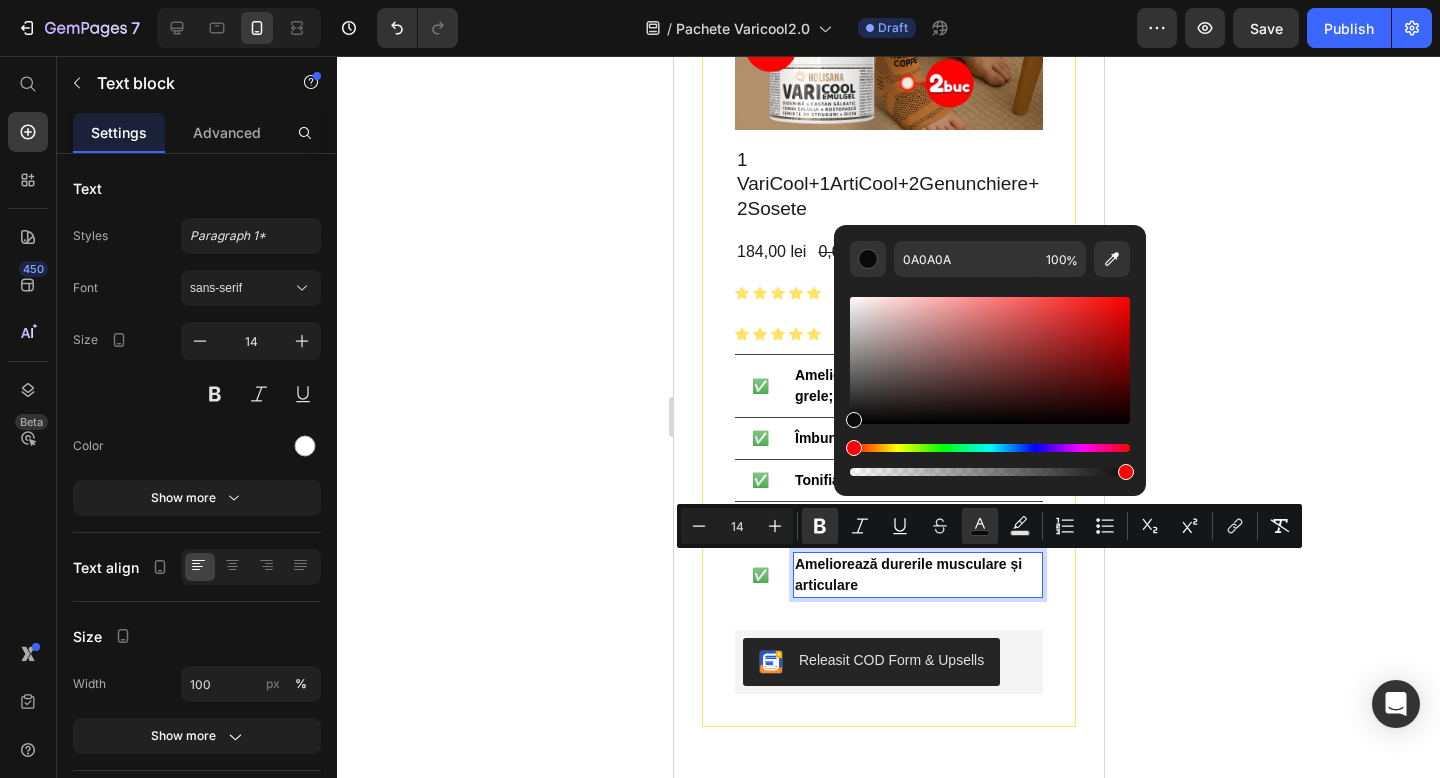 click 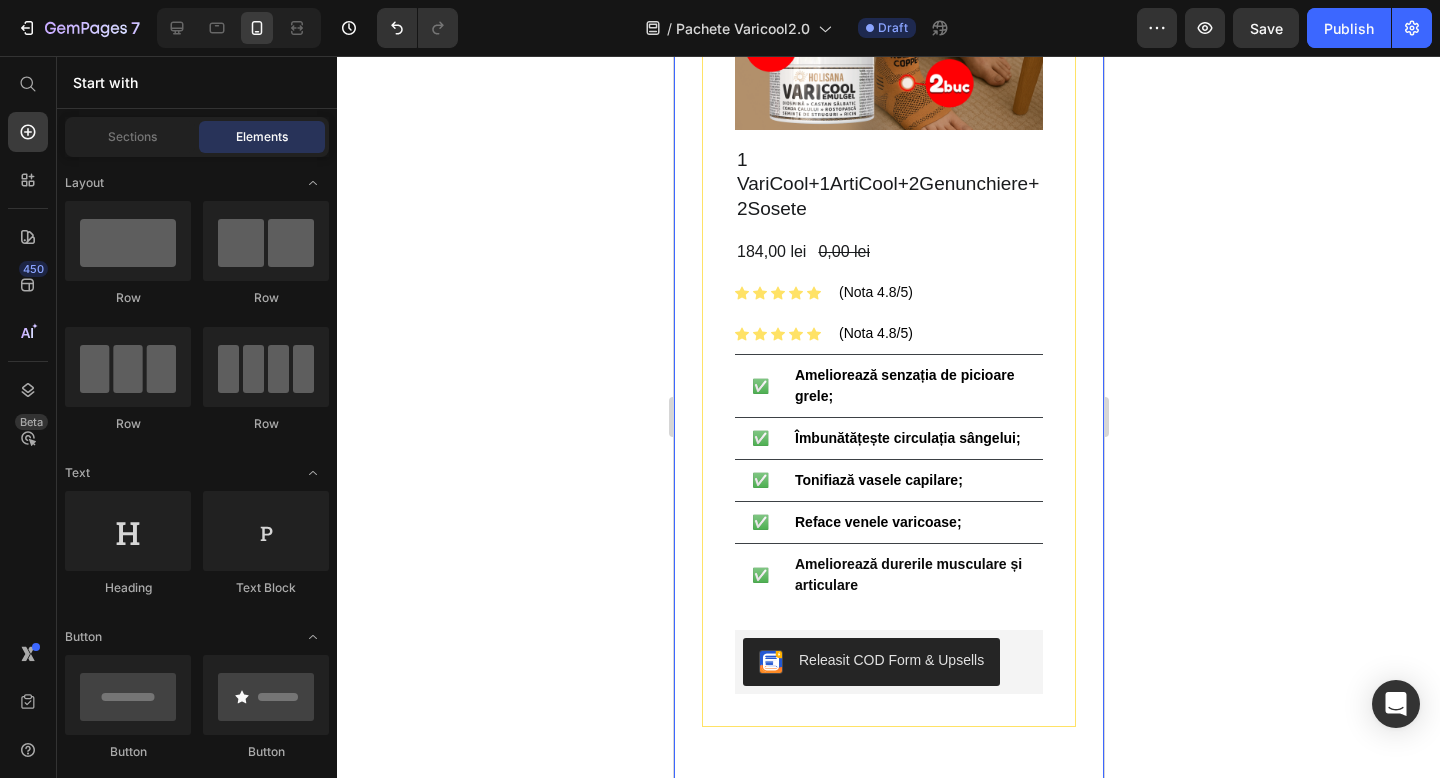 click on "Product Images 1 VariCool+1ArtiCool+2Genunchiere+2Sosete Product Title 184,00 lei Product Price 0,00 lei Product Price Row                Icon                Icon                Icon                Icon                Icon Icon List Hoz (Nota 4.8/5) Text block Row                Icon                Icon                Icon                Icon                Icon Icon List Hoz (Nota 4.8/5) Text block Row ✅  Text block Ameliorează senzația de picioare grele; Text block Row ✅  Text block Îmbunătățește circulația sângelui;   Text block Row ✅  Text block Tonifiază vasele capilare; Text block Row ✅  Text block Reface venele varicoase; Text block Row ✅  Text block Ameliorează durerile musculare și articulare Text block Row Row Releasit COD Form & Upsells Releasit COD Form & Upsells Product Row Row ⬇️ Oferte speciale ⬇️ Heading Profita de REDUCERI! Text block Row Section 2   You can create reusable sections Create Theme Section AI Content Write with [PERSON_NAME] Tone and Voice Persuasive" at bounding box center [888, 315] 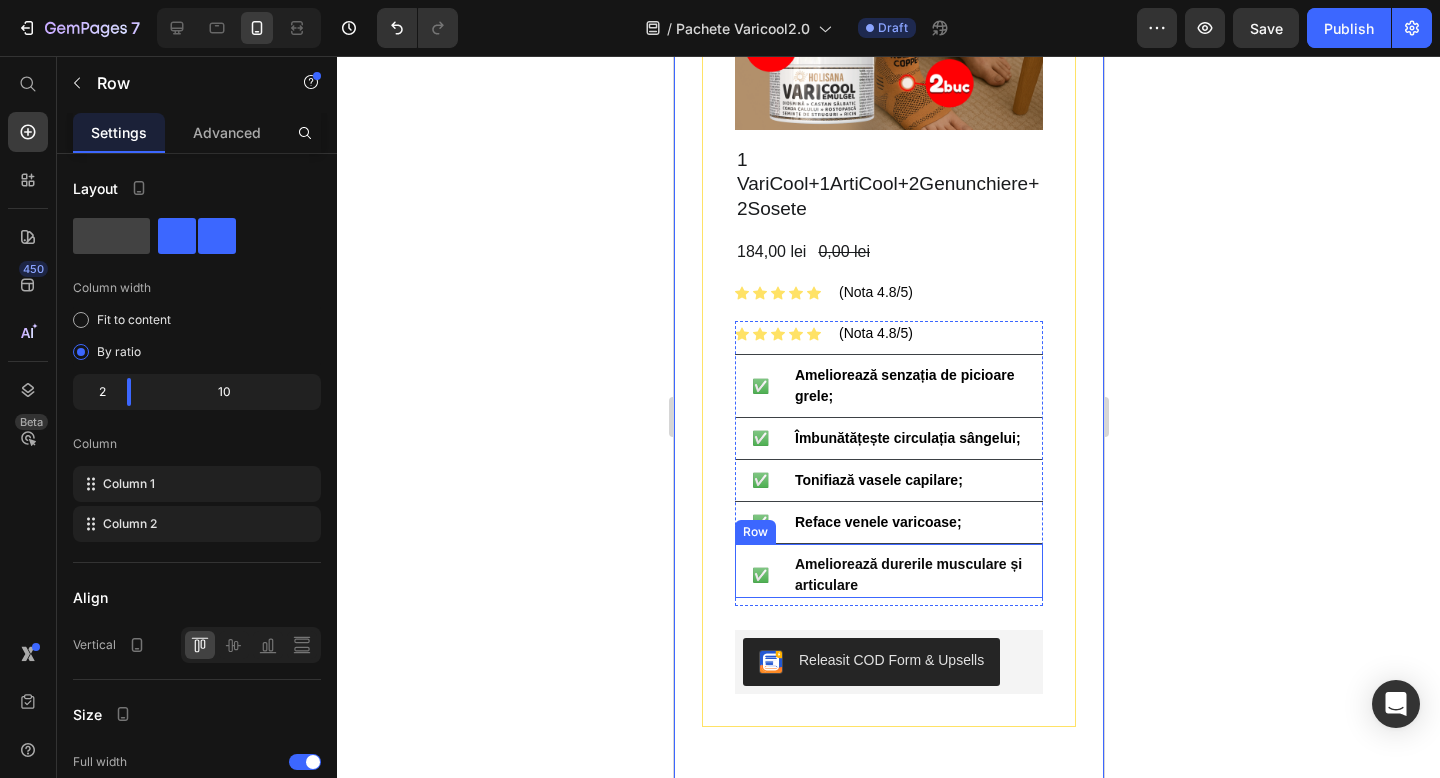 click on "✅  Text block Ameliorează durerile musculare și articulare Text block Row" at bounding box center (888, 570) 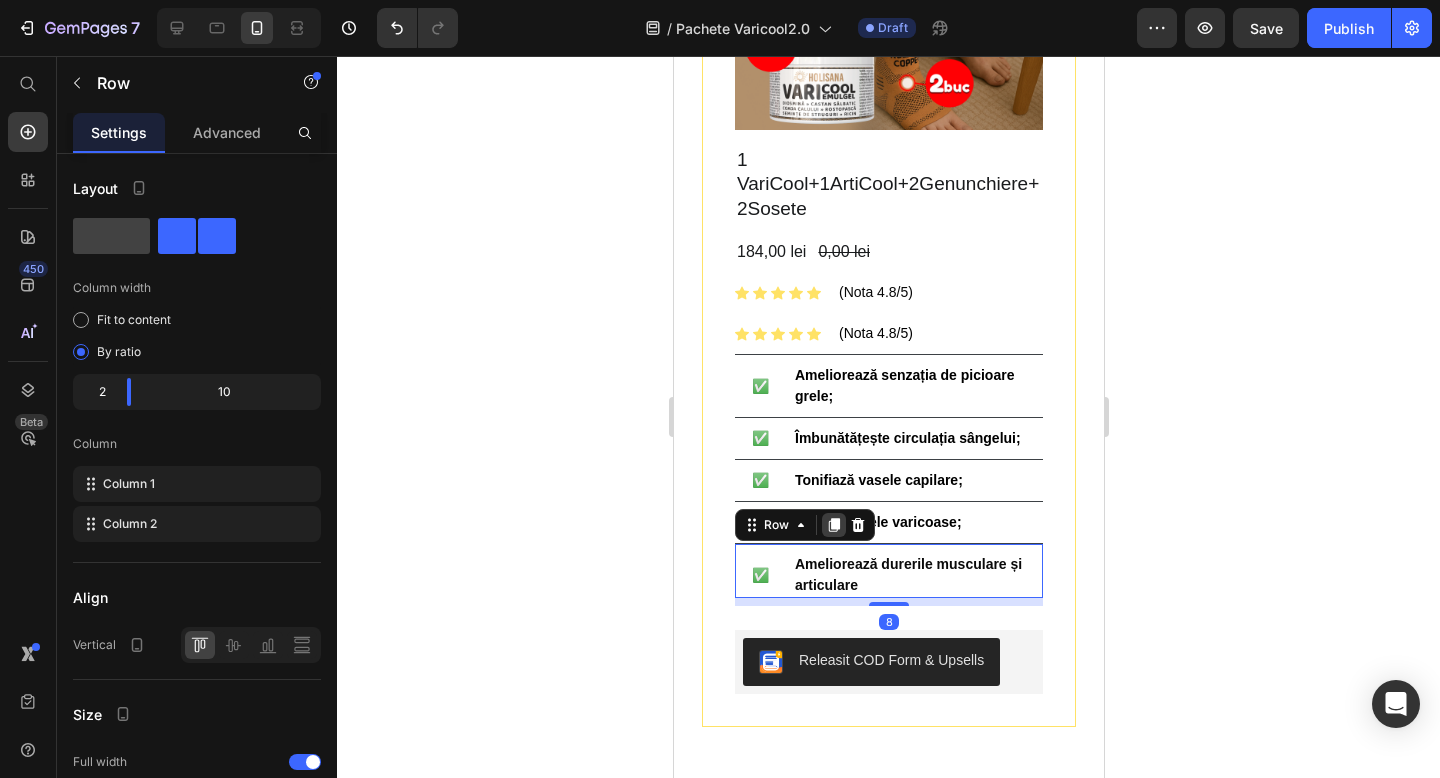 click 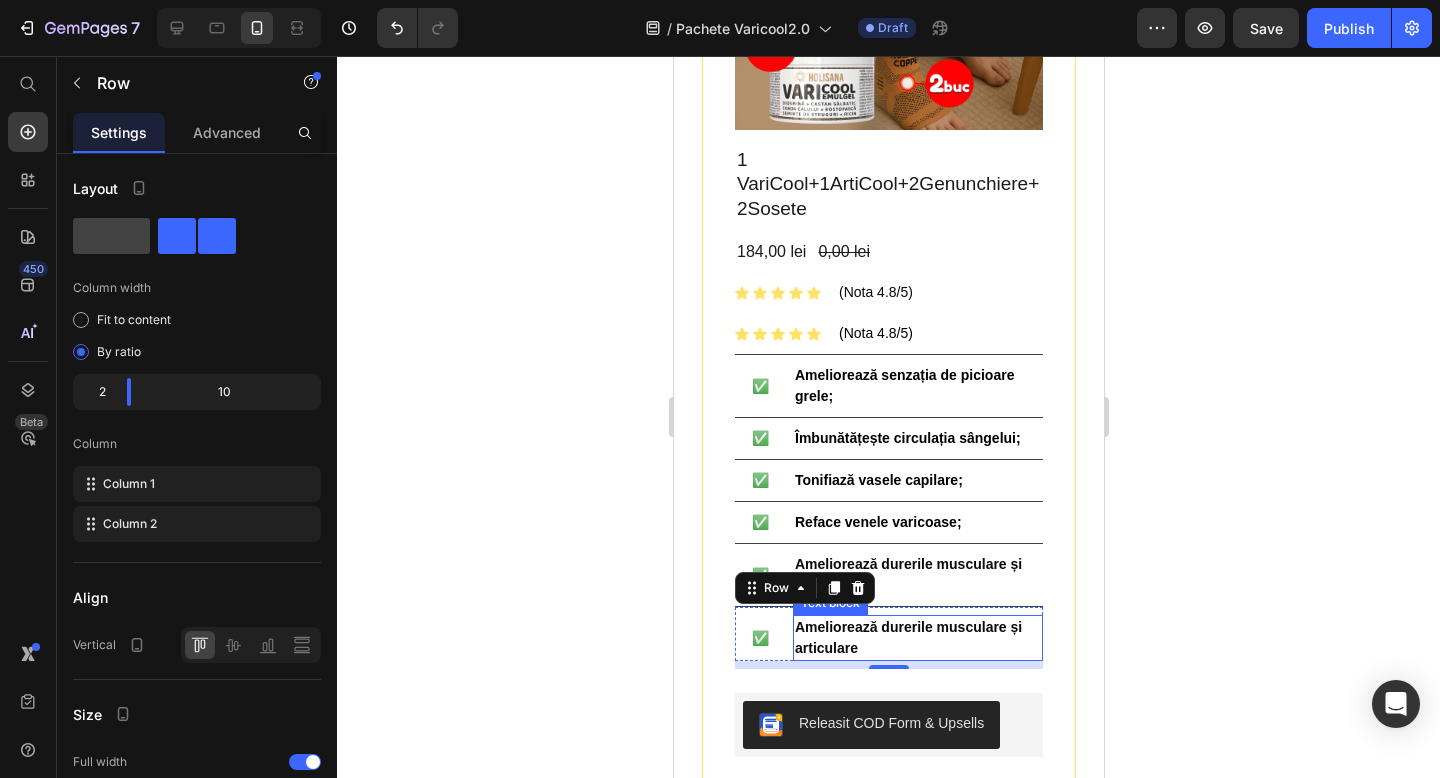 click on "Ameliorează durerile musculare și articulare" at bounding box center (917, 638) 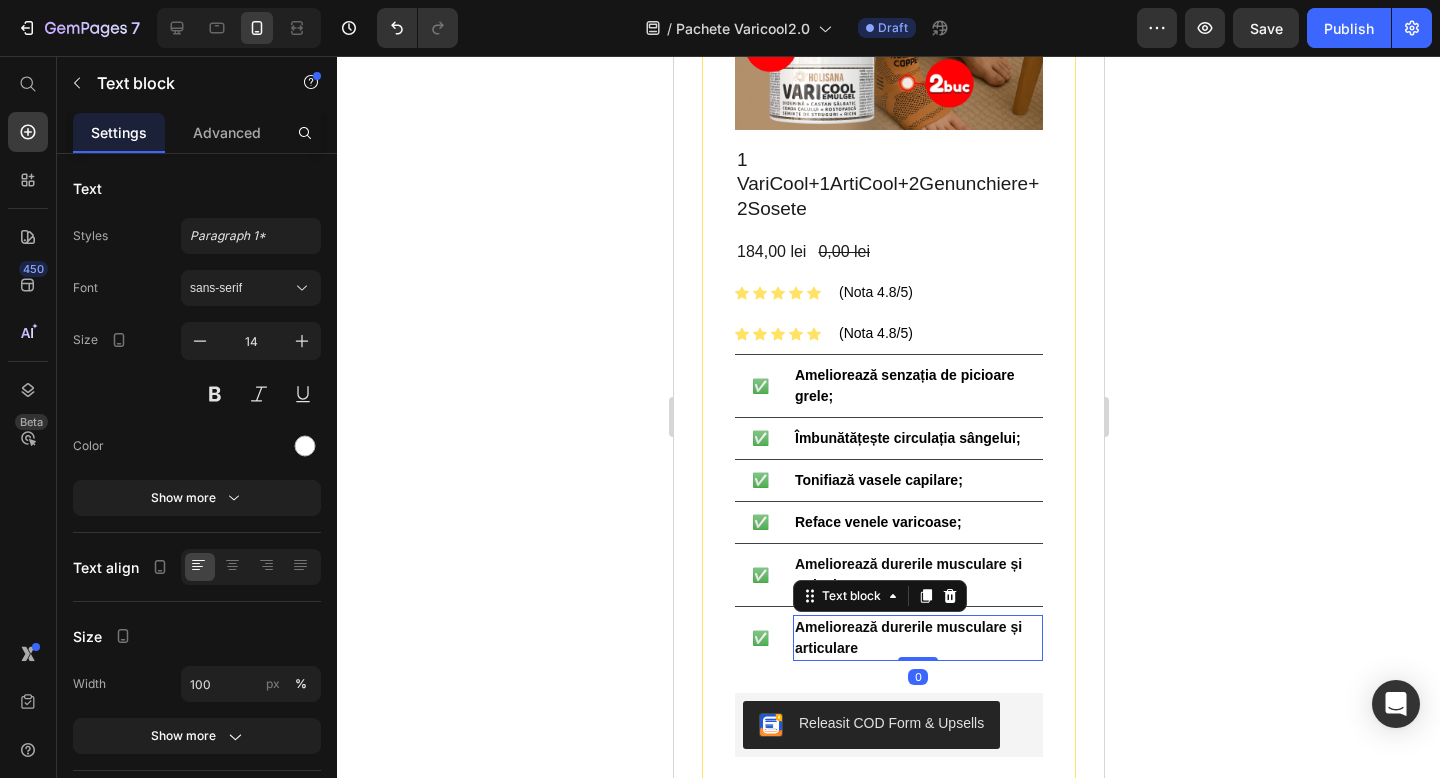 click on "Ameliorează durerile musculare și articulare" at bounding box center (917, 638) 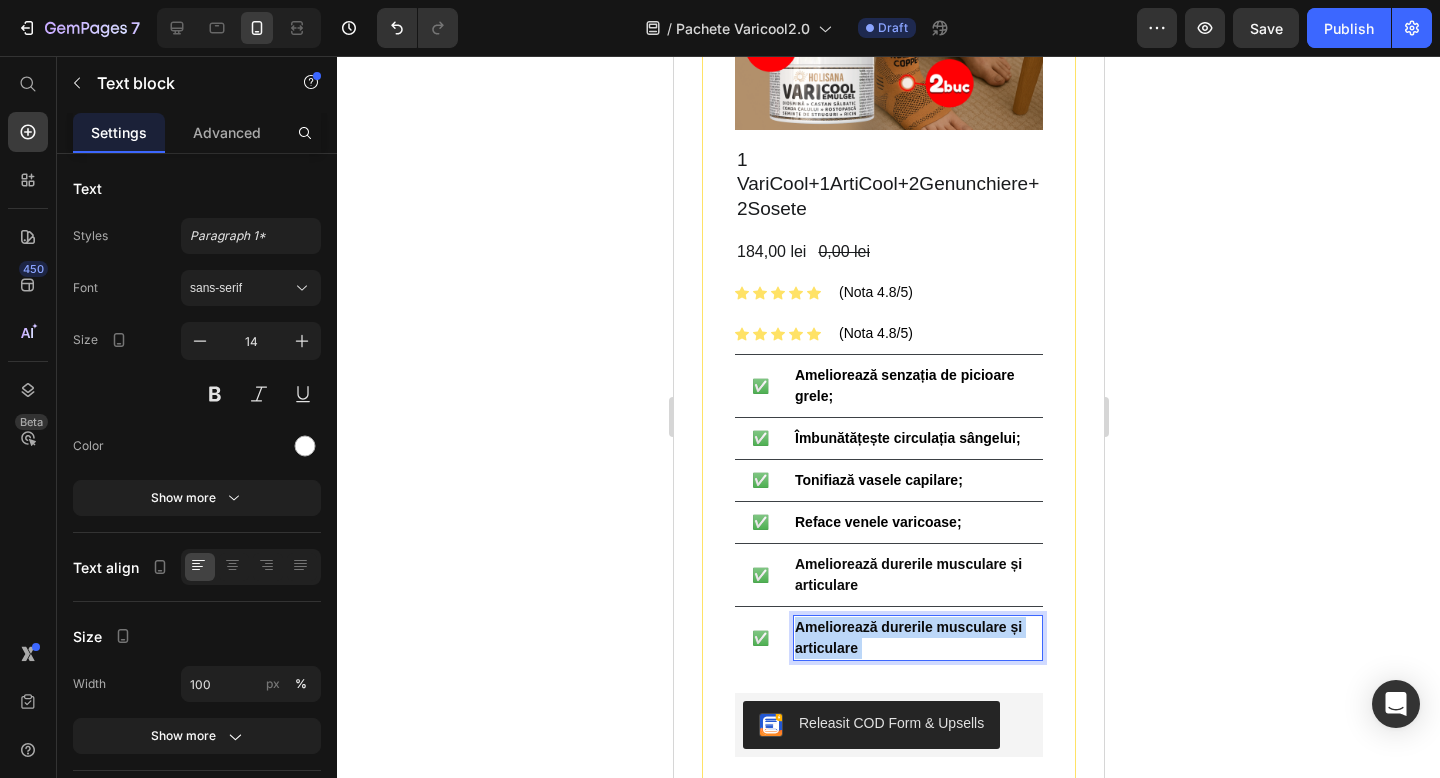 drag, startPoint x: 867, startPoint y: 646, endPoint x: 806, endPoint y: 634, distance: 62.169125 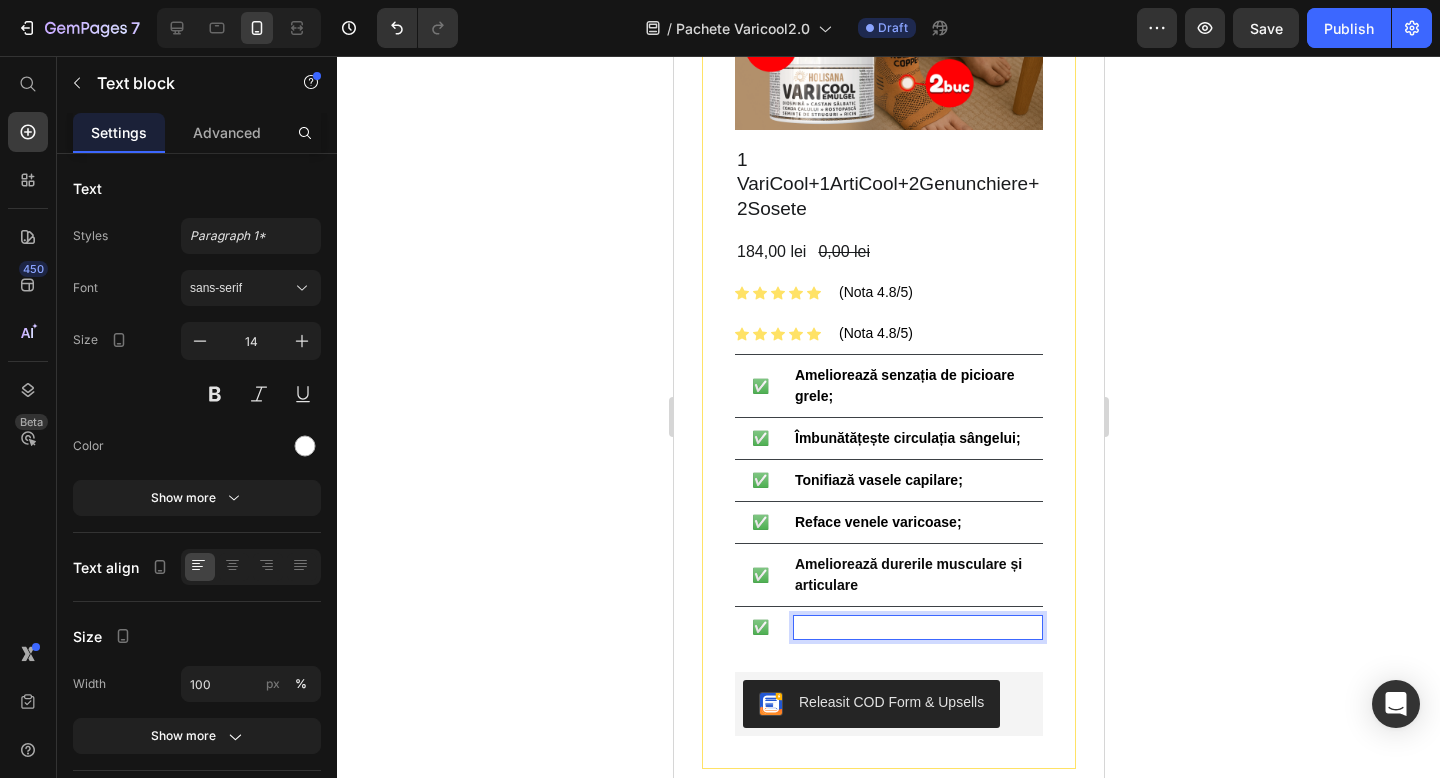 scroll, scrollTop: 538, scrollLeft: 0, axis: vertical 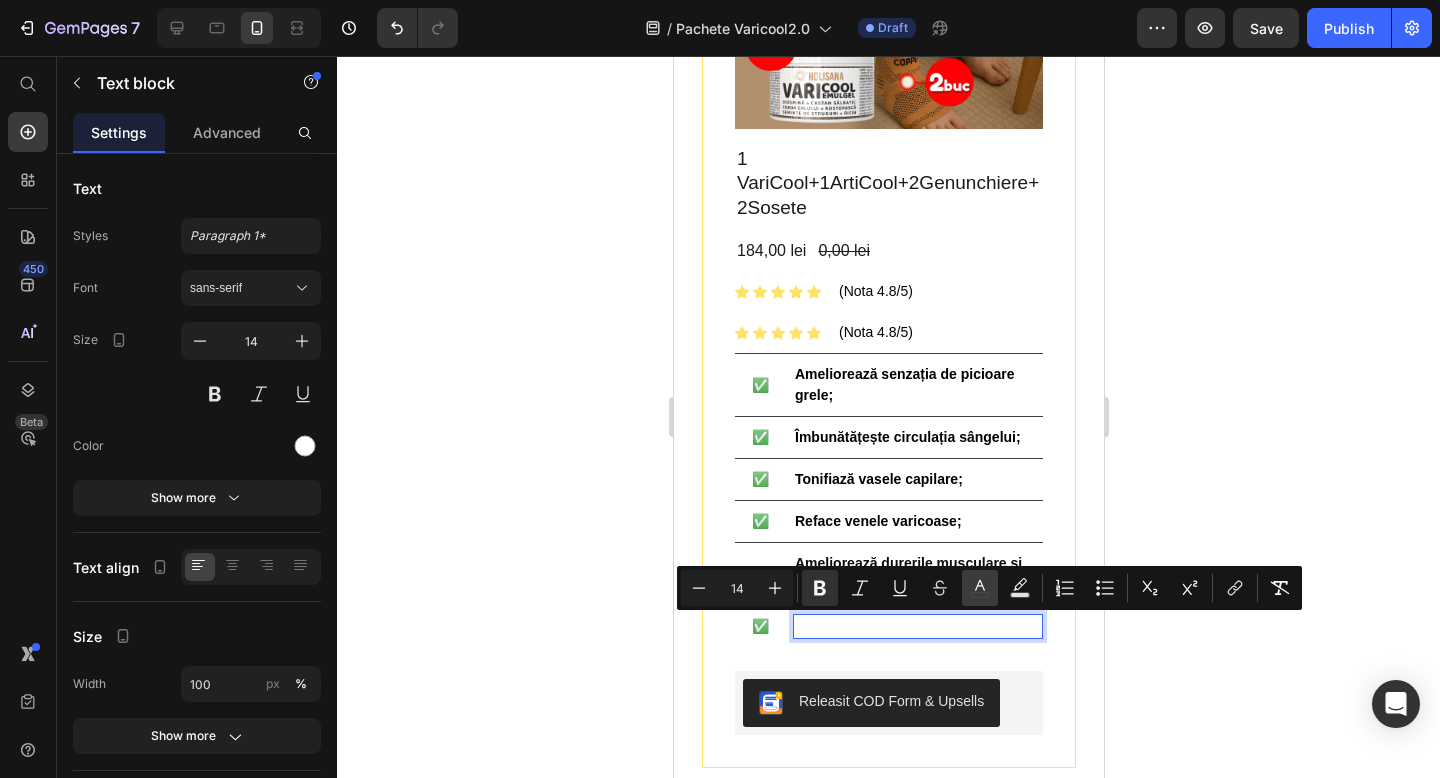 click 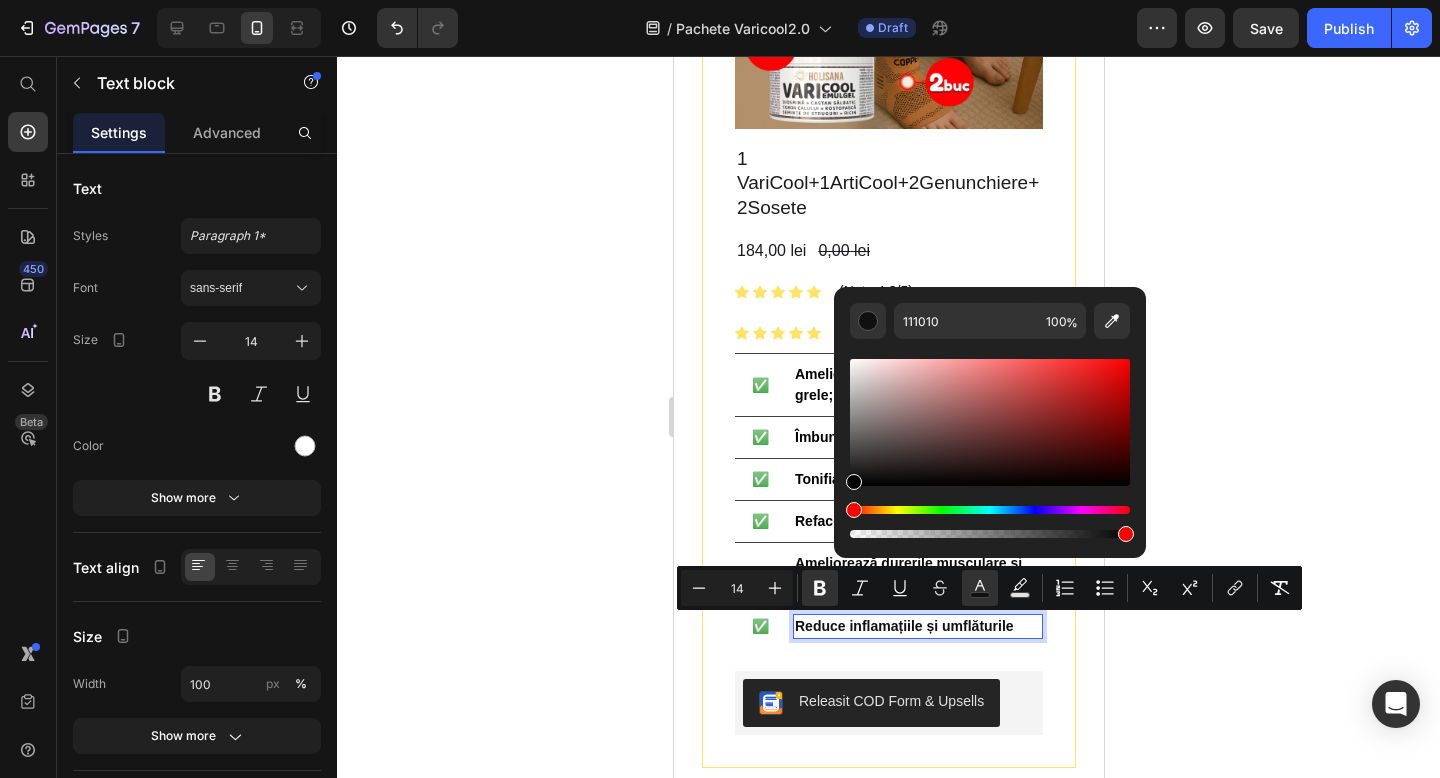 type on "020202" 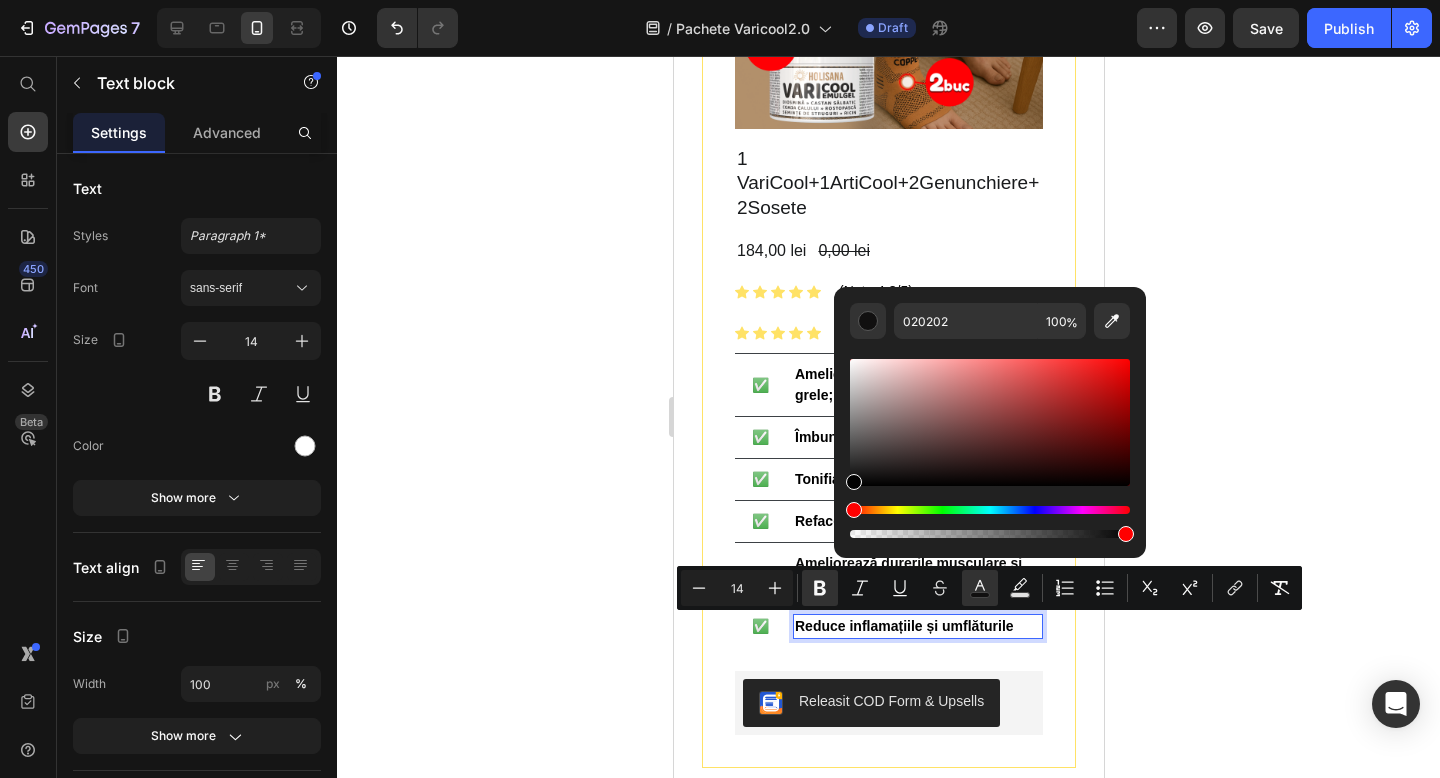 drag, startPoint x: 868, startPoint y: 477, endPoint x: 845, endPoint y: 484, distance: 24.04163 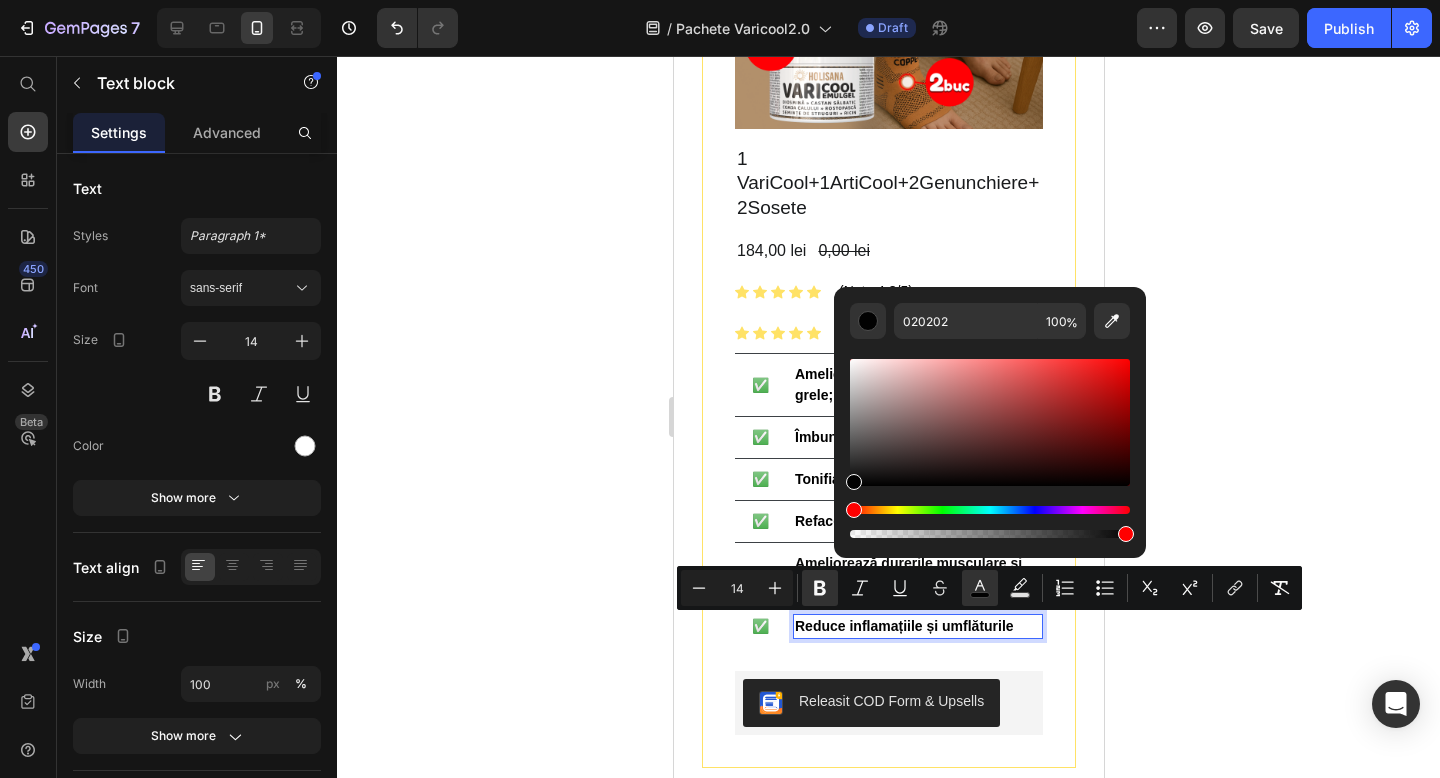 click 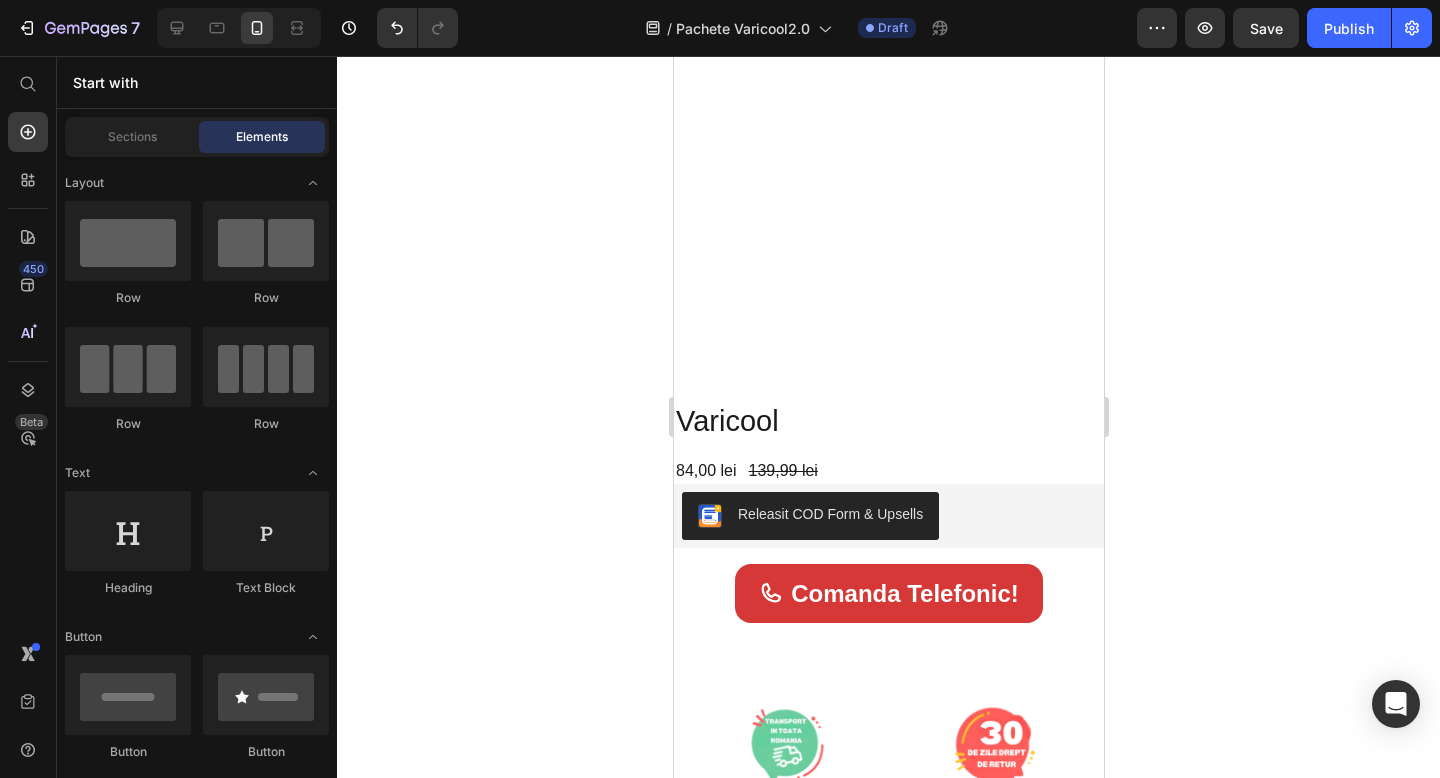 scroll, scrollTop: 3035, scrollLeft: 0, axis: vertical 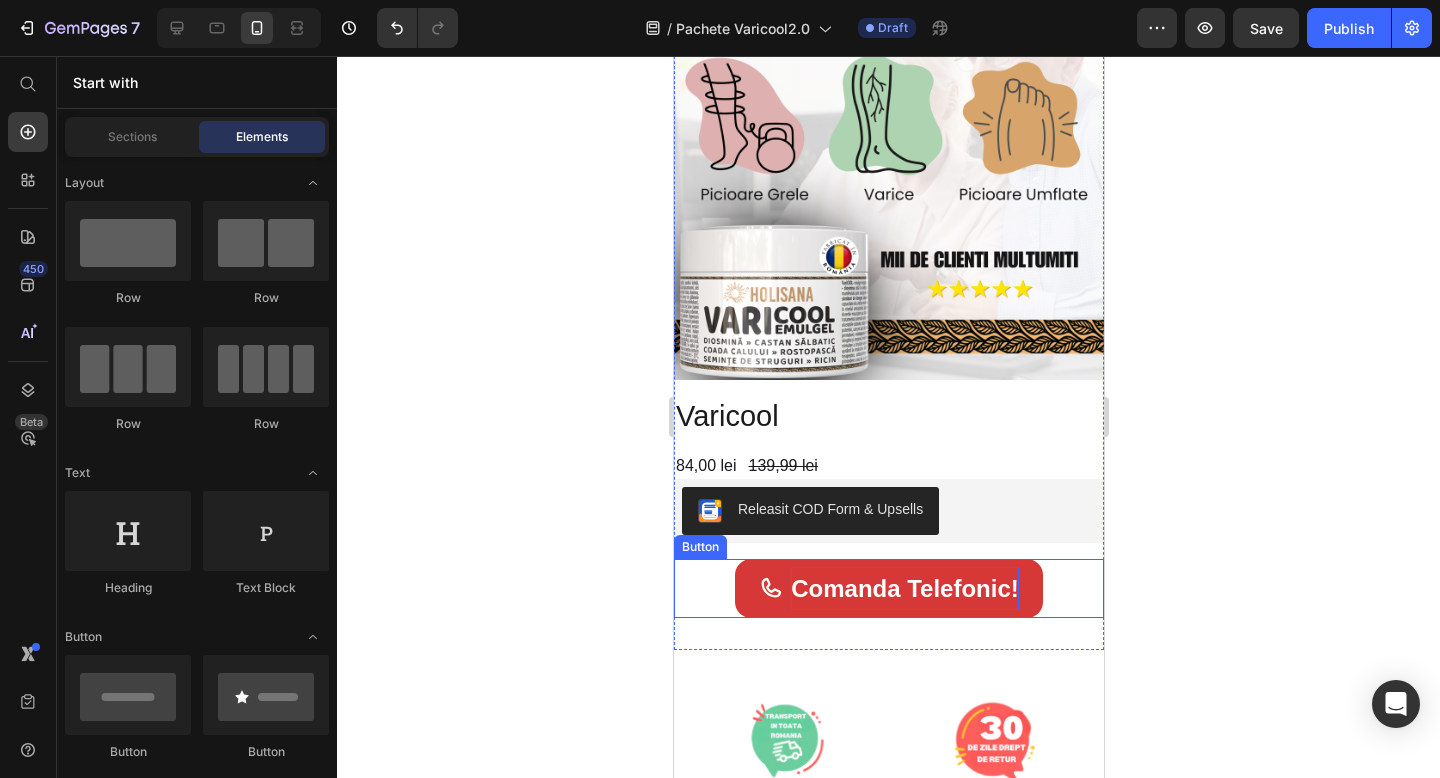 click on "Comanda Telefonic!" at bounding box center [904, 588] 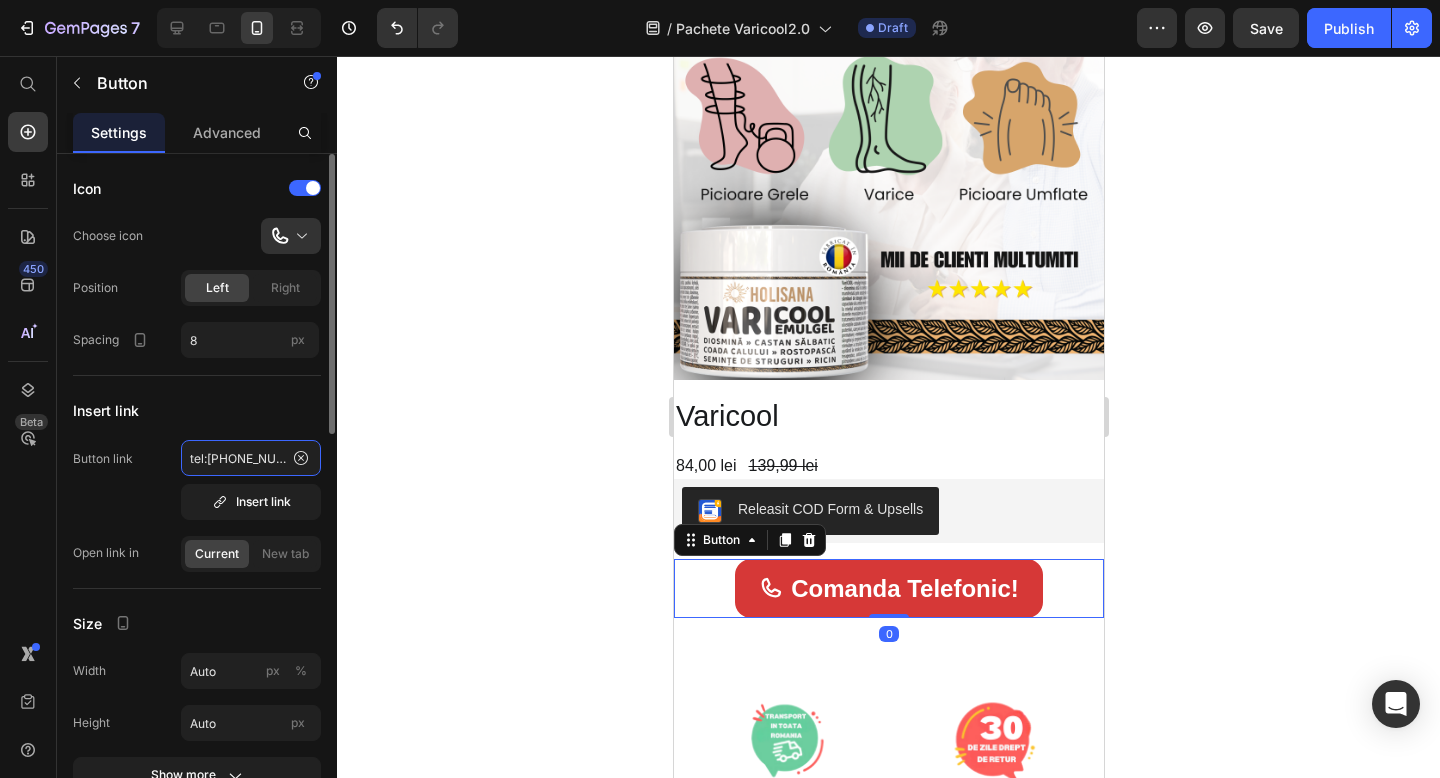 click on "tel:[PHONE_NUMBER]" 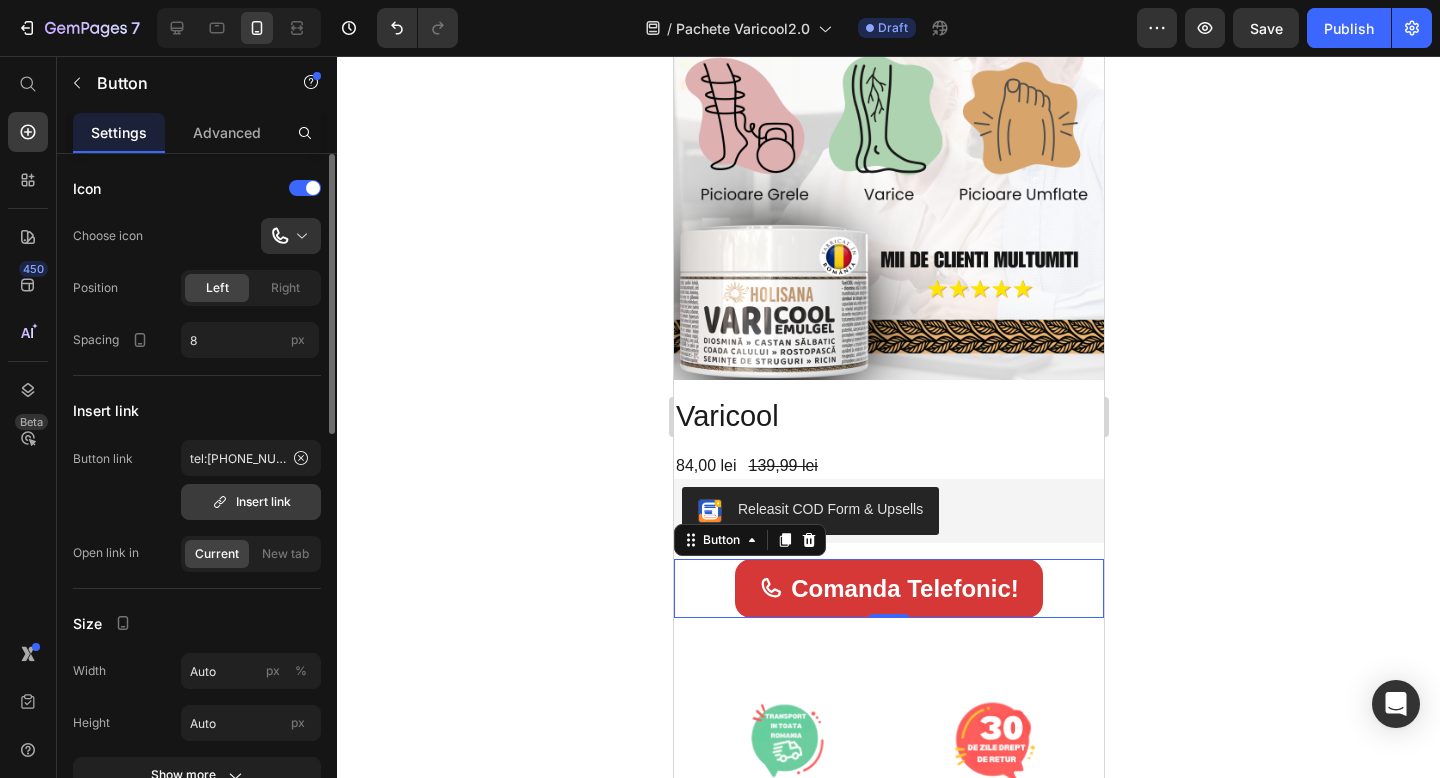 click on "Insert link" at bounding box center (251, 502) 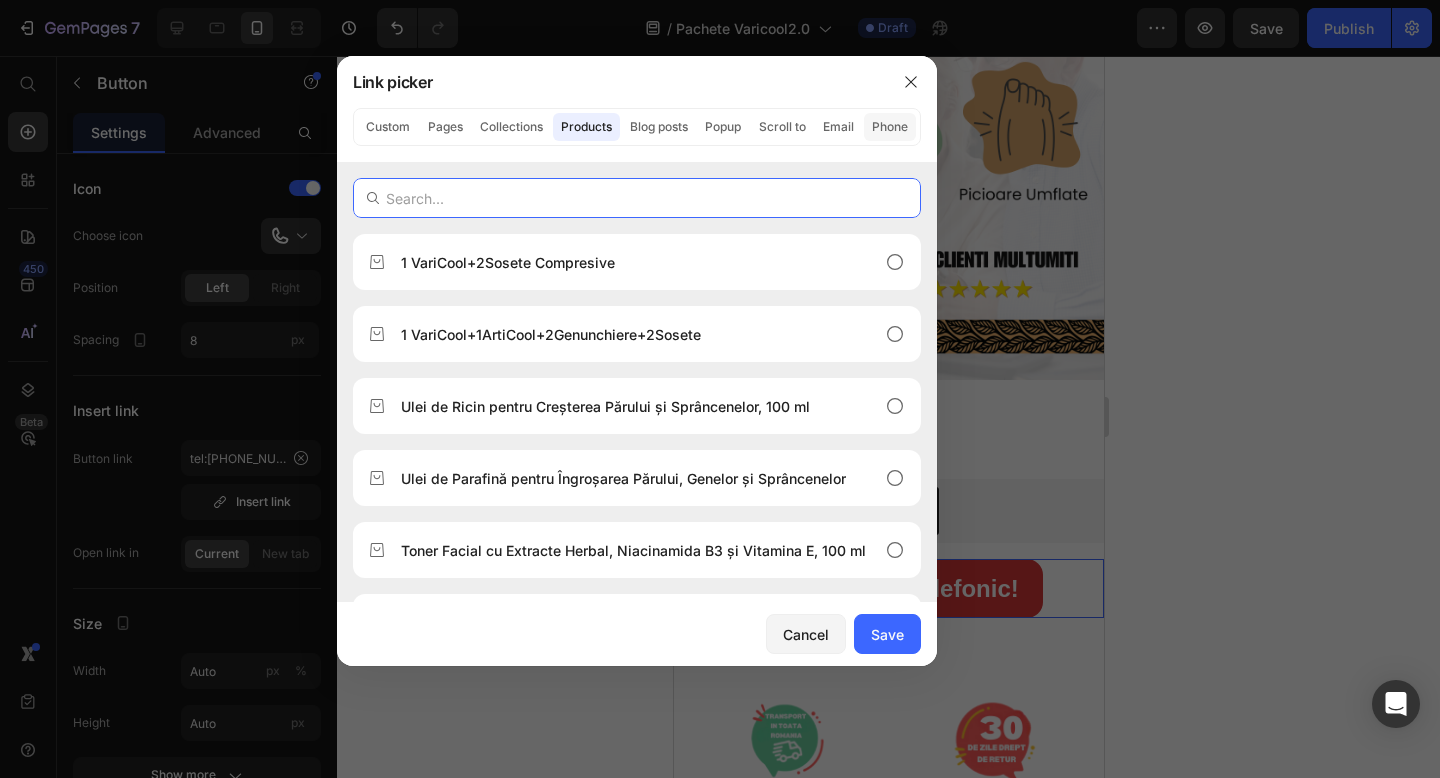 click on "Phone" 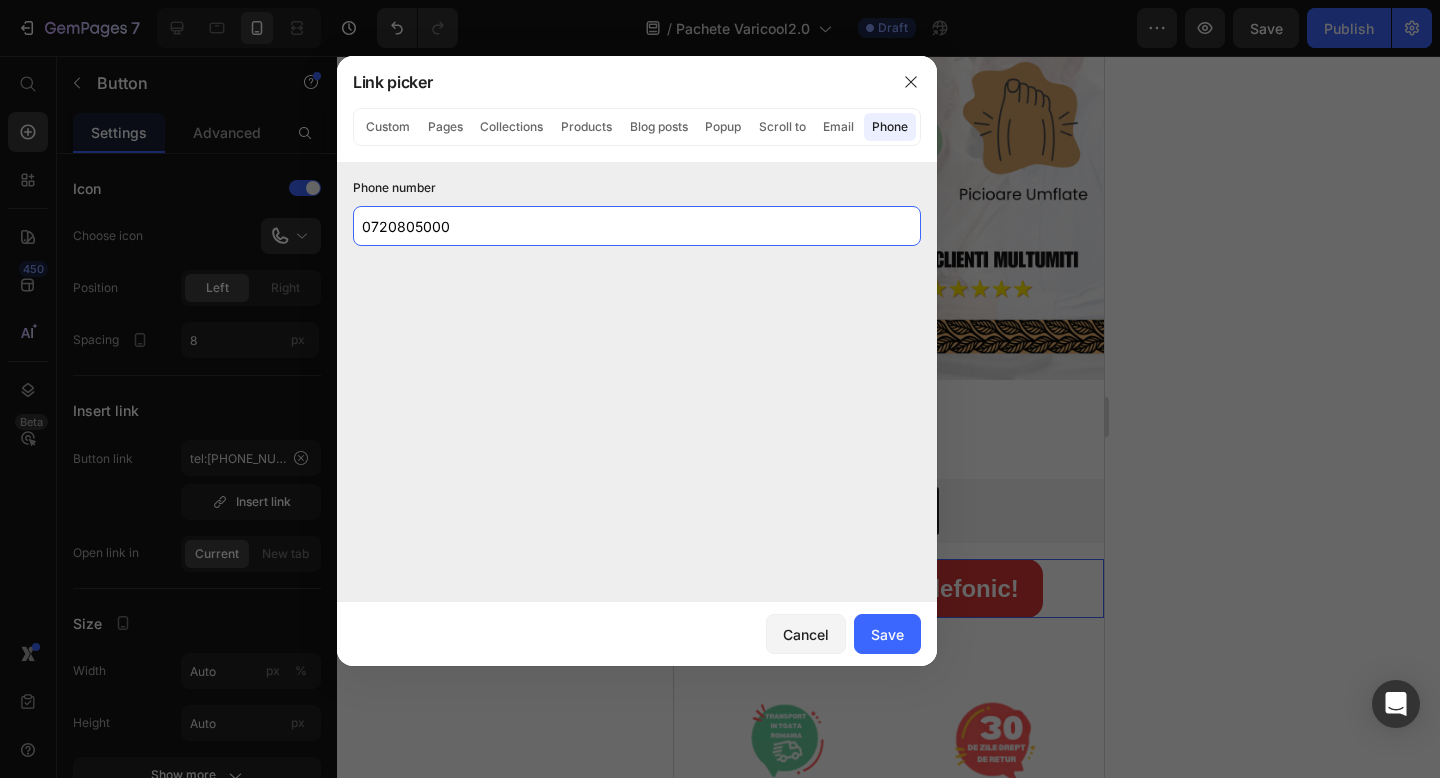 drag, startPoint x: 551, startPoint y: 232, endPoint x: 538, endPoint y: 253, distance: 24.698177 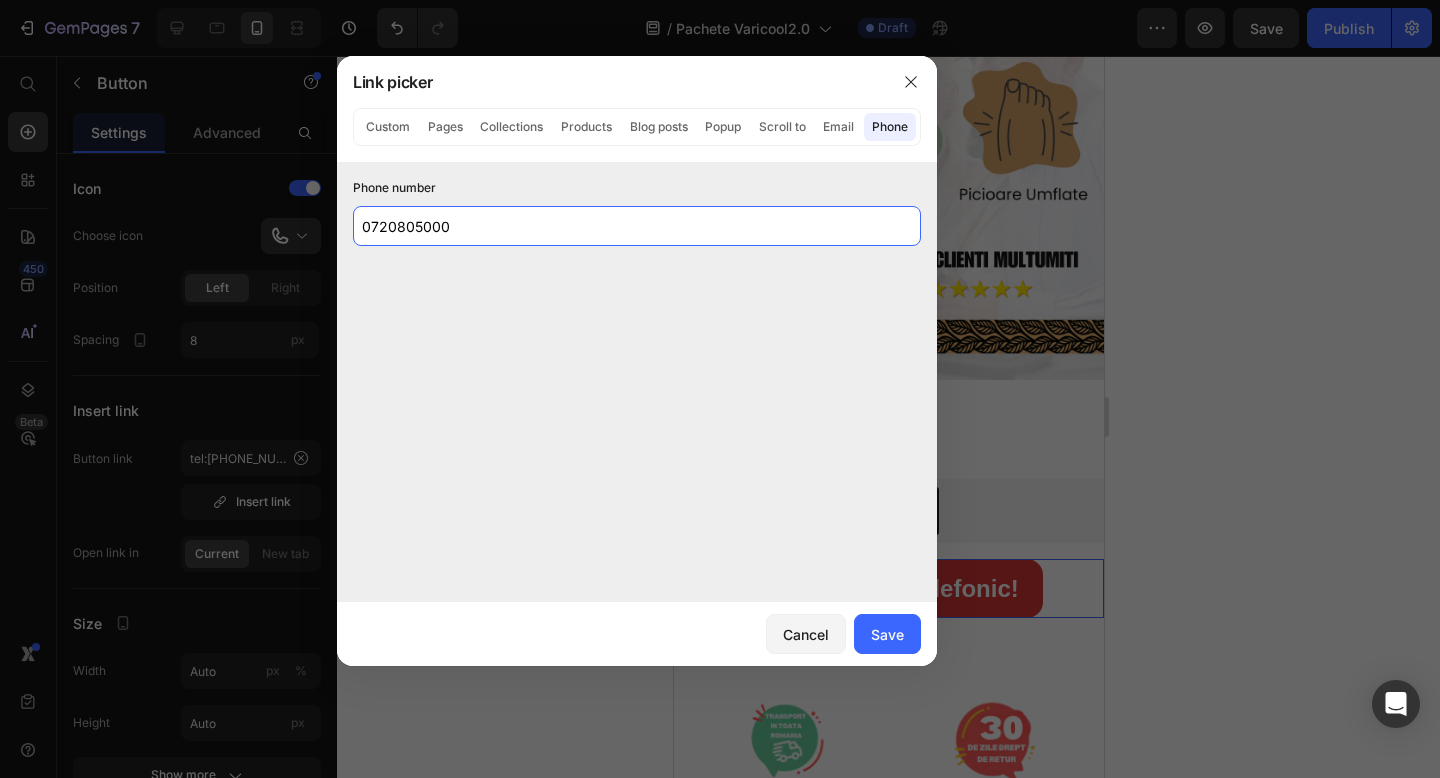 drag, startPoint x: 491, startPoint y: 233, endPoint x: 289, endPoint y: 210, distance: 203.30519 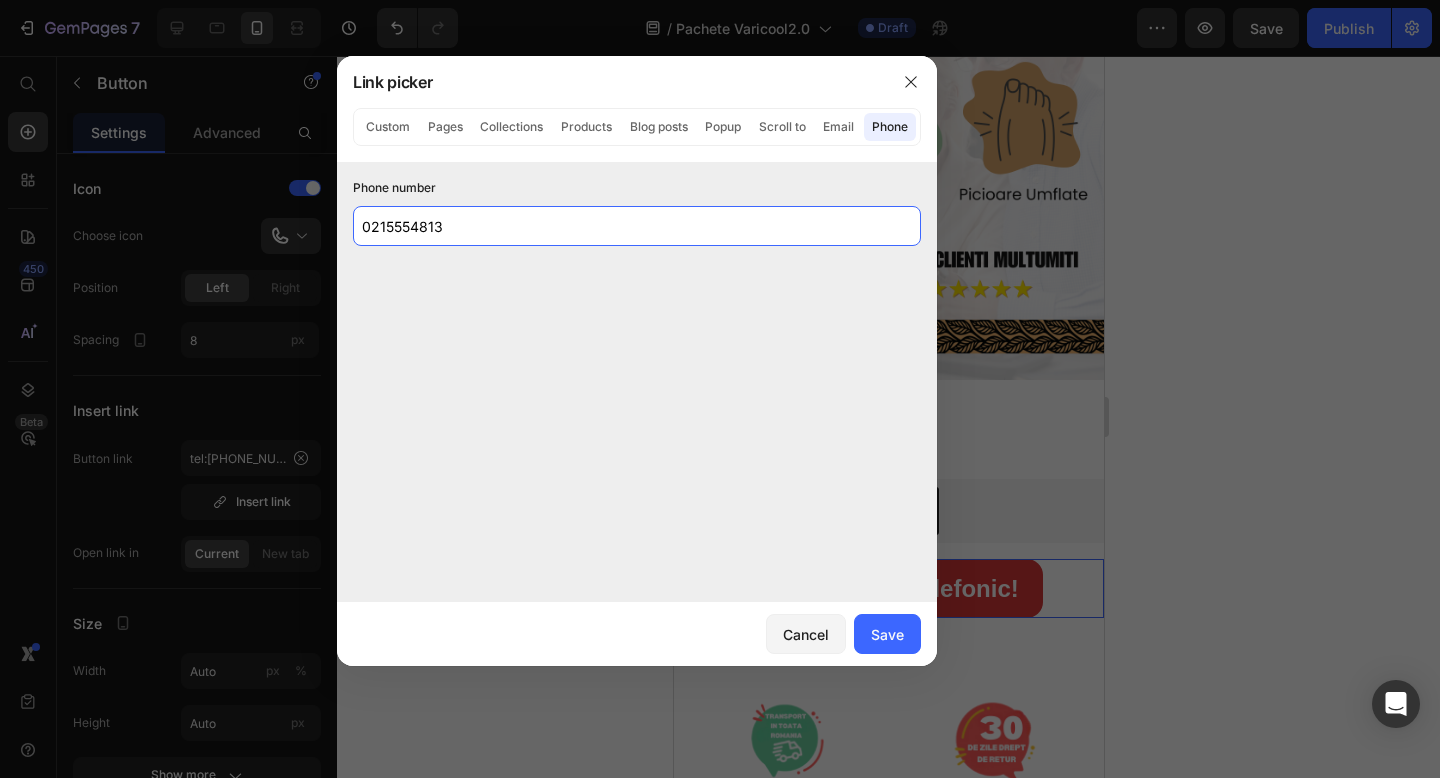 type on "0215554813" 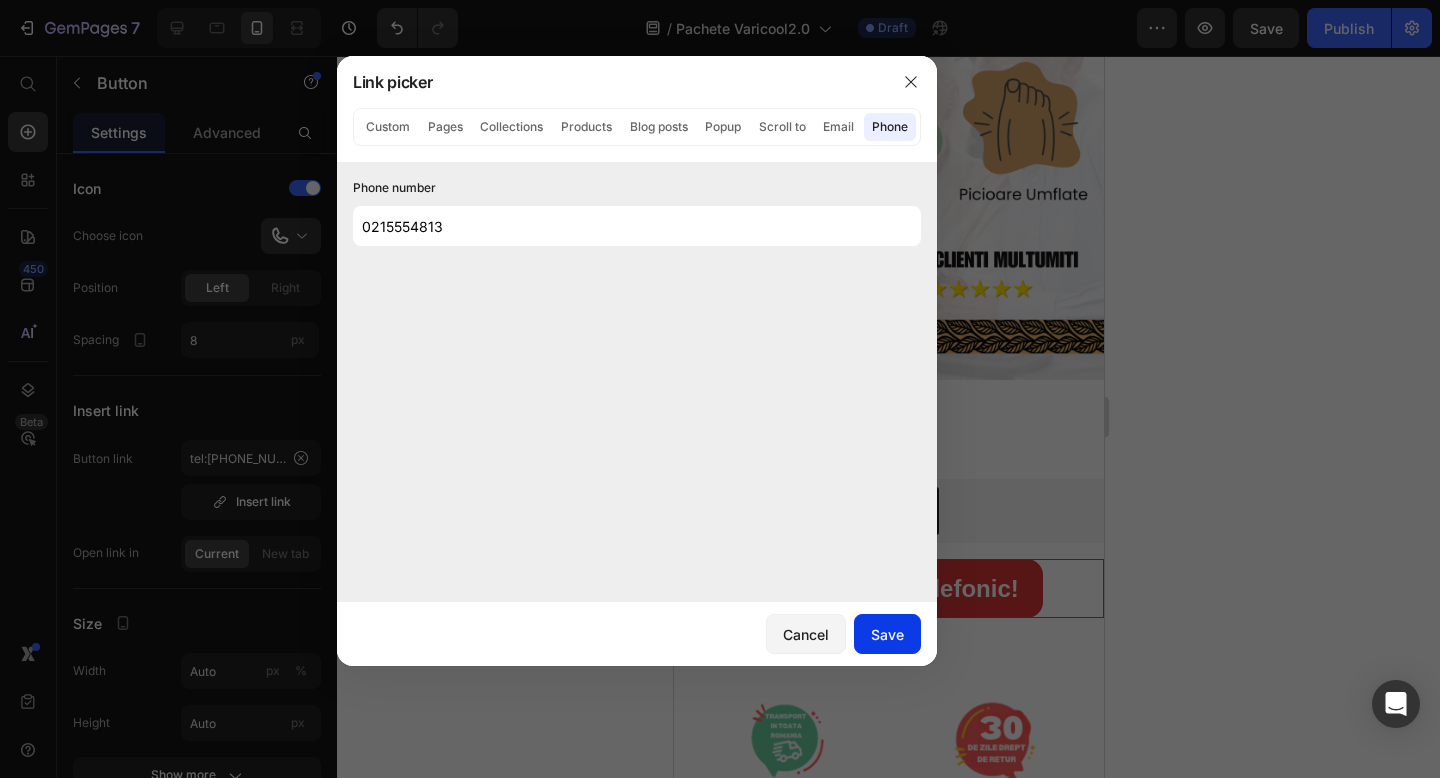 click on "Save" at bounding box center [887, 634] 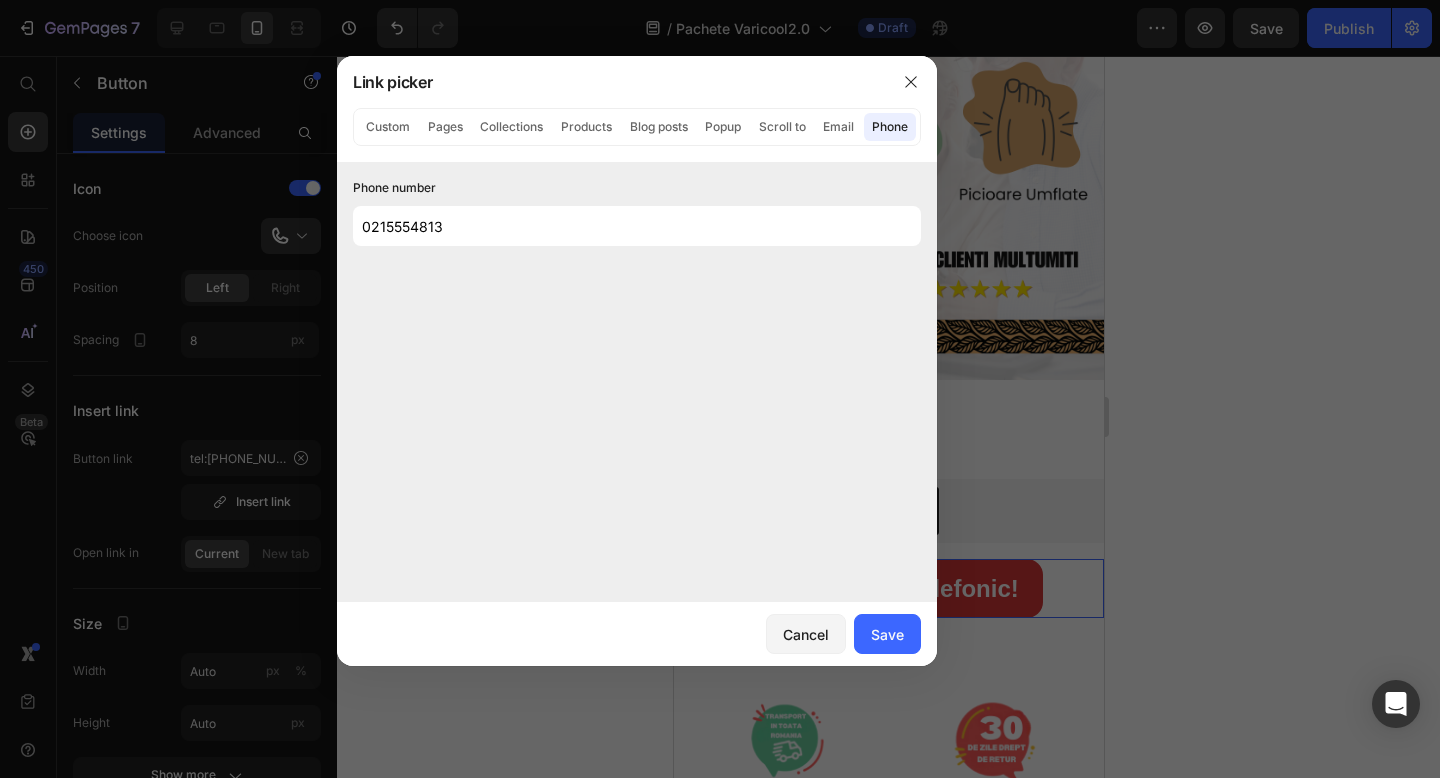 type on "tel:[PHONE_NUMBER]" 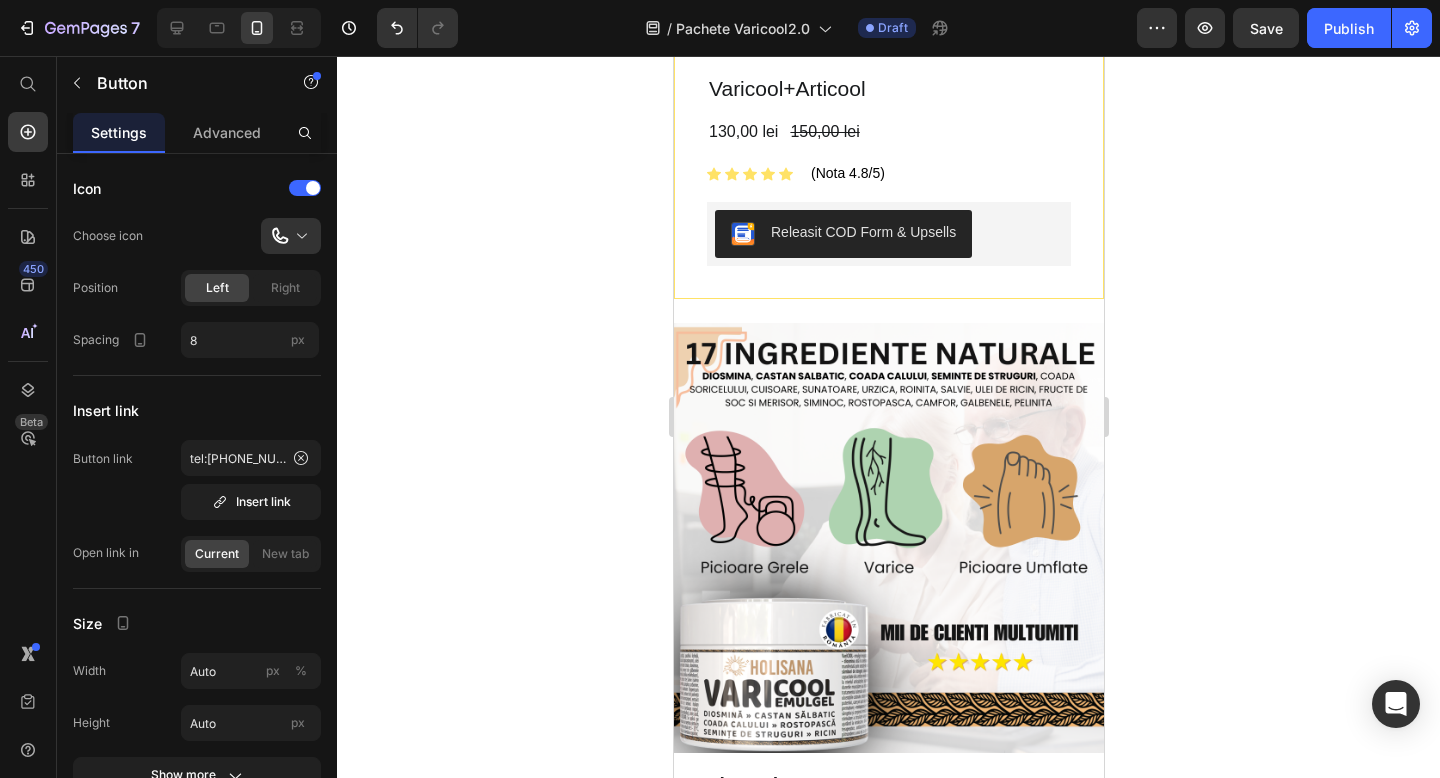 scroll, scrollTop: 3253, scrollLeft: 0, axis: vertical 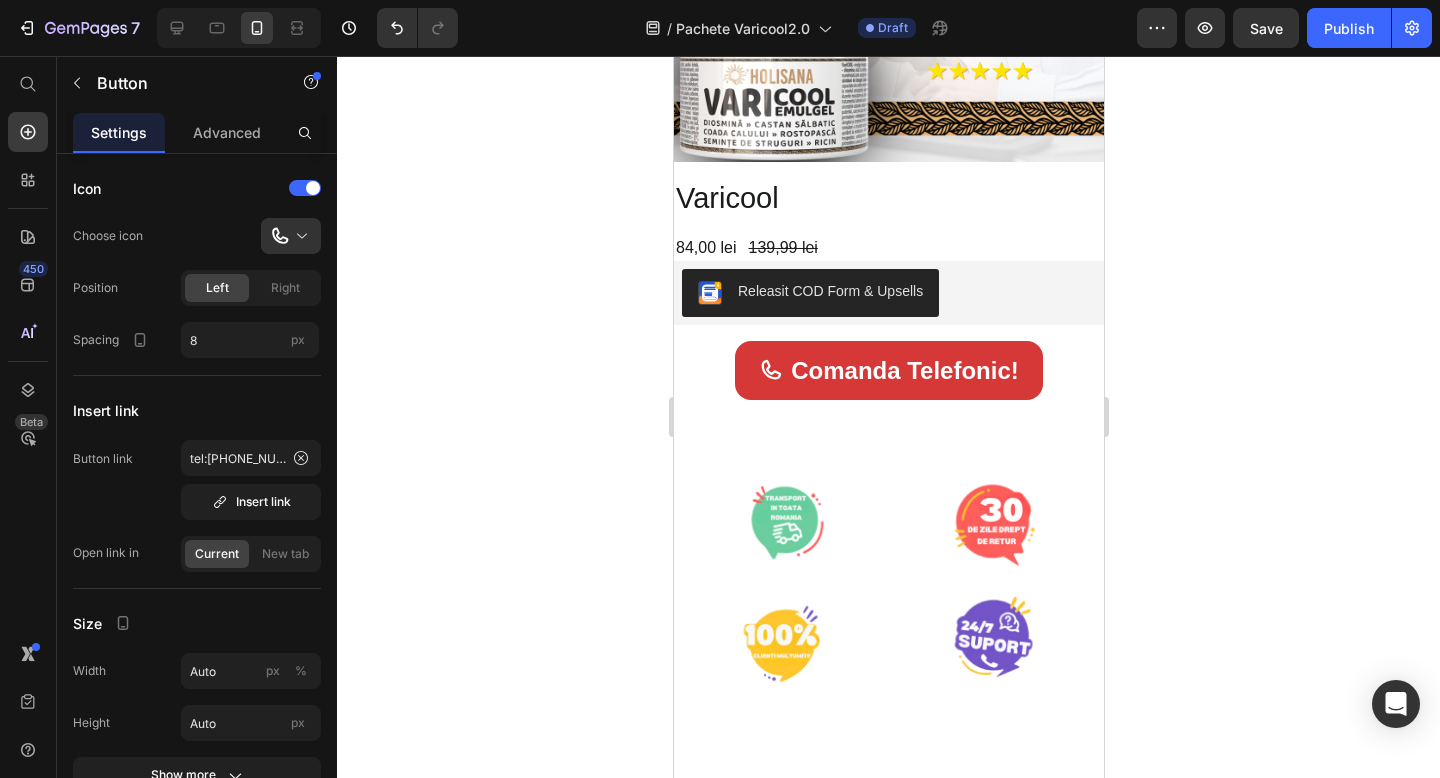 click on "Comanda Telefonic! Button" at bounding box center [888, 370] 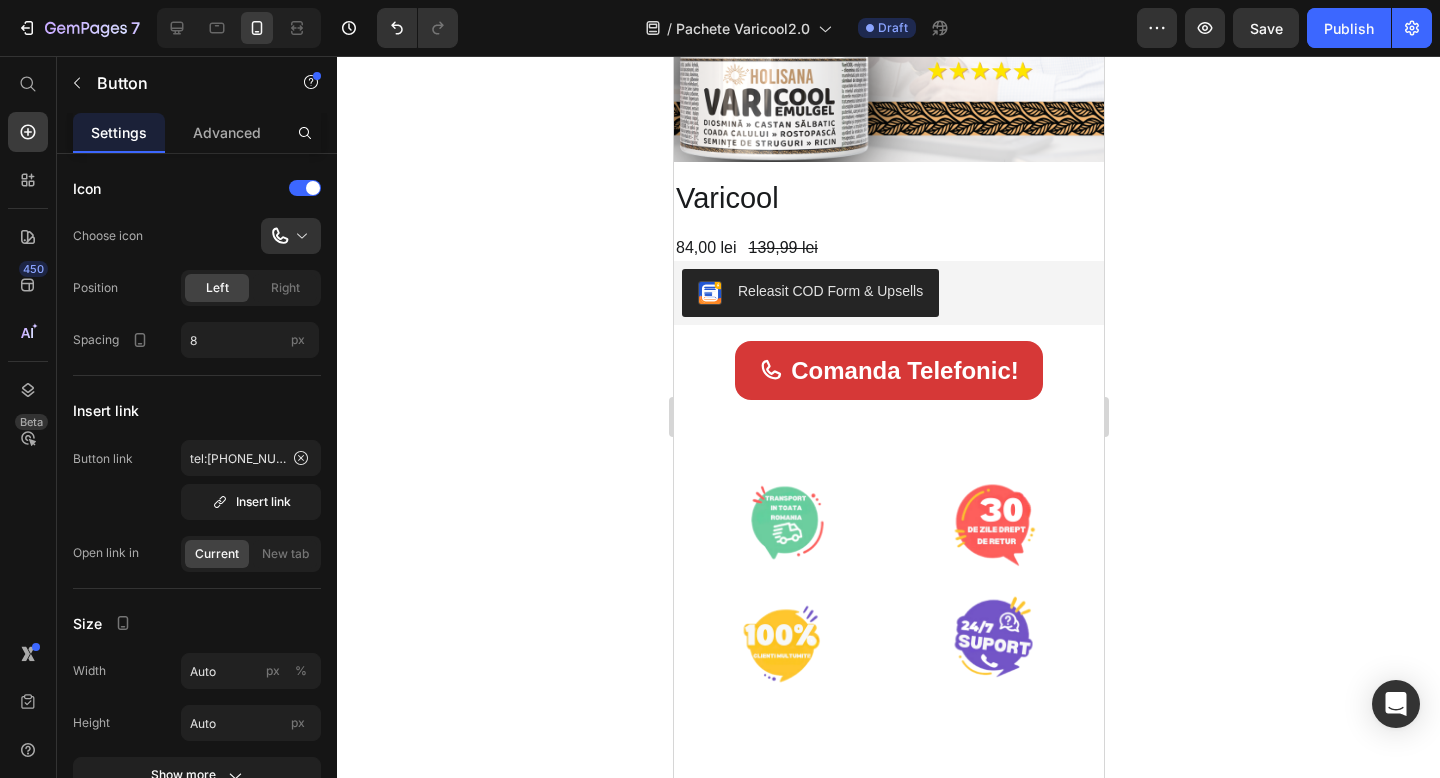 click on "Comanda Telefonic!" at bounding box center (888, 370) 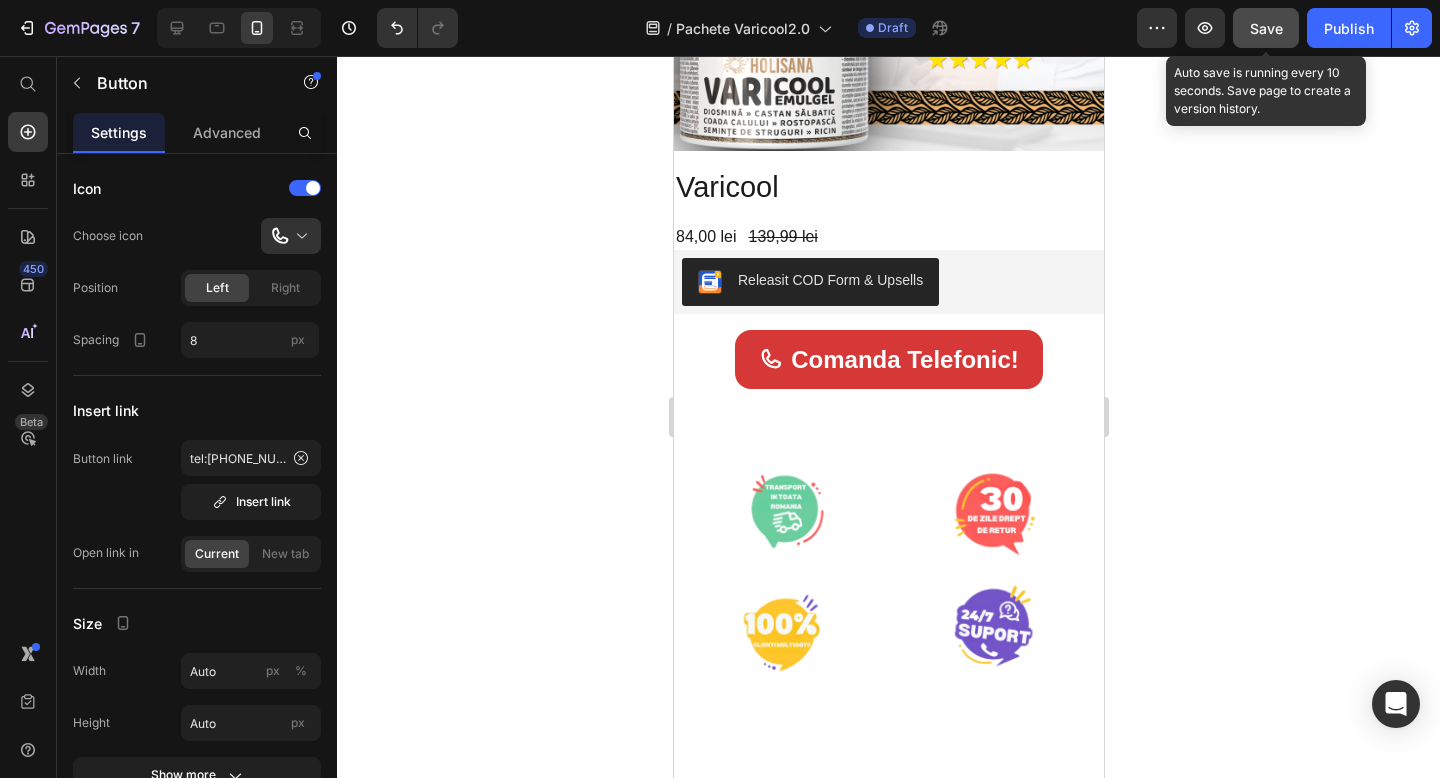 click on "Save" at bounding box center (1266, 28) 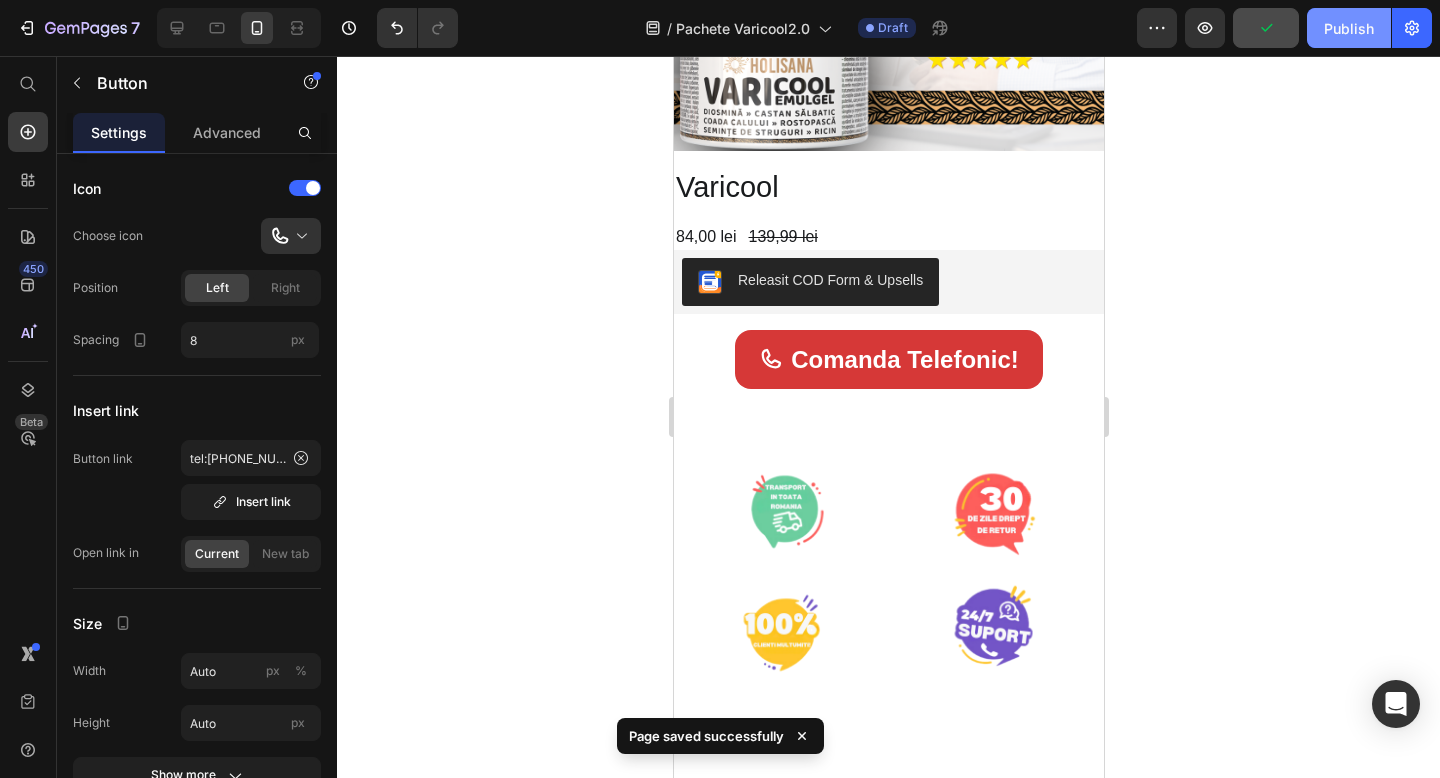 click on "Publish" at bounding box center [1349, 28] 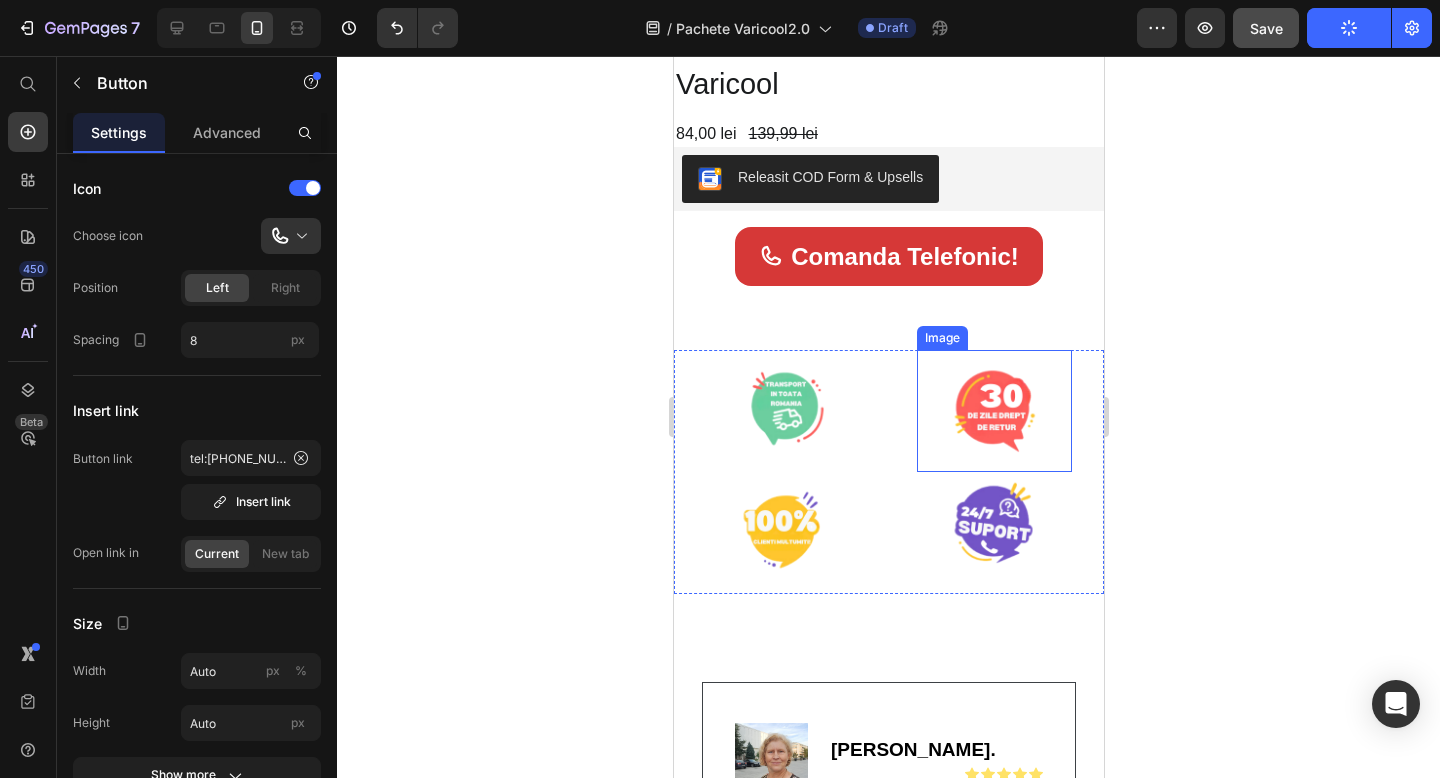 scroll, scrollTop: 3385, scrollLeft: 0, axis: vertical 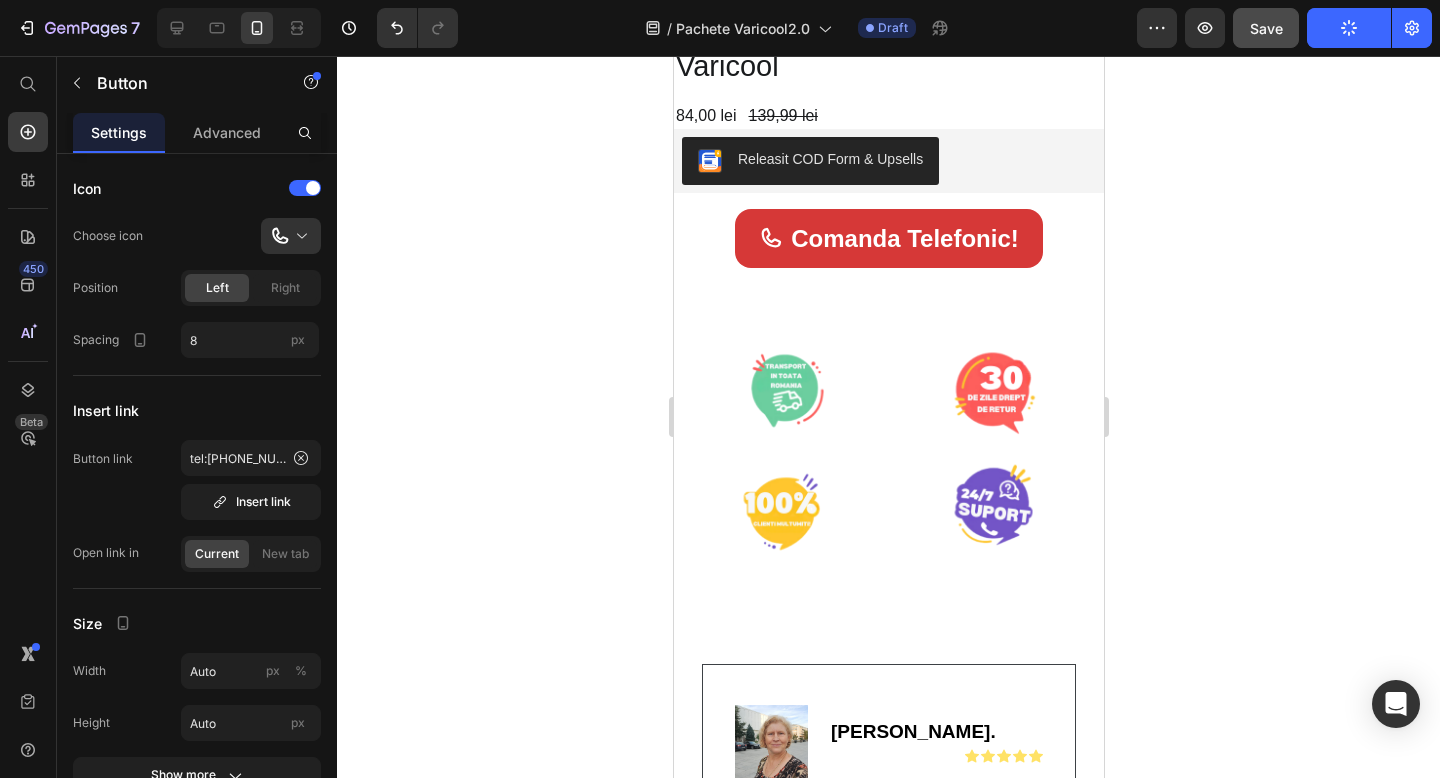 click on "Comanda Telefonic!" at bounding box center (888, 238) 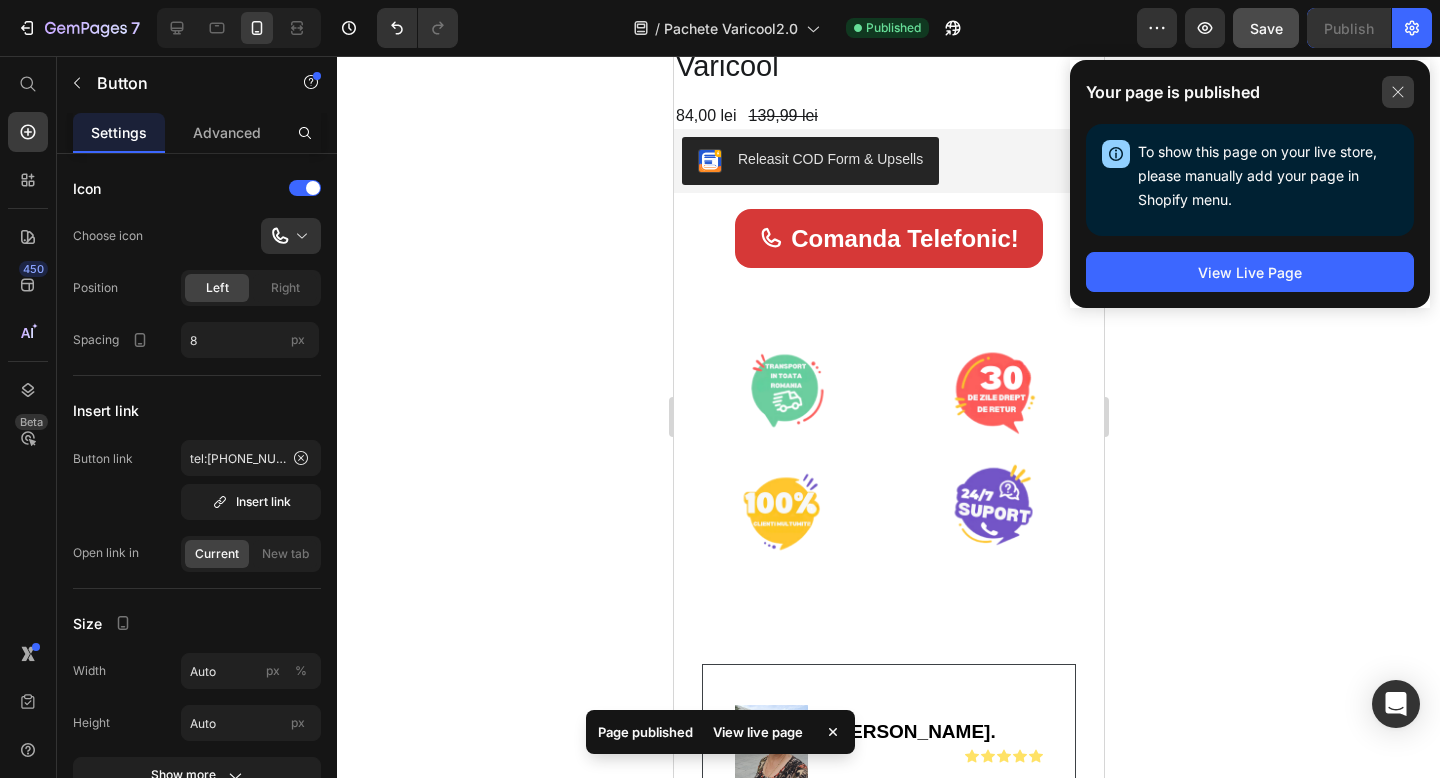 click 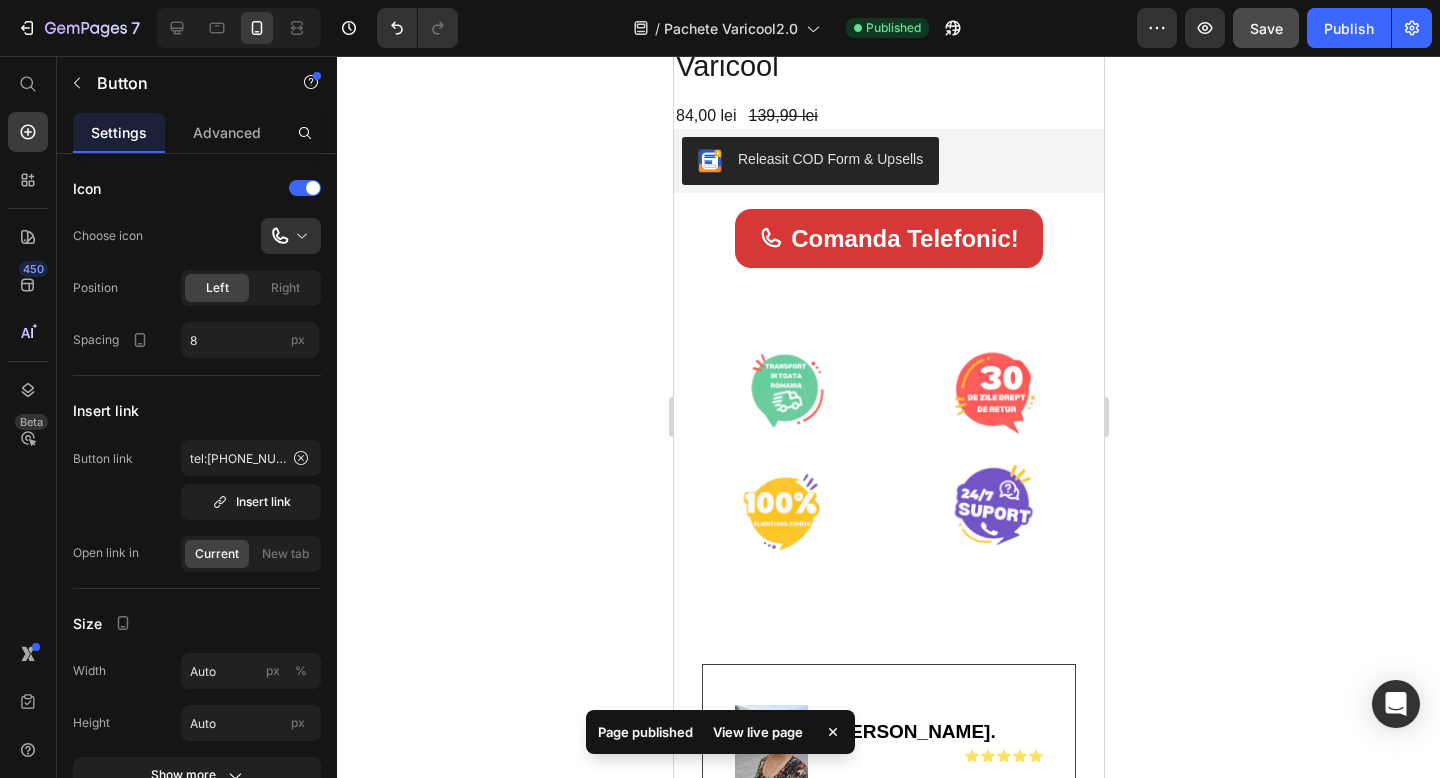 click on "Comanda Telefonic!" at bounding box center (888, 238) 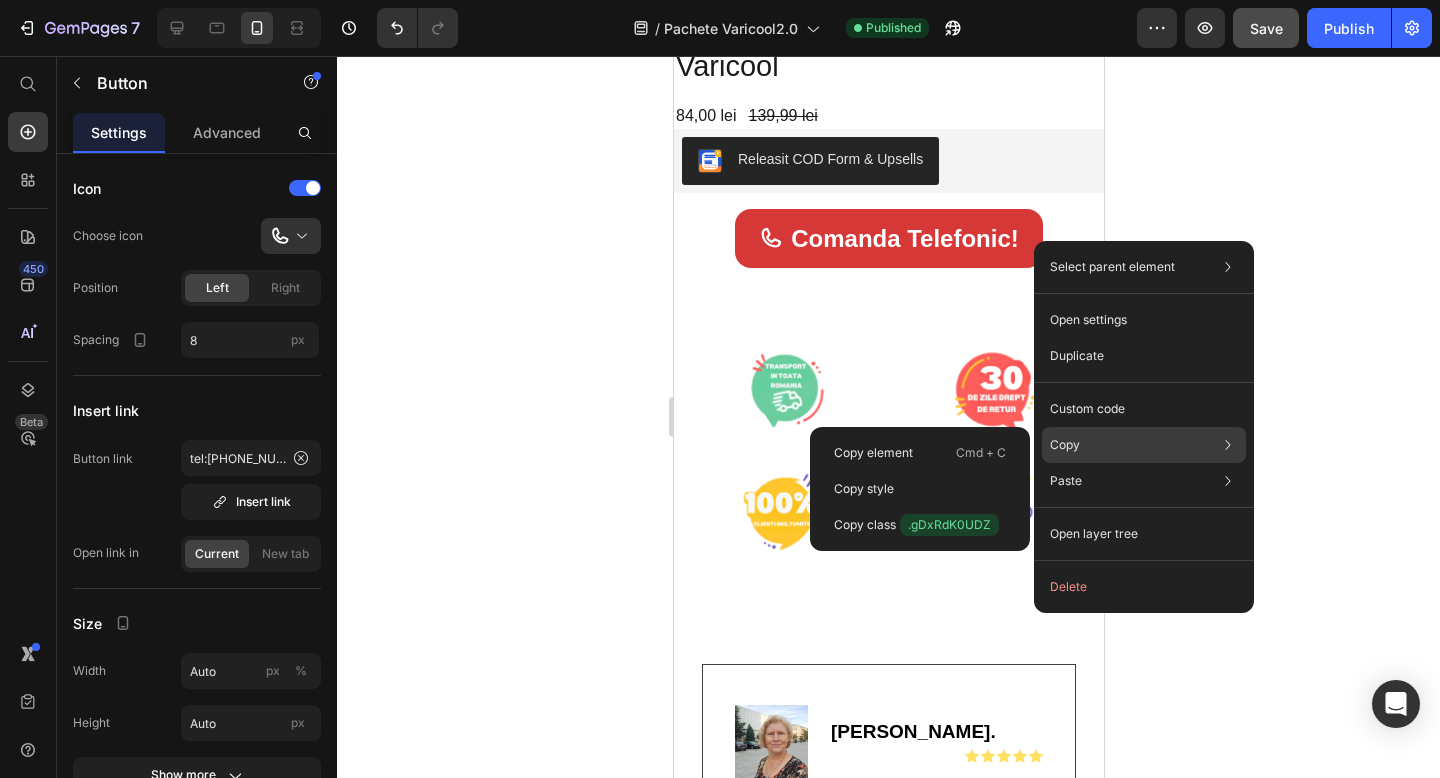 click on "Copy Copy element  Cmd + C Copy style  Copy class  .gDxRdK0UDZ" 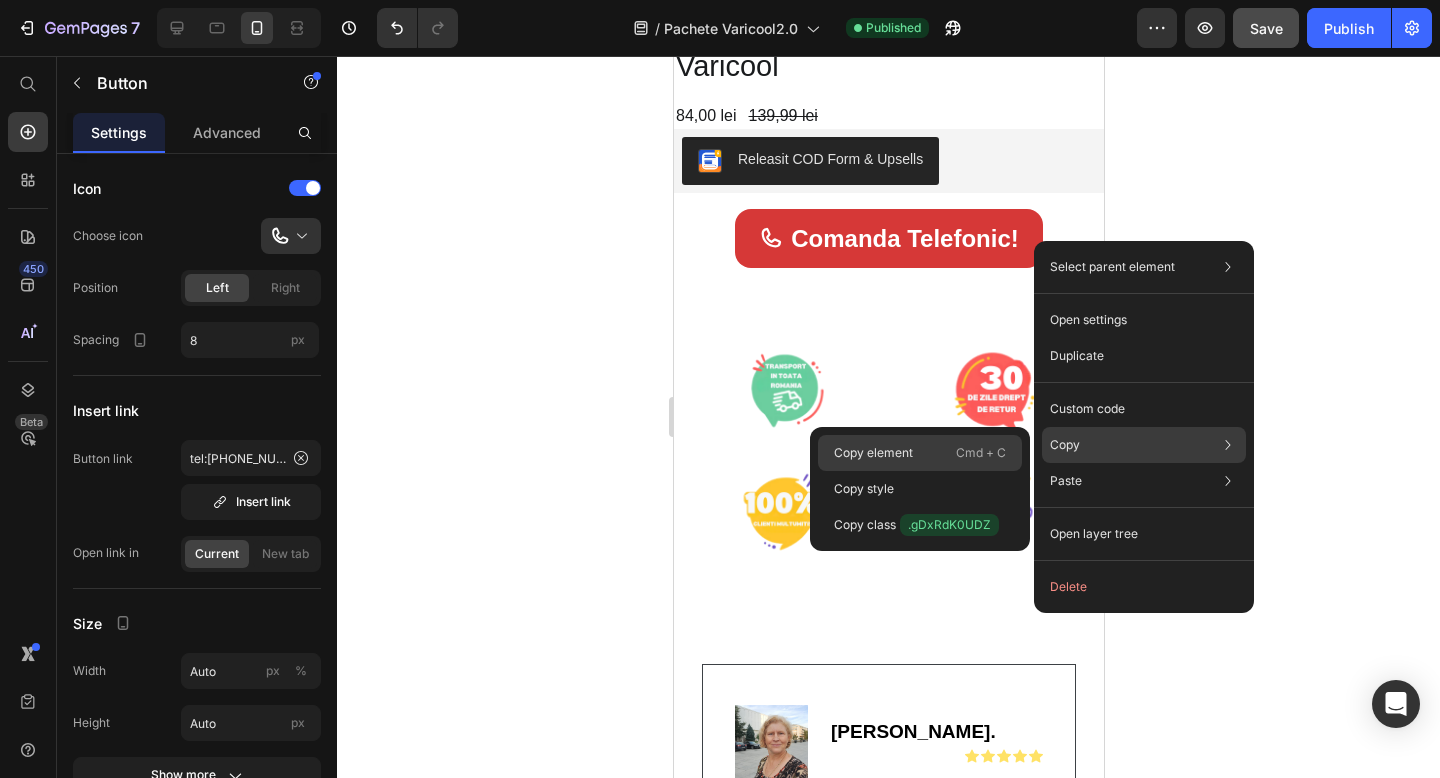 click on "Copy element  Cmd + C" 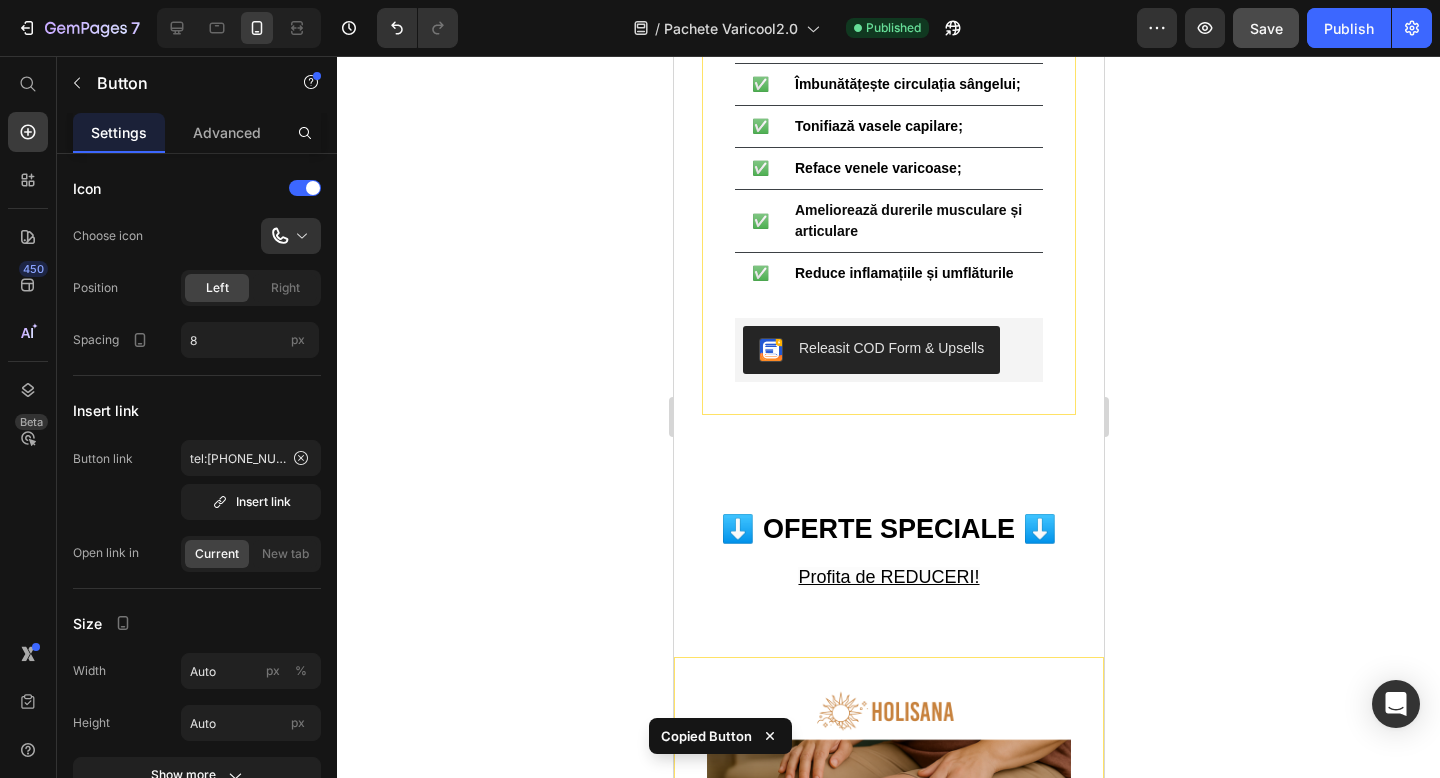 scroll, scrollTop: 859, scrollLeft: 0, axis: vertical 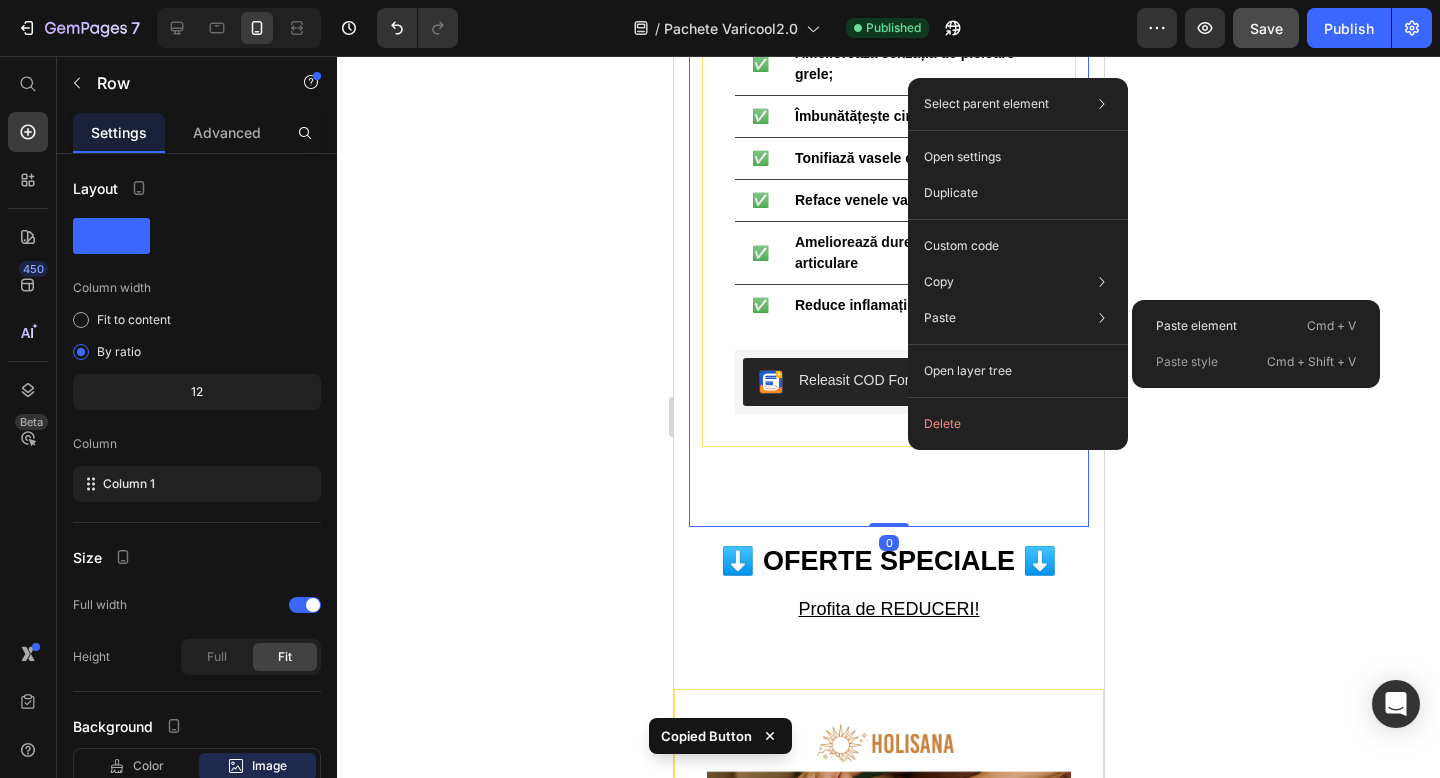 drag, startPoint x: 1177, startPoint y: 320, endPoint x: 1168, endPoint y: 328, distance: 12.0415945 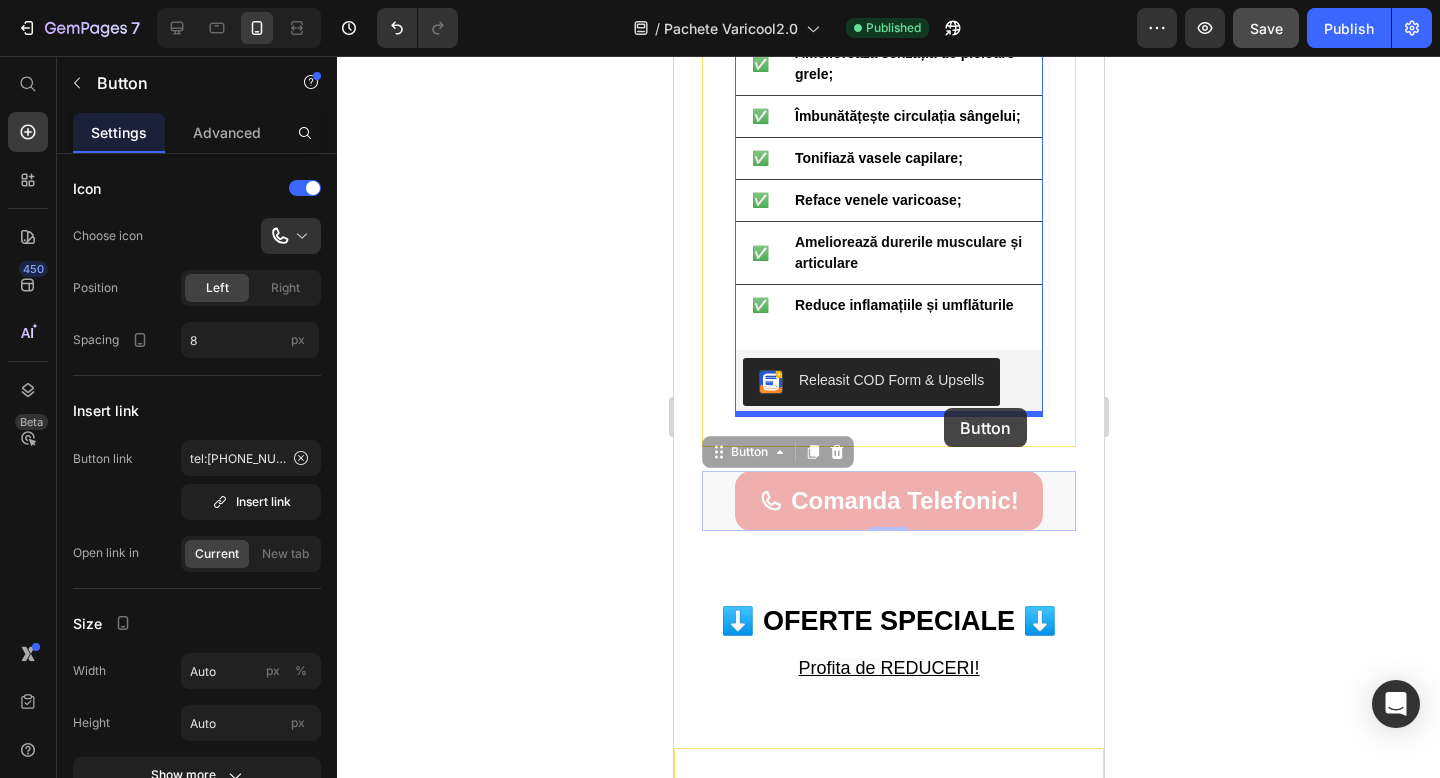 drag, startPoint x: 1055, startPoint y: 492, endPoint x: 943, endPoint y: 408, distance: 140 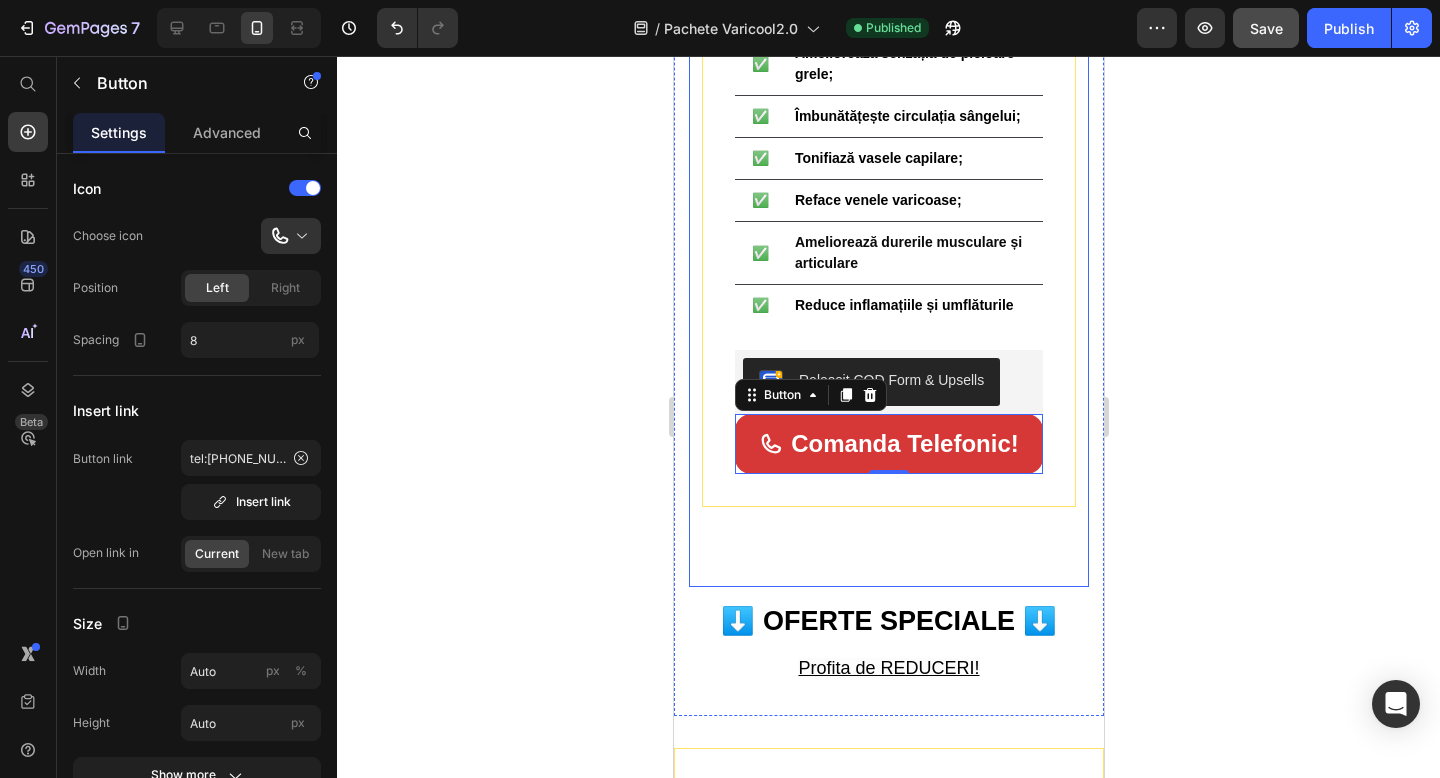 click 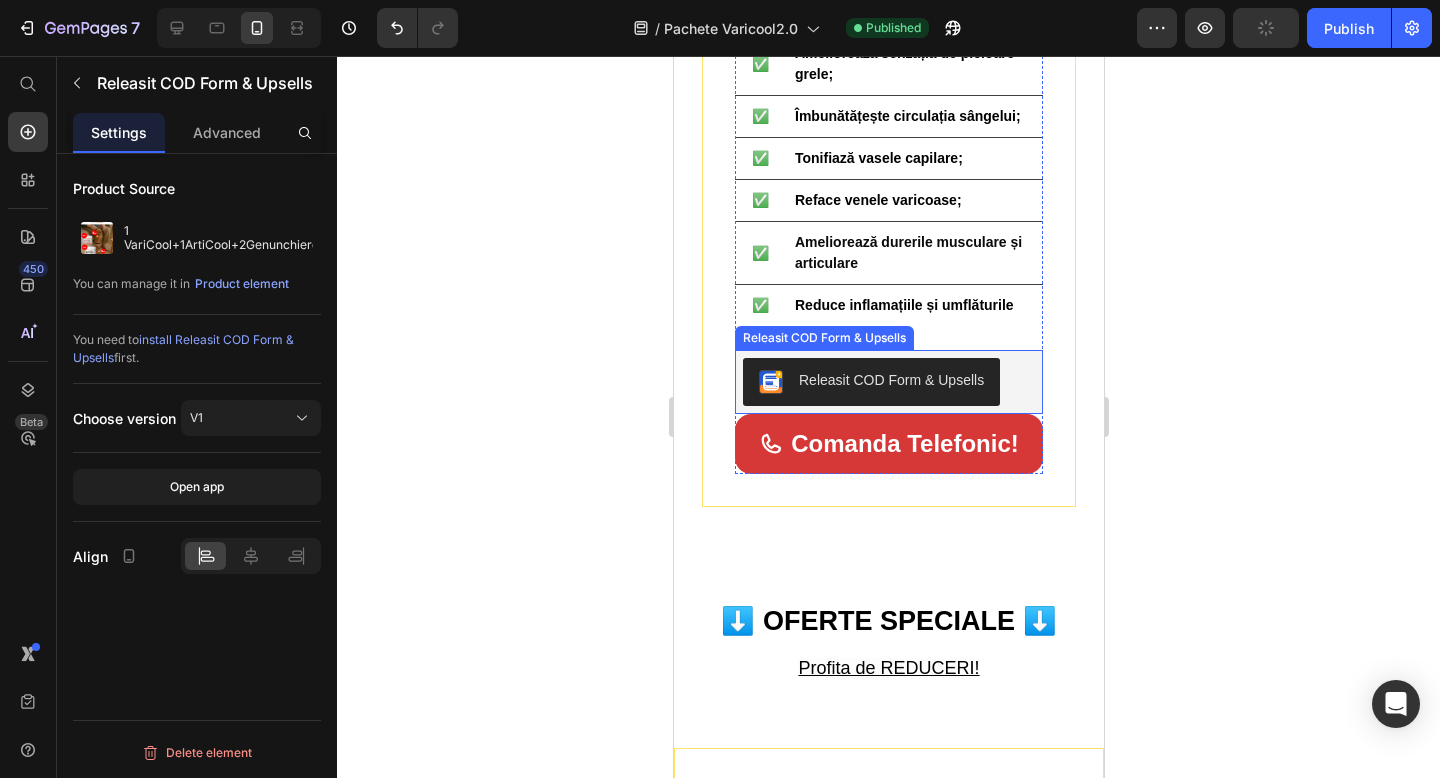click on "Releasit COD Form & Upsells" at bounding box center [870, 382] 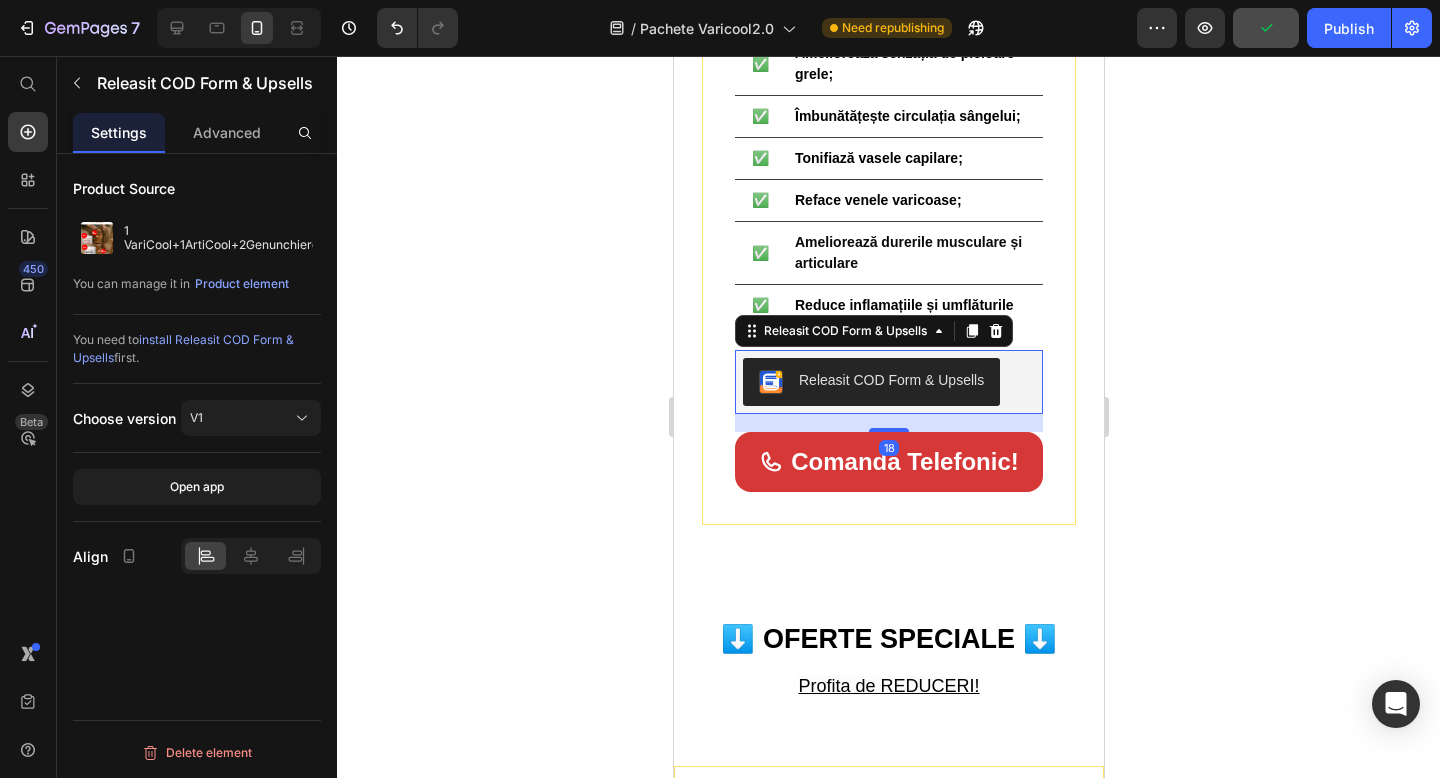 drag, startPoint x: 899, startPoint y: 412, endPoint x: 921, endPoint y: 438, distance: 34.058773 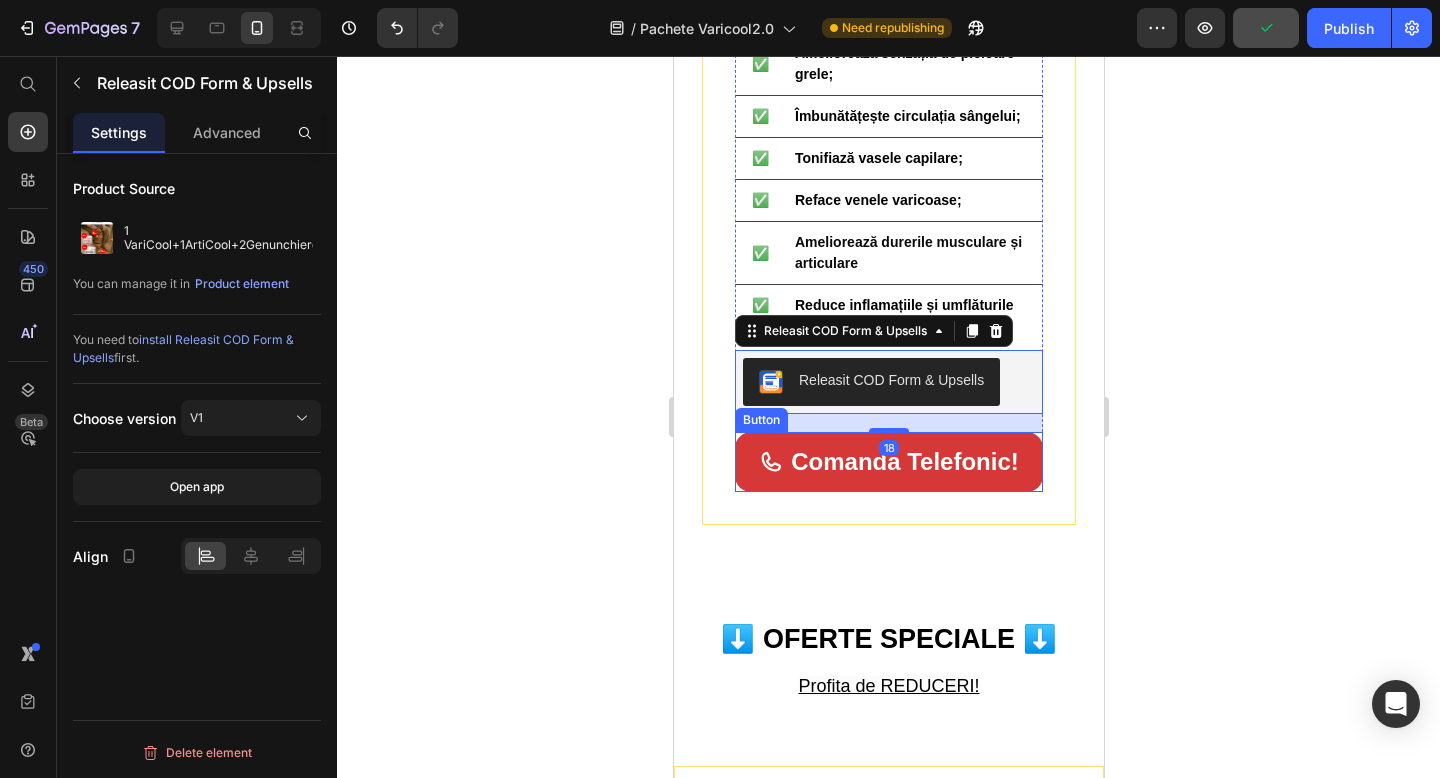 click on "Comanda Telefonic!" at bounding box center (888, 461) 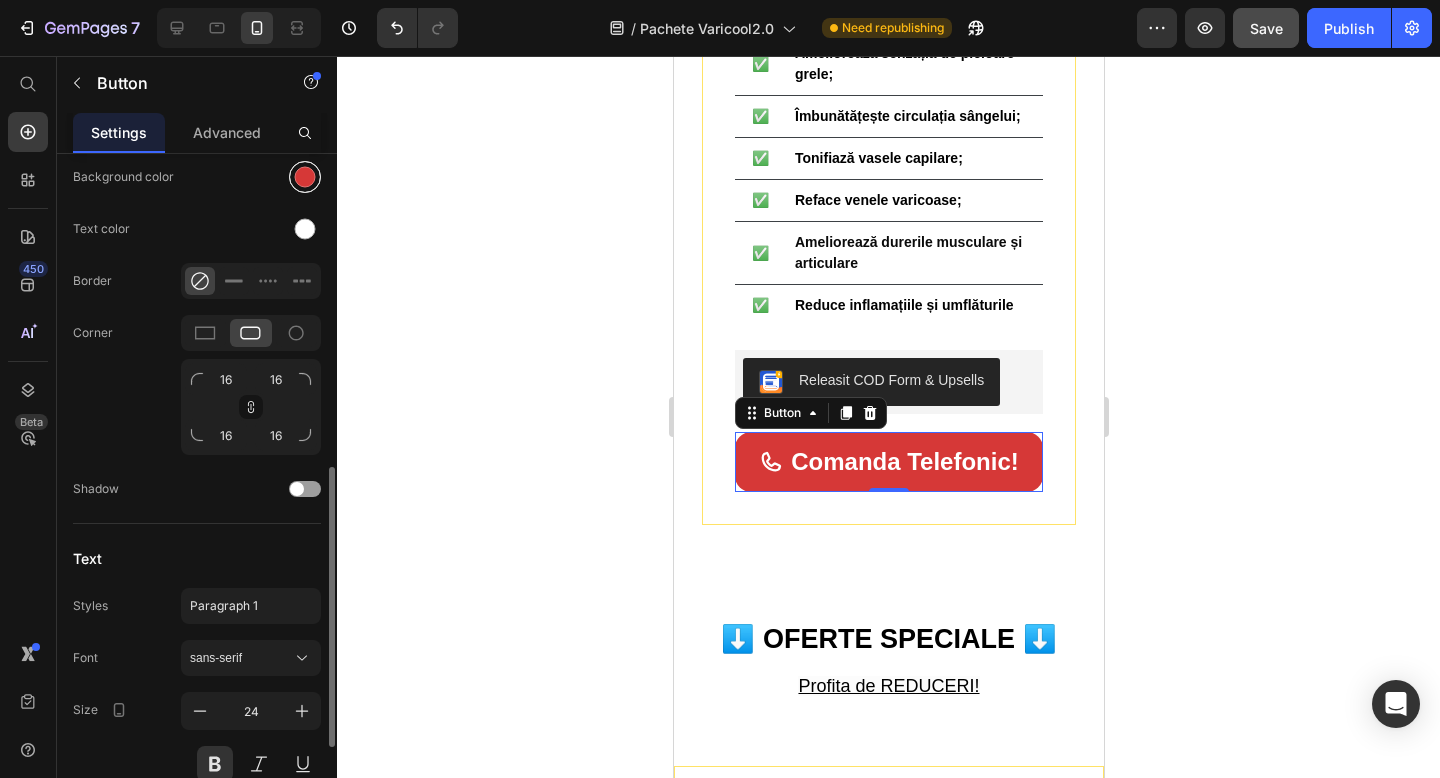 scroll, scrollTop: 764, scrollLeft: 0, axis: vertical 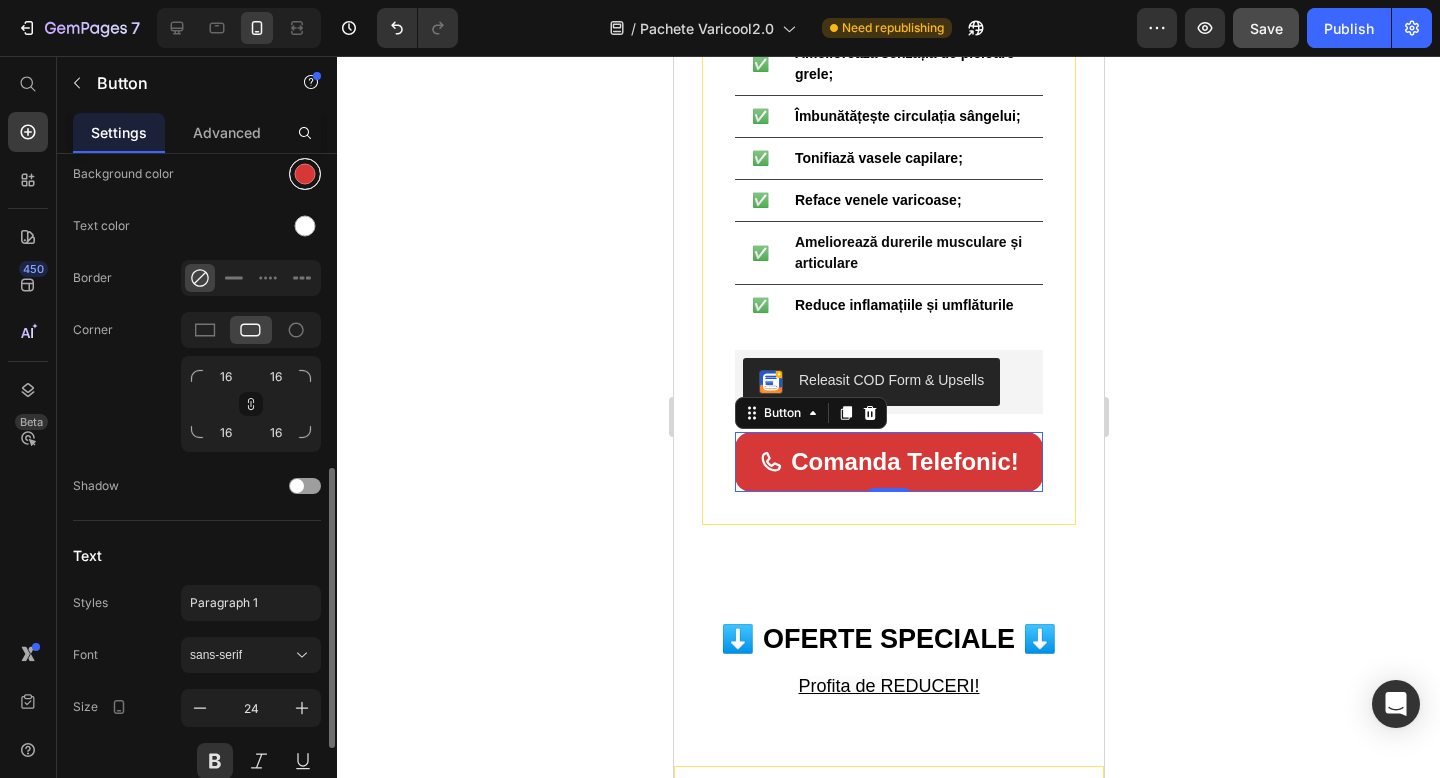 click at bounding box center (305, 174) 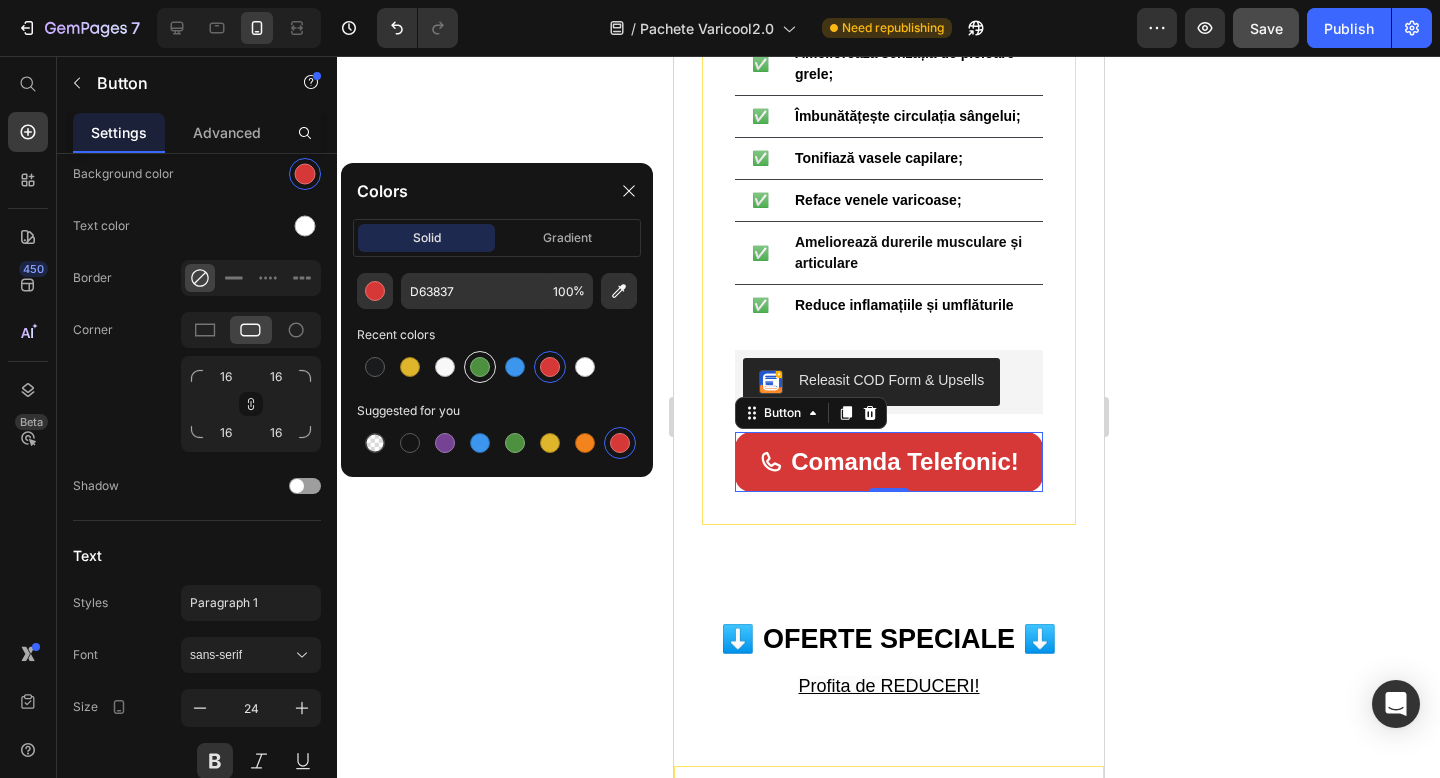 click at bounding box center (480, 367) 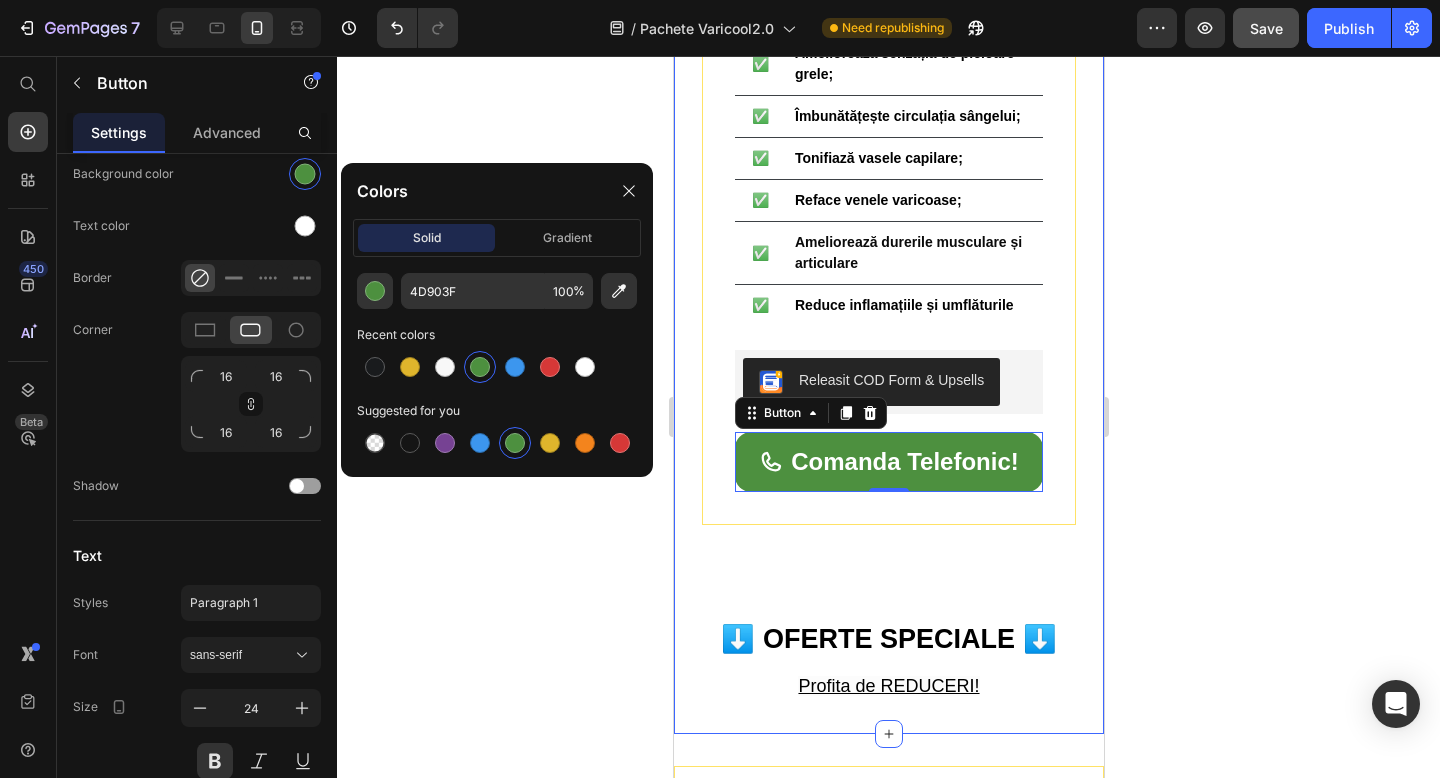 click 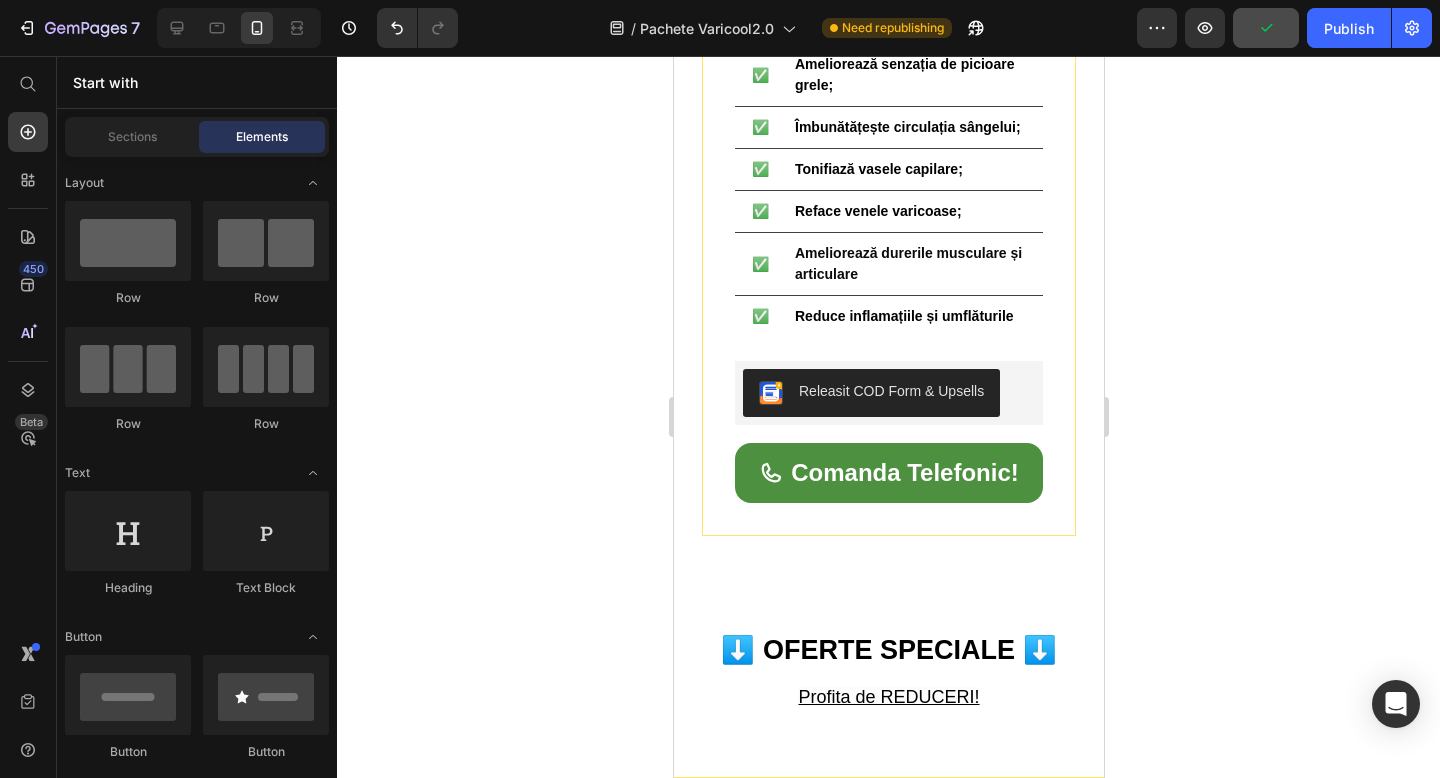 scroll, scrollTop: 846, scrollLeft: 0, axis: vertical 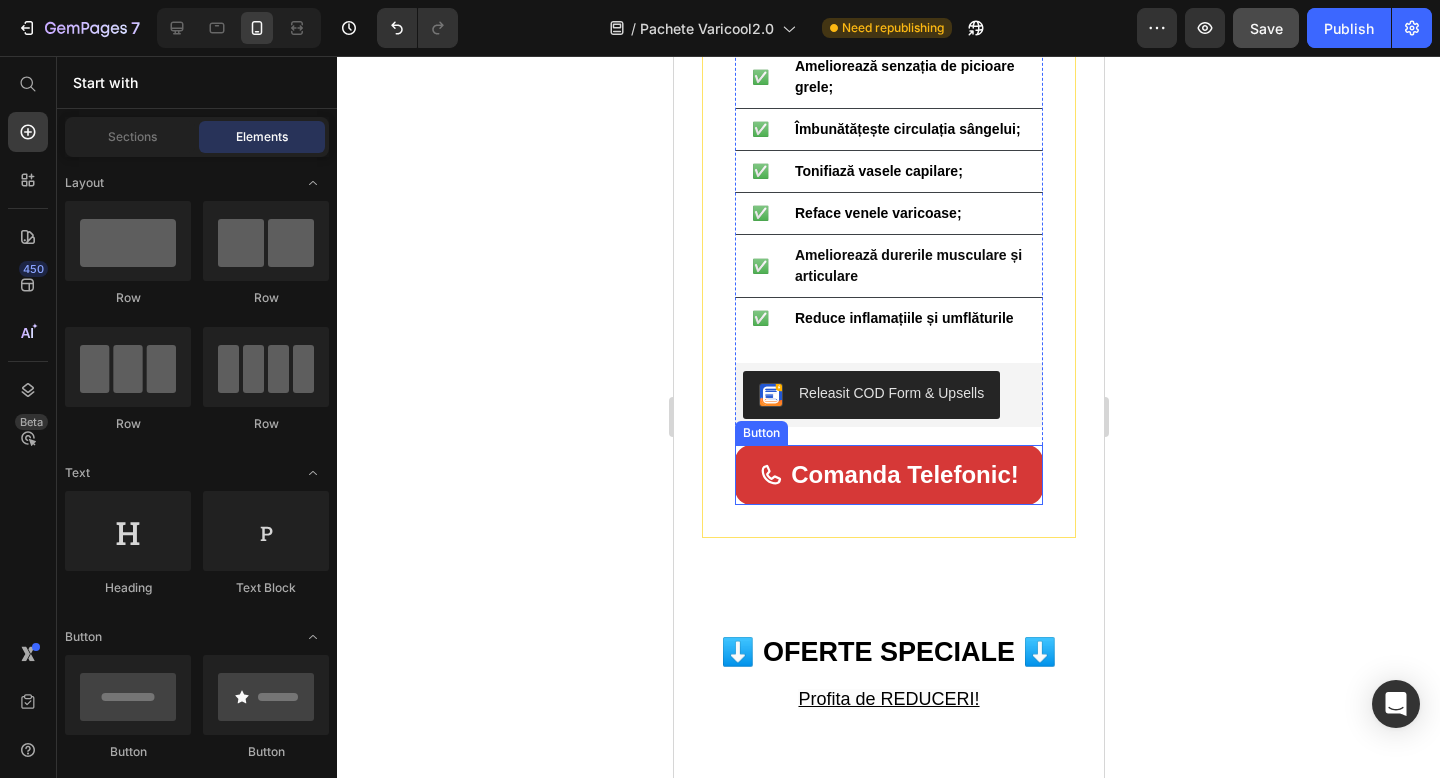click on "Comanda Telefonic!" at bounding box center [888, 474] 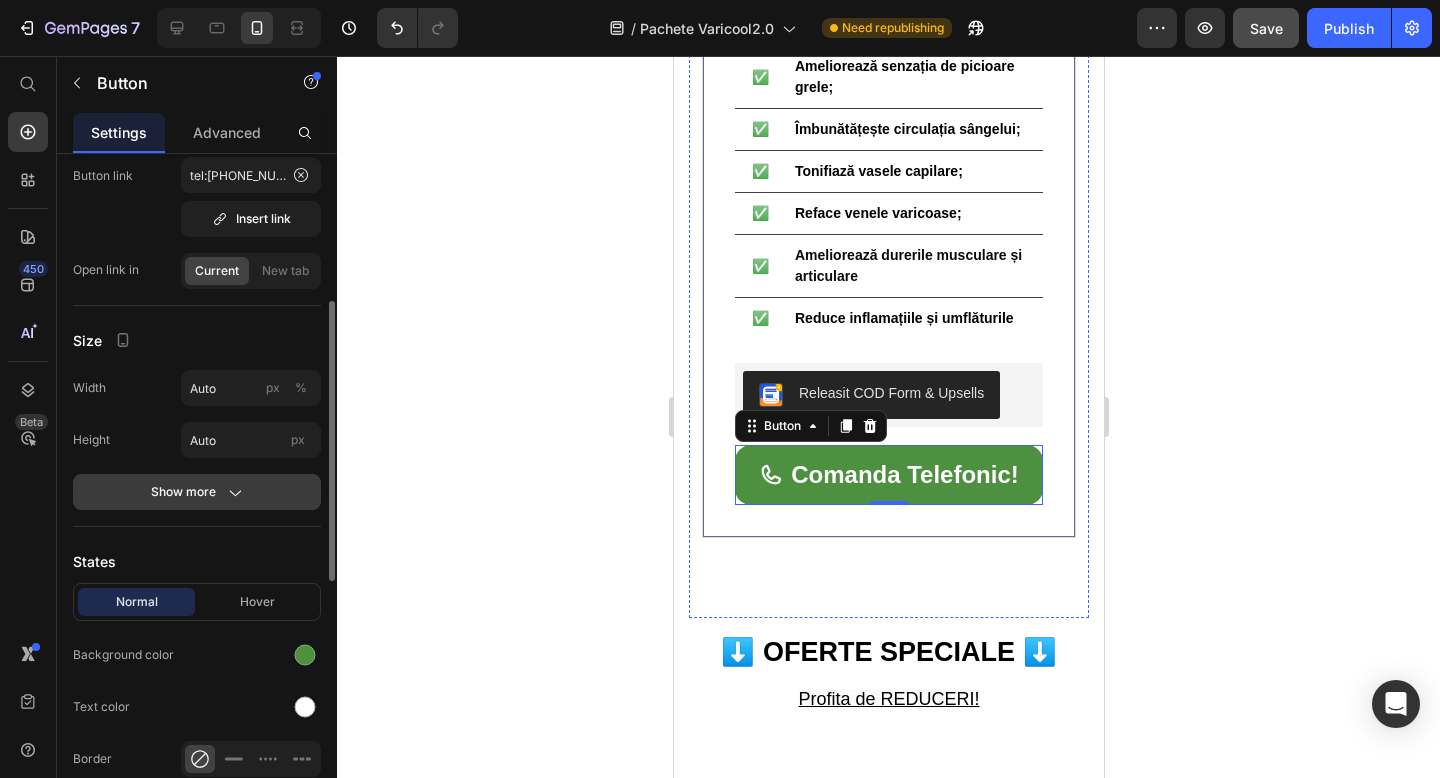 scroll, scrollTop: 280, scrollLeft: 0, axis: vertical 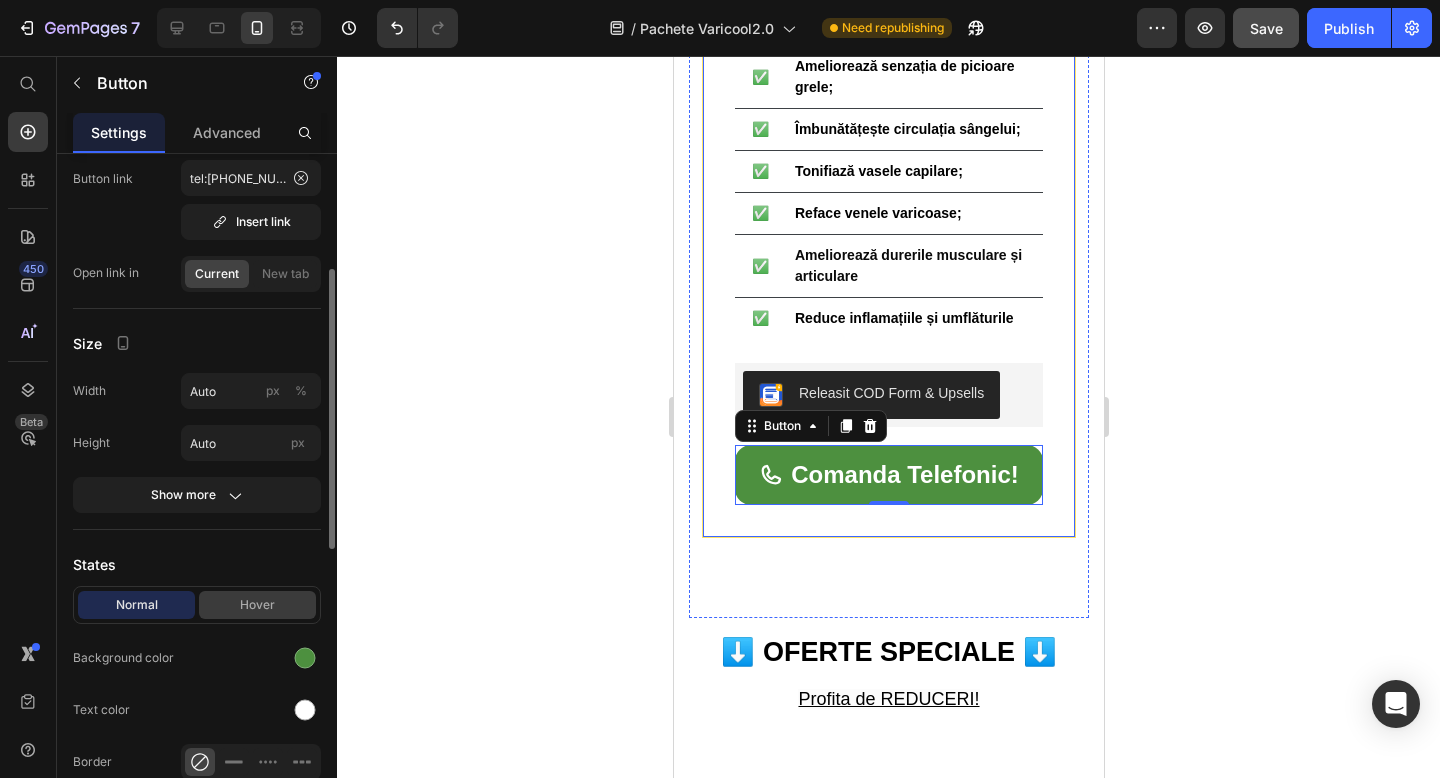click on "Hover" at bounding box center (257, 605) 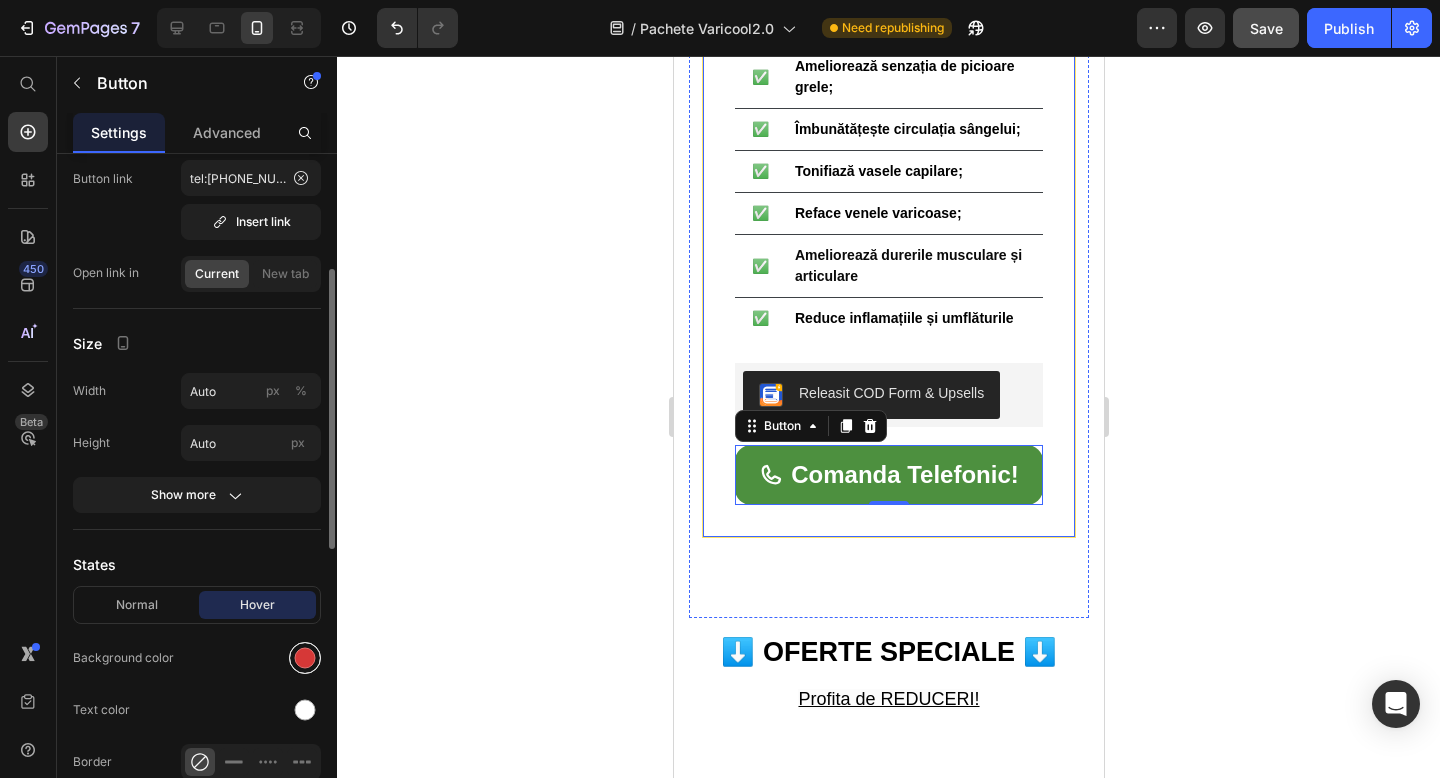 click at bounding box center [305, 658] 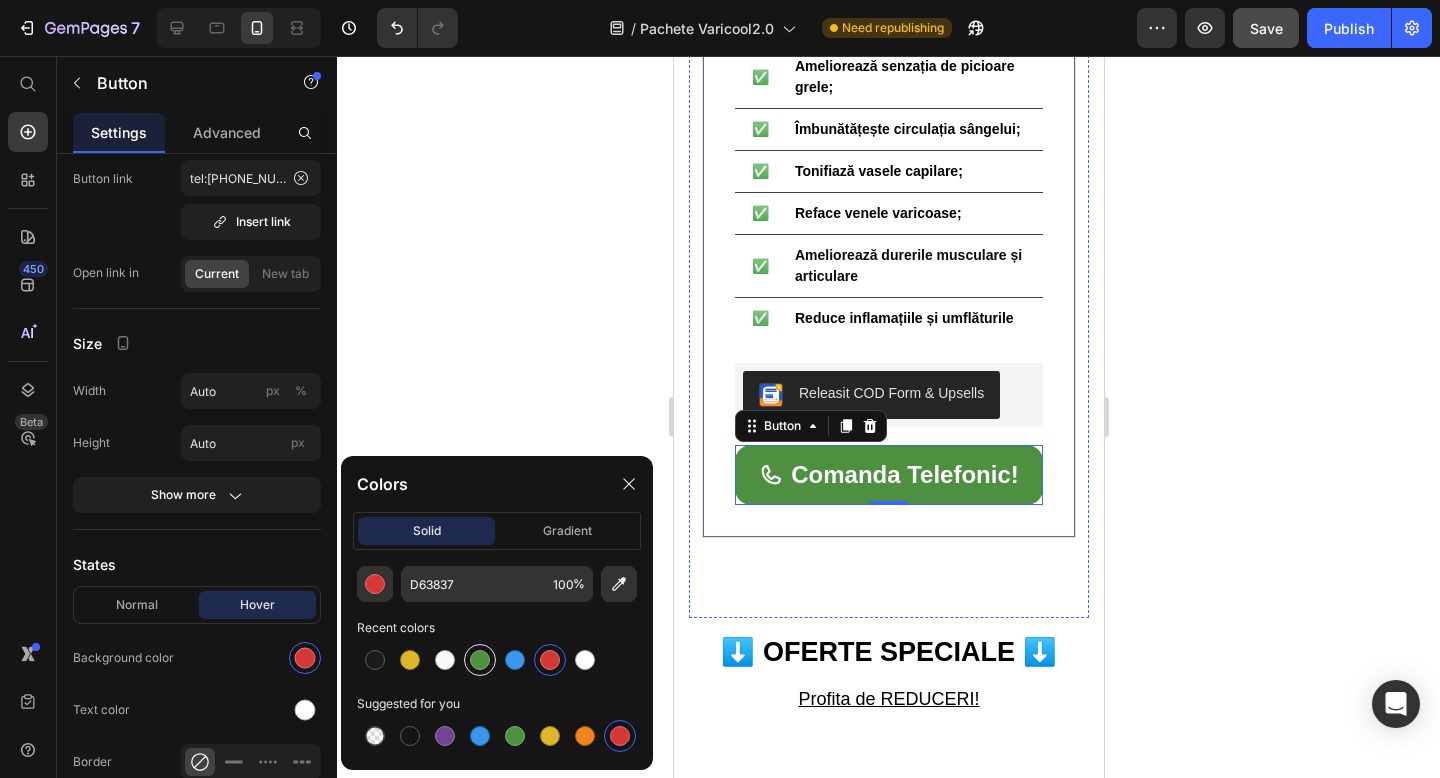 click at bounding box center [480, 660] 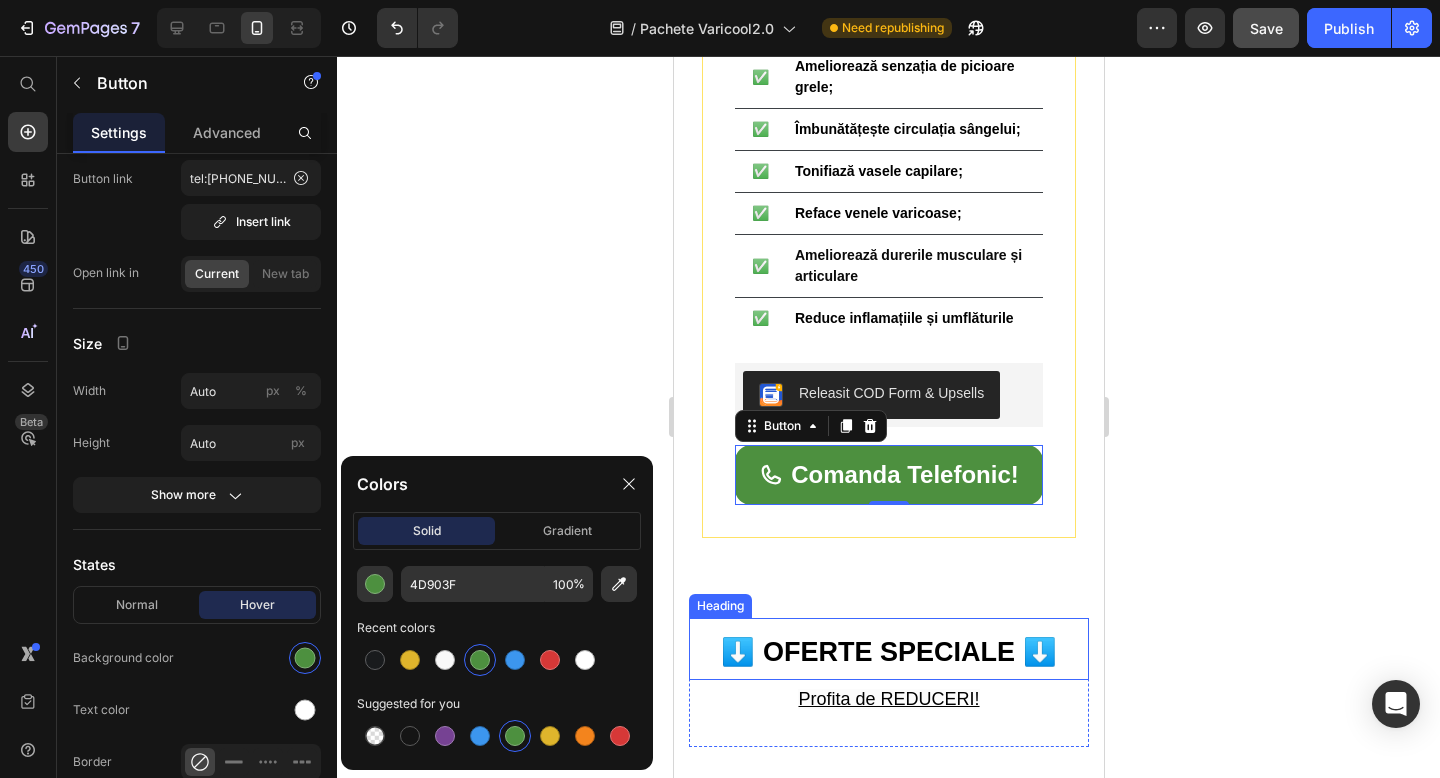 click 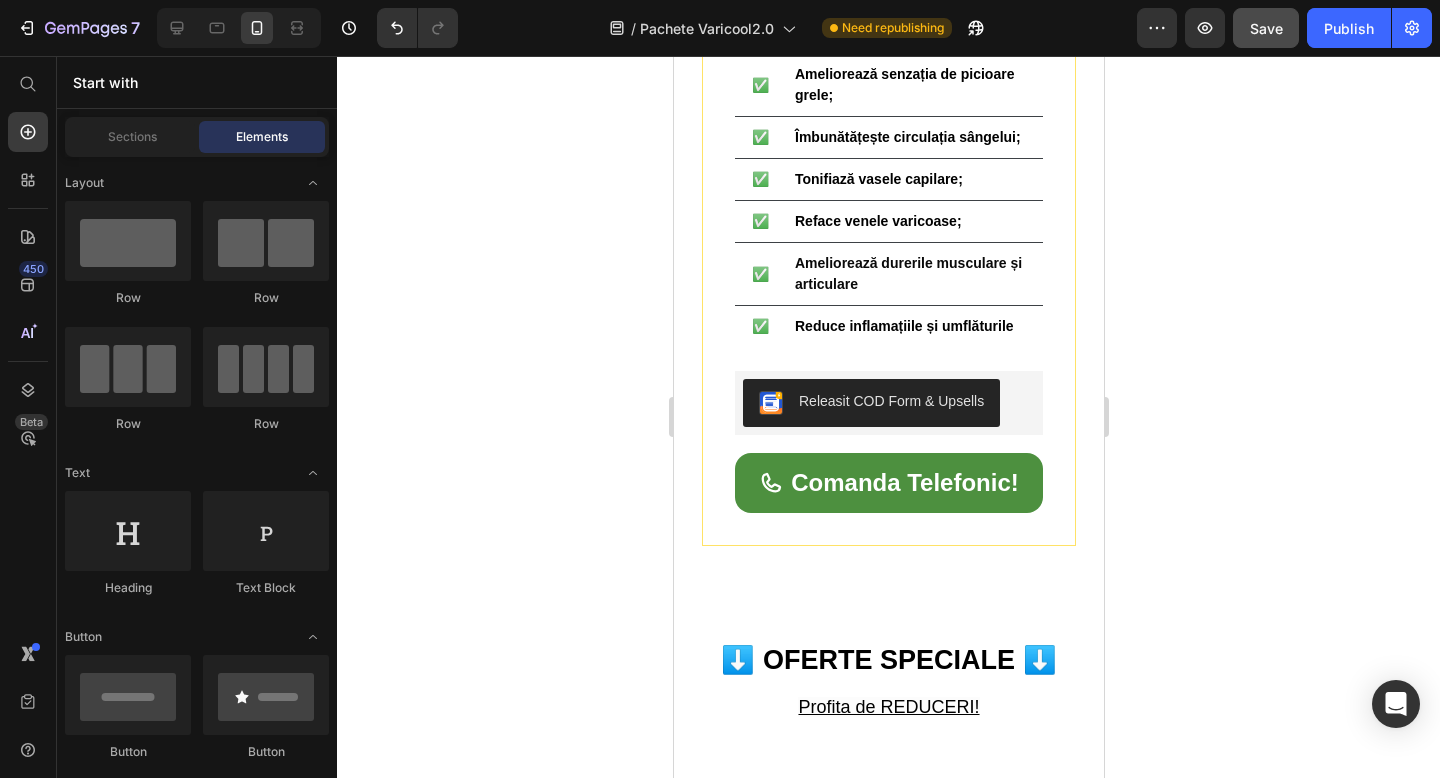 scroll, scrollTop: 832, scrollLeft: 0, axis: vertical 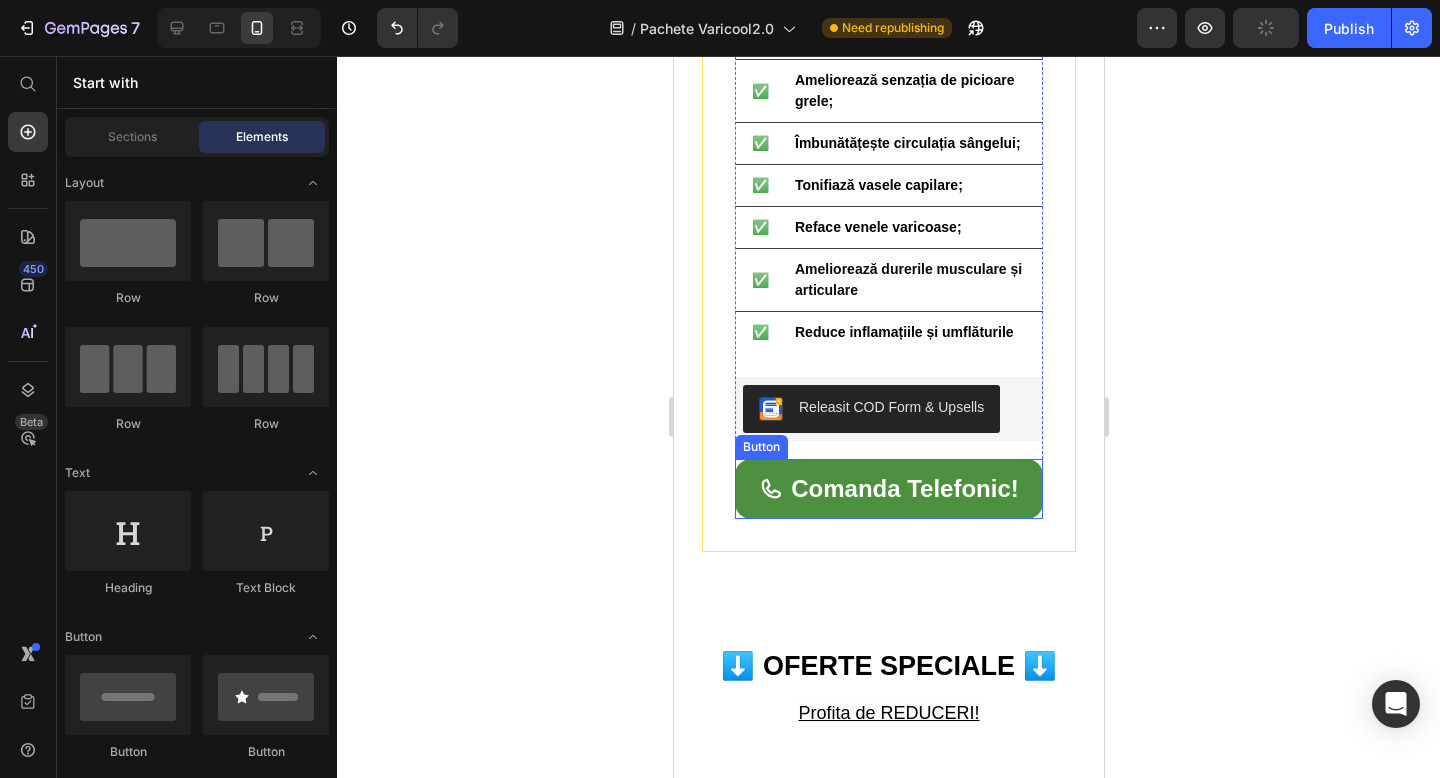 click on "Comanda Telefonic!" at bounding box center (888, 488) 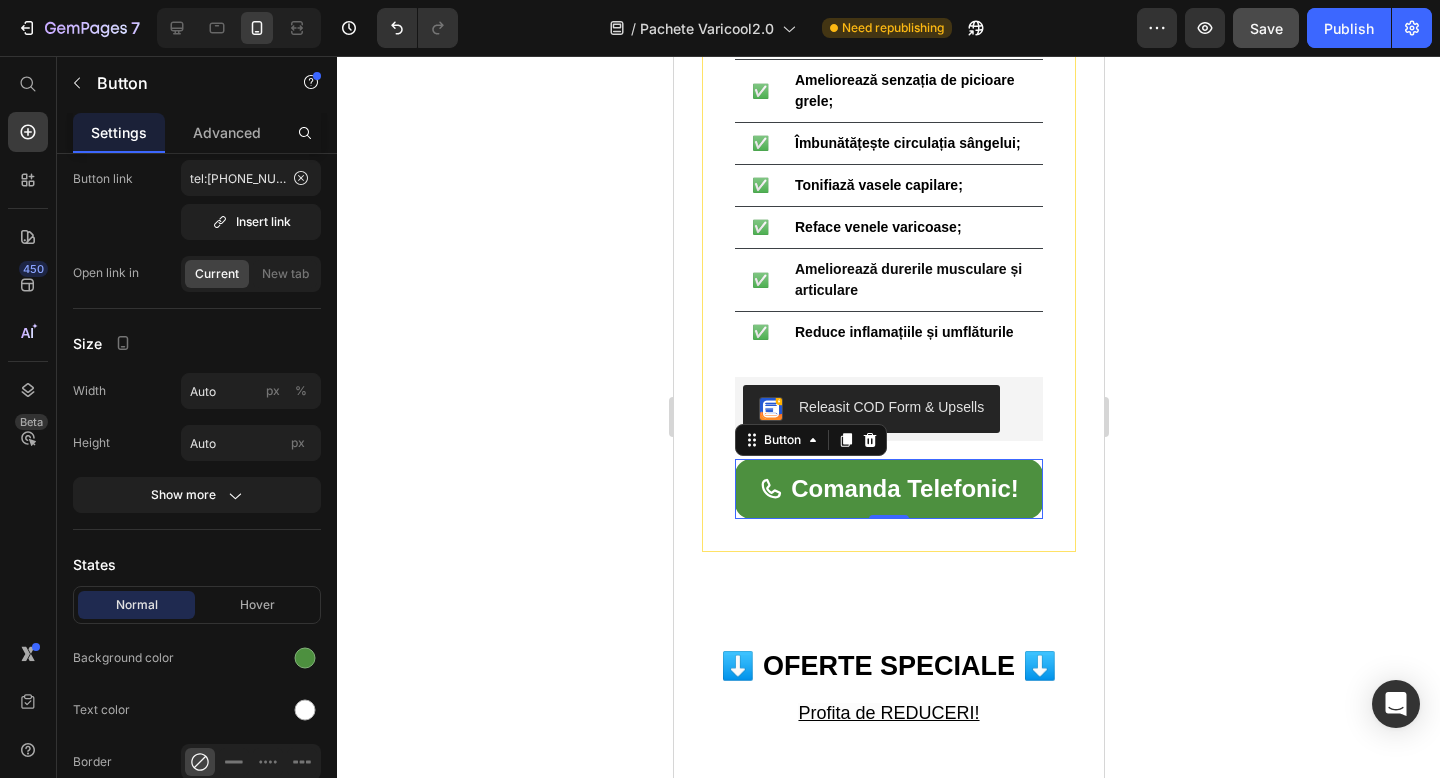 click 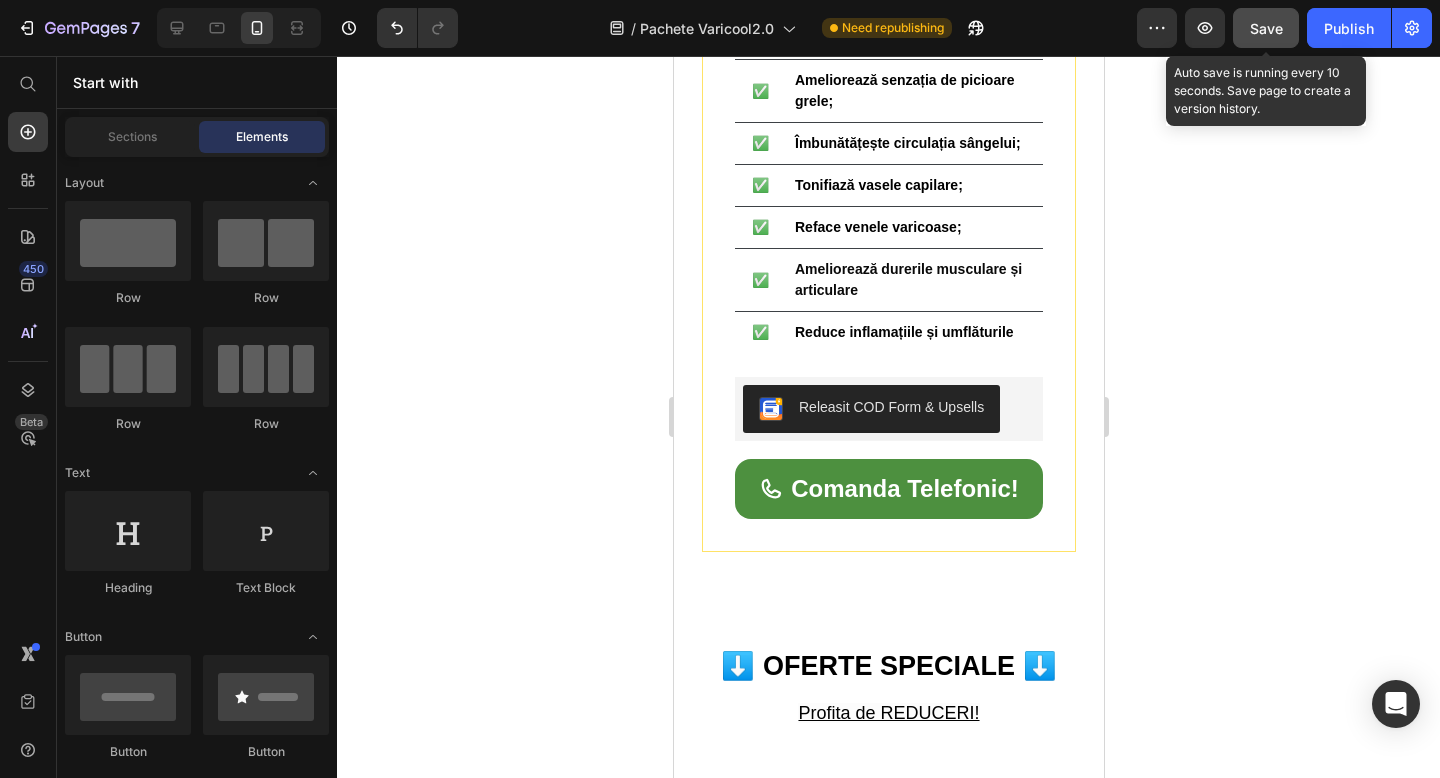 click on "Save" at bounding box center [1266, 28] 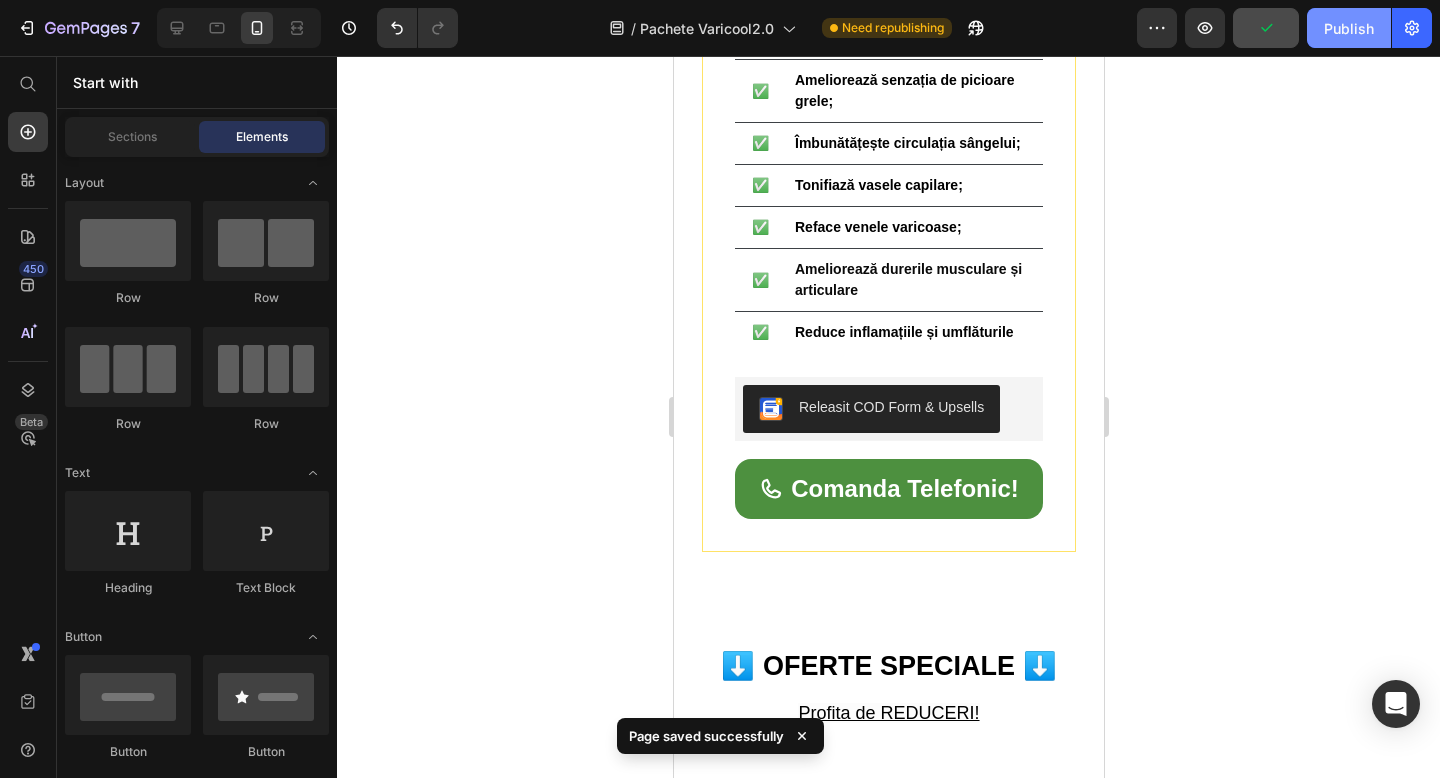 drag, startPoint x: 1336, startPoint y: 31, endPoint x: 1330, endPoint y: 46, distance: 16.155495 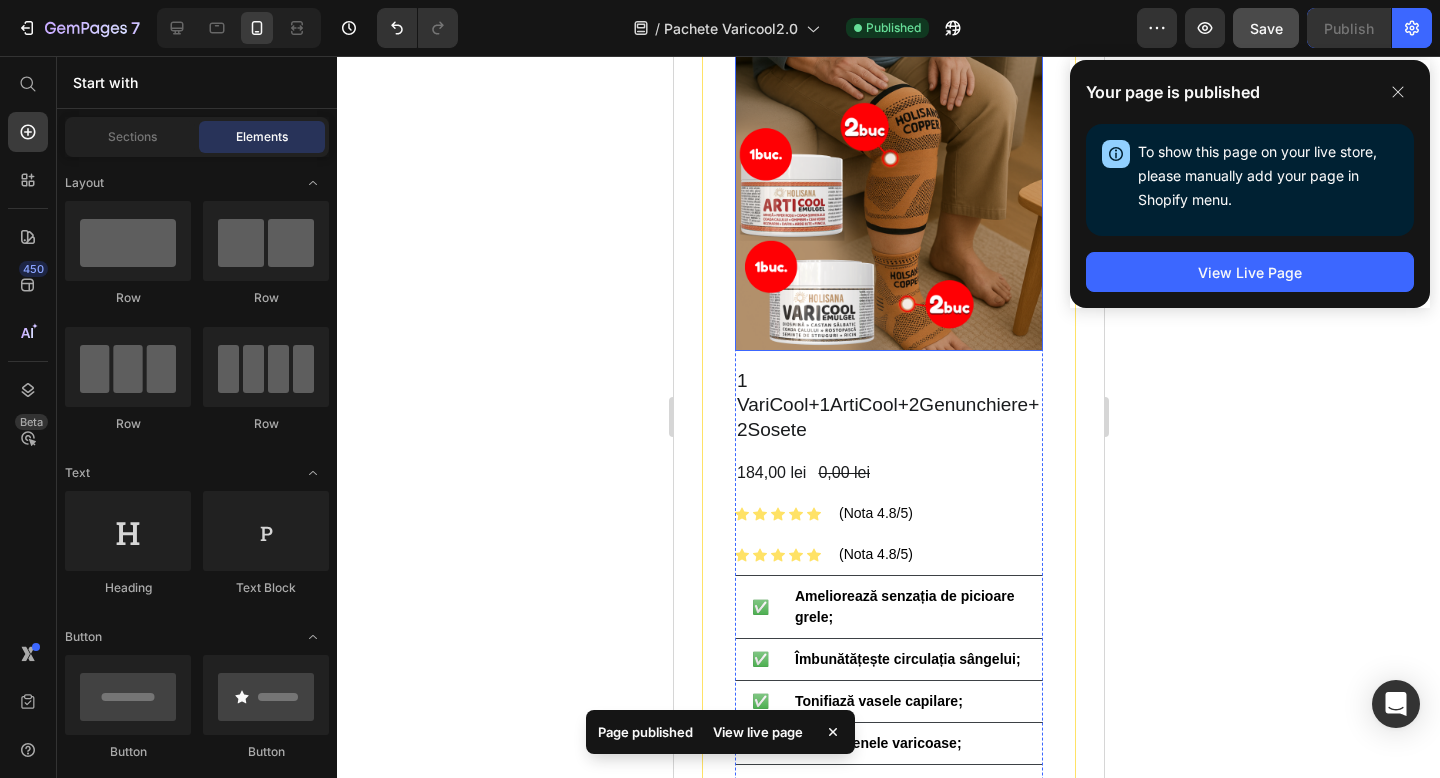 scroll, scrollTop: 325, scrollLeft: 0, axis: vertical 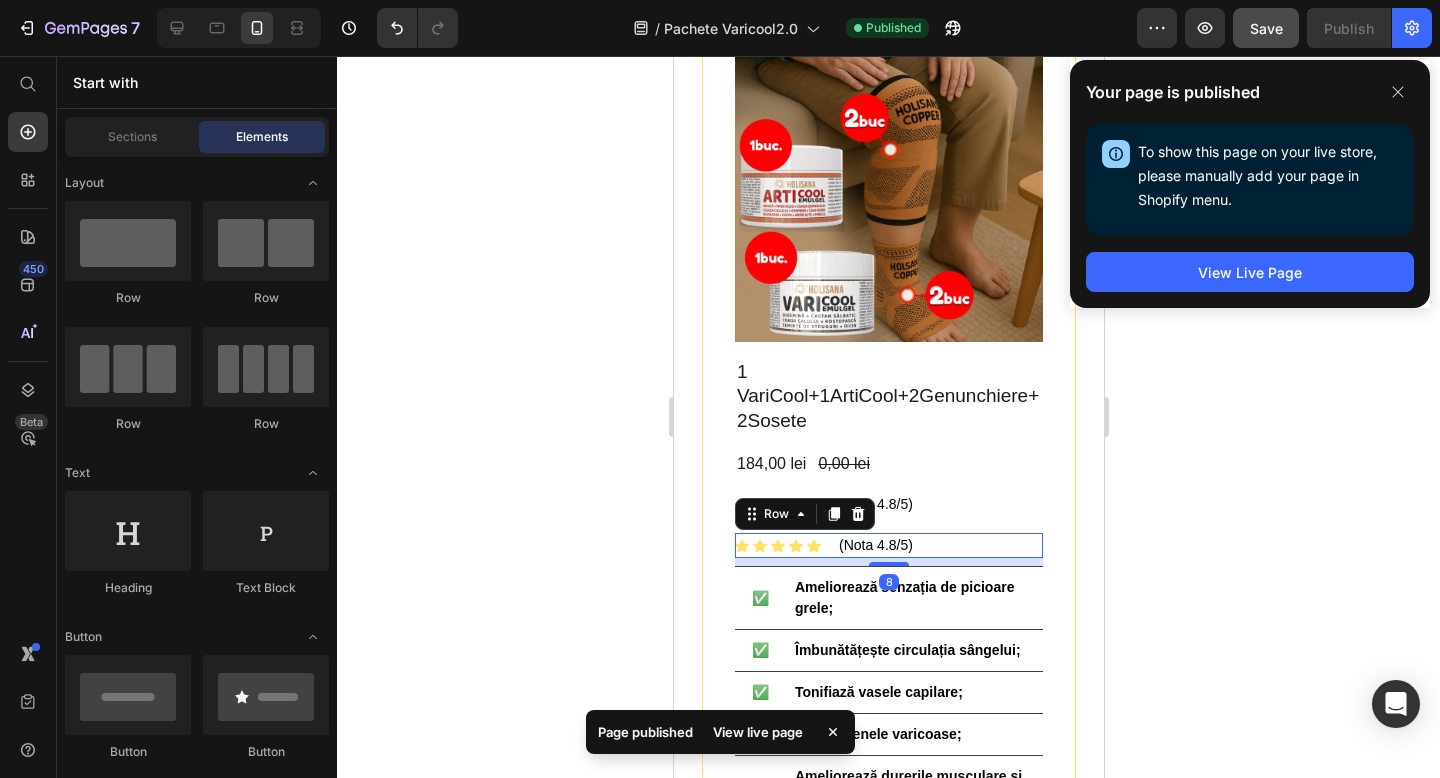 click on "Icon                Icon                Icon                Icon                Icon Icon List Hoz (Nota 4.8/5) Text block Row   8" at bounding box center [888, 545] 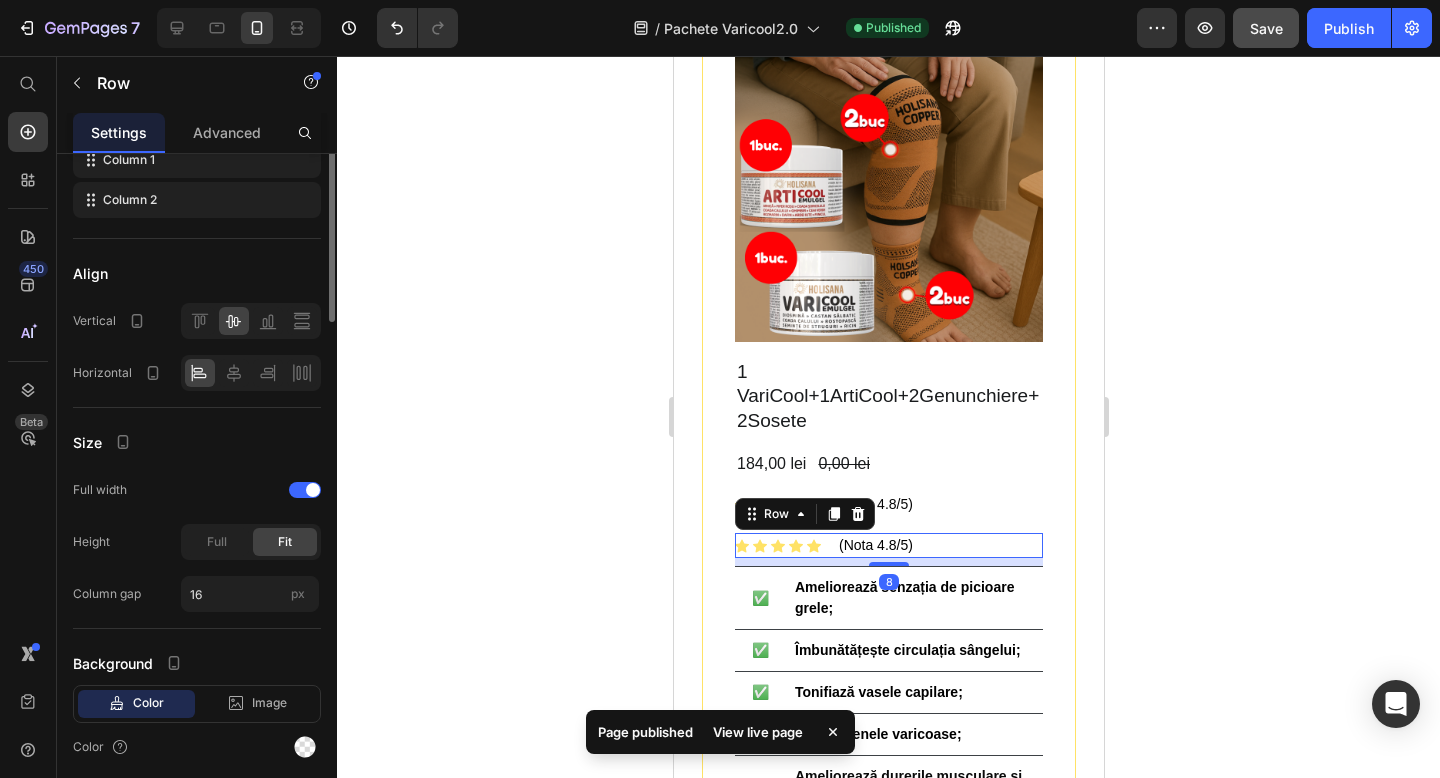 scroll, scrollTop: 0, scrollLeft: 0, axis: both 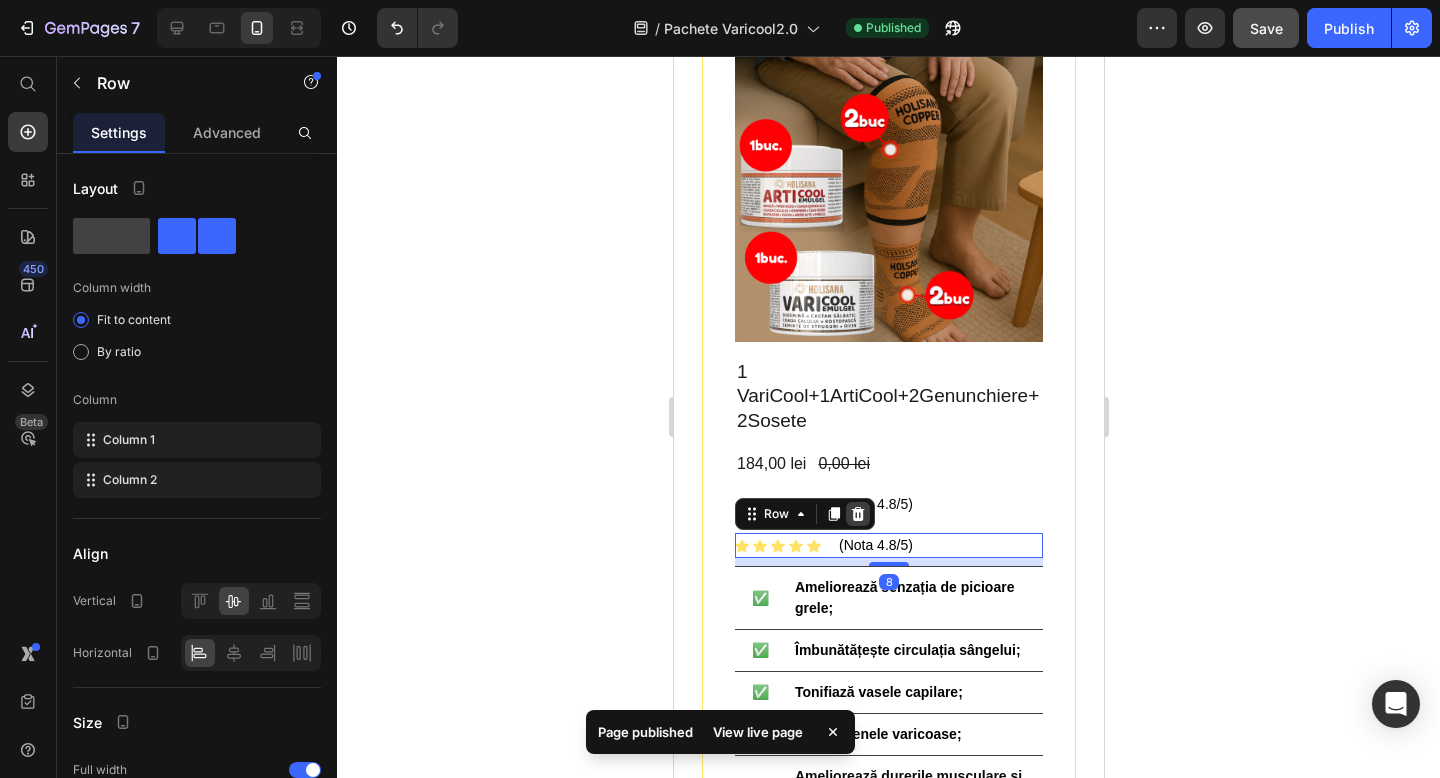 click 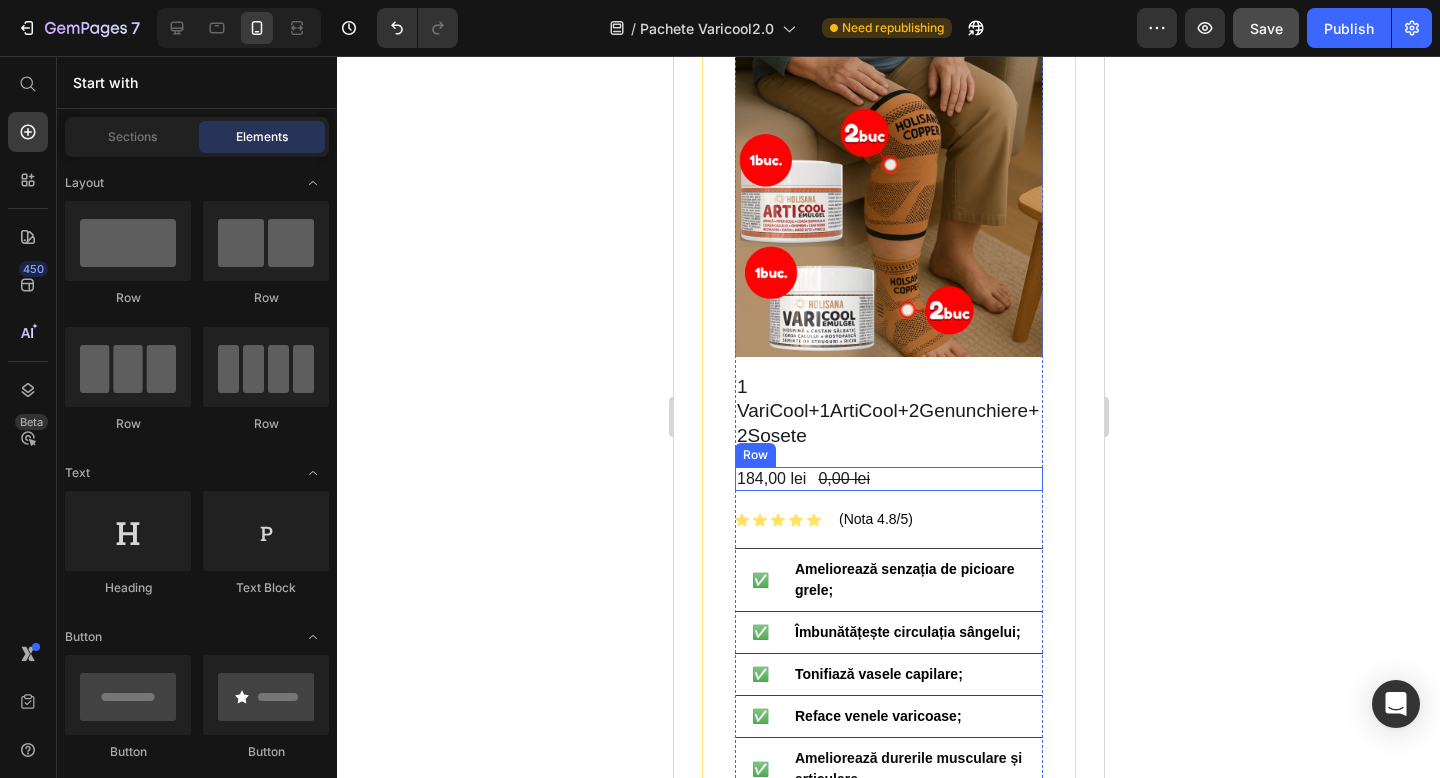 scroll, scrollTop: 309, scrollLeft: 0, axis: vertical 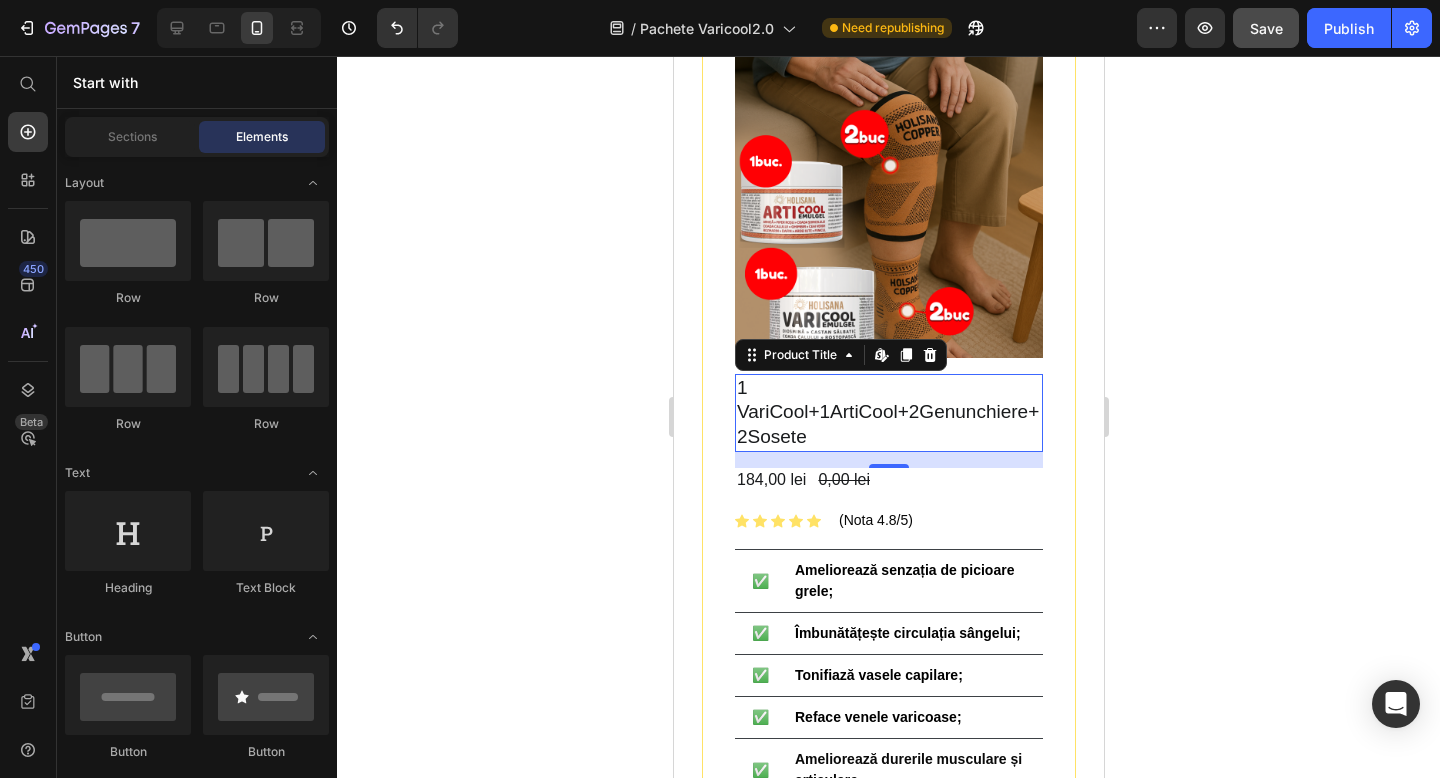 click on "1 VariCool+1ArtiCool+2Genunchiere+2Sosete" at bounding box center (888, 413) 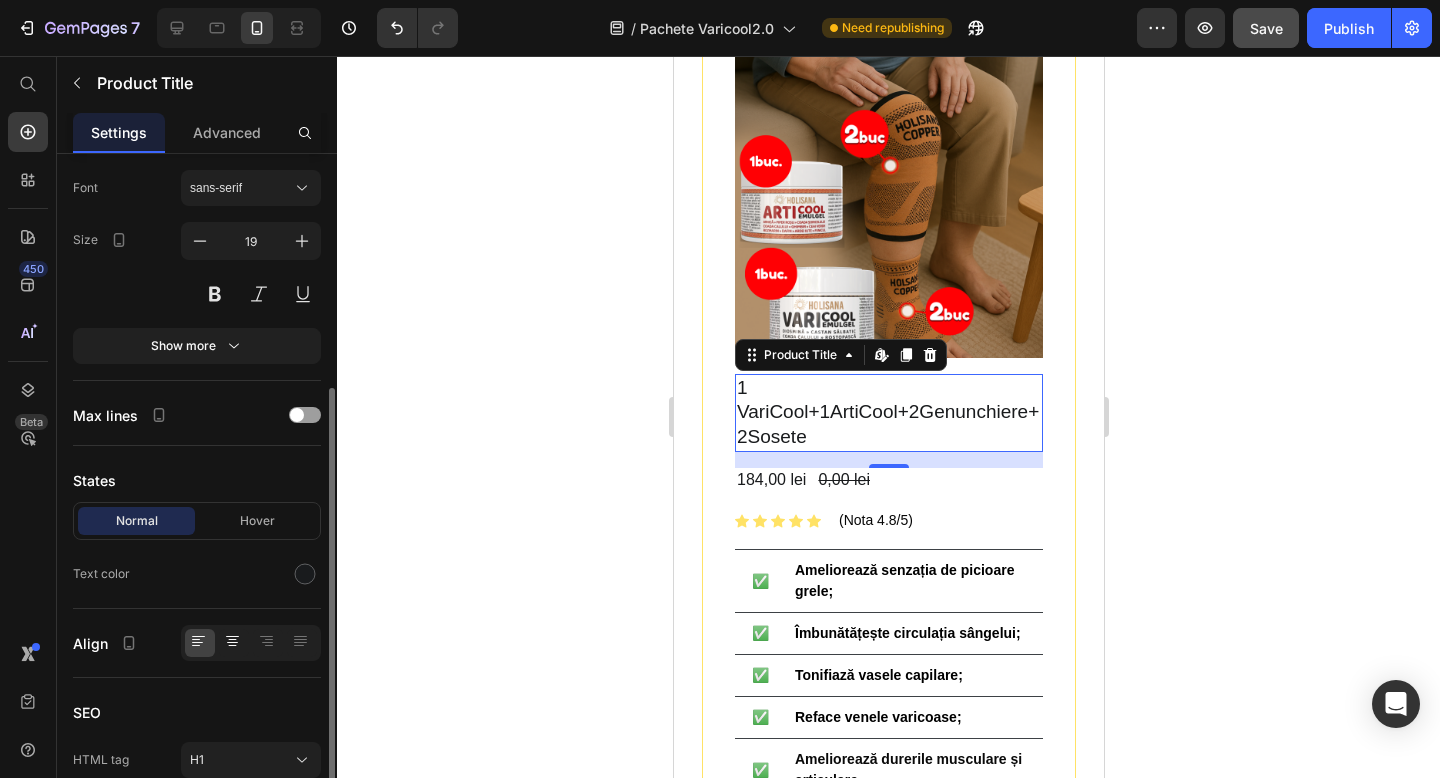 scroll, scrollTop: 352, scrollLeft: 0, axis: vertical 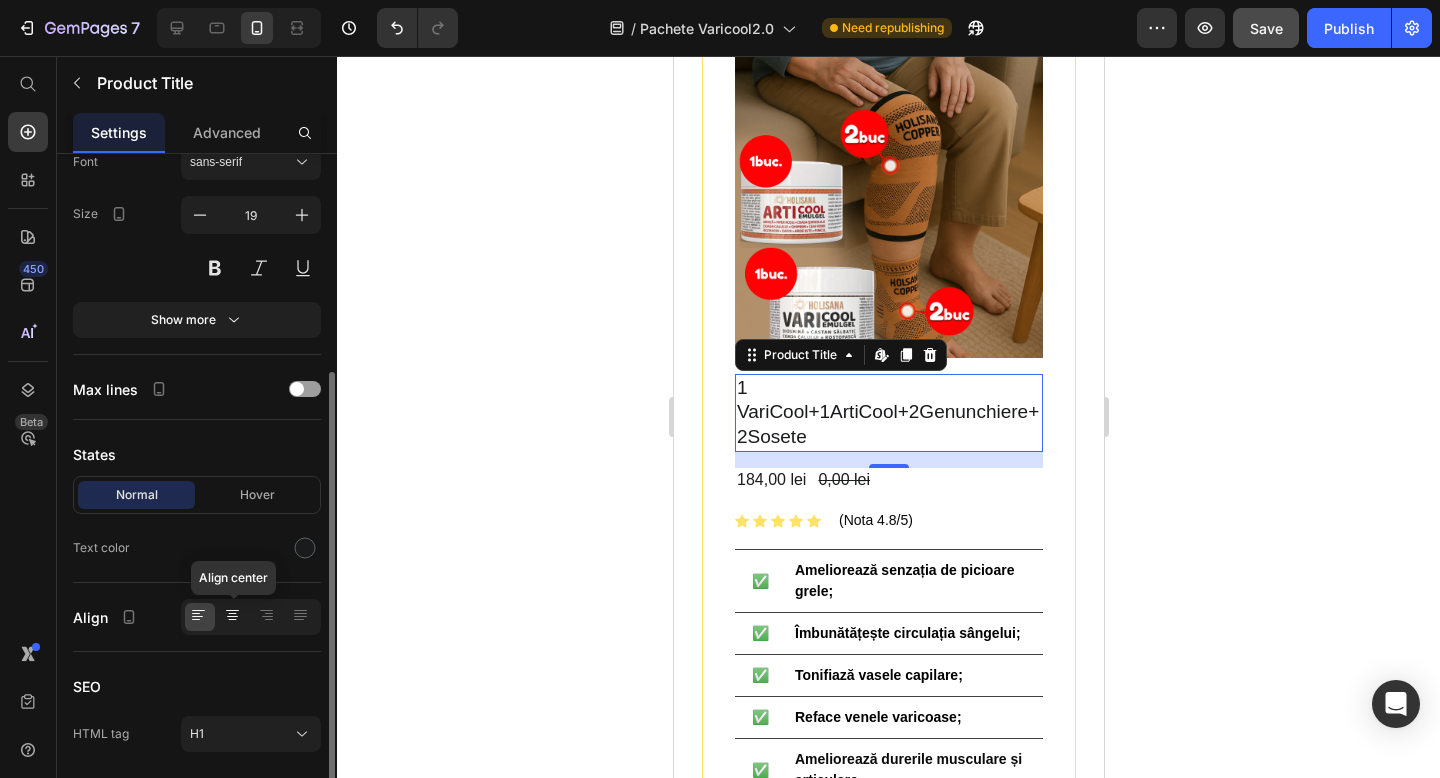 click 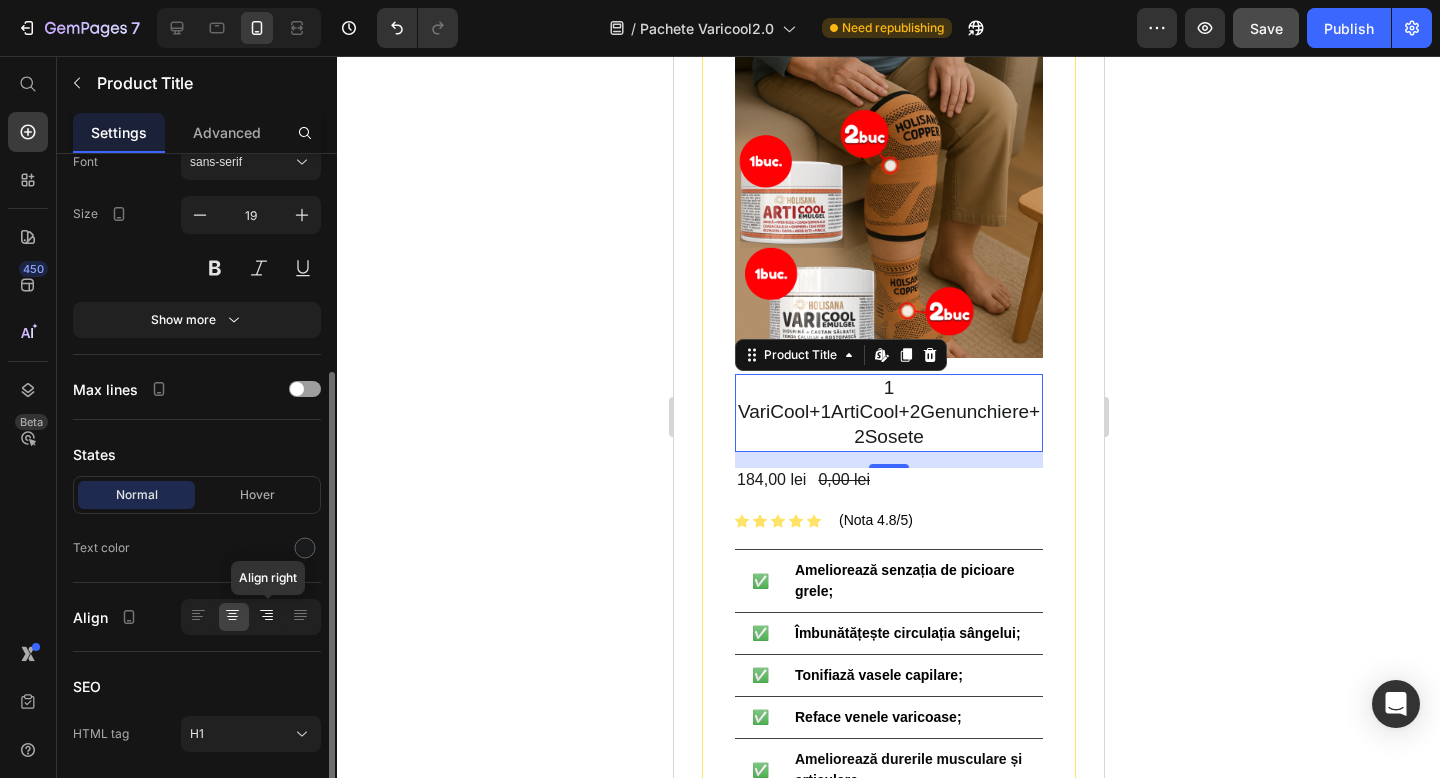 click 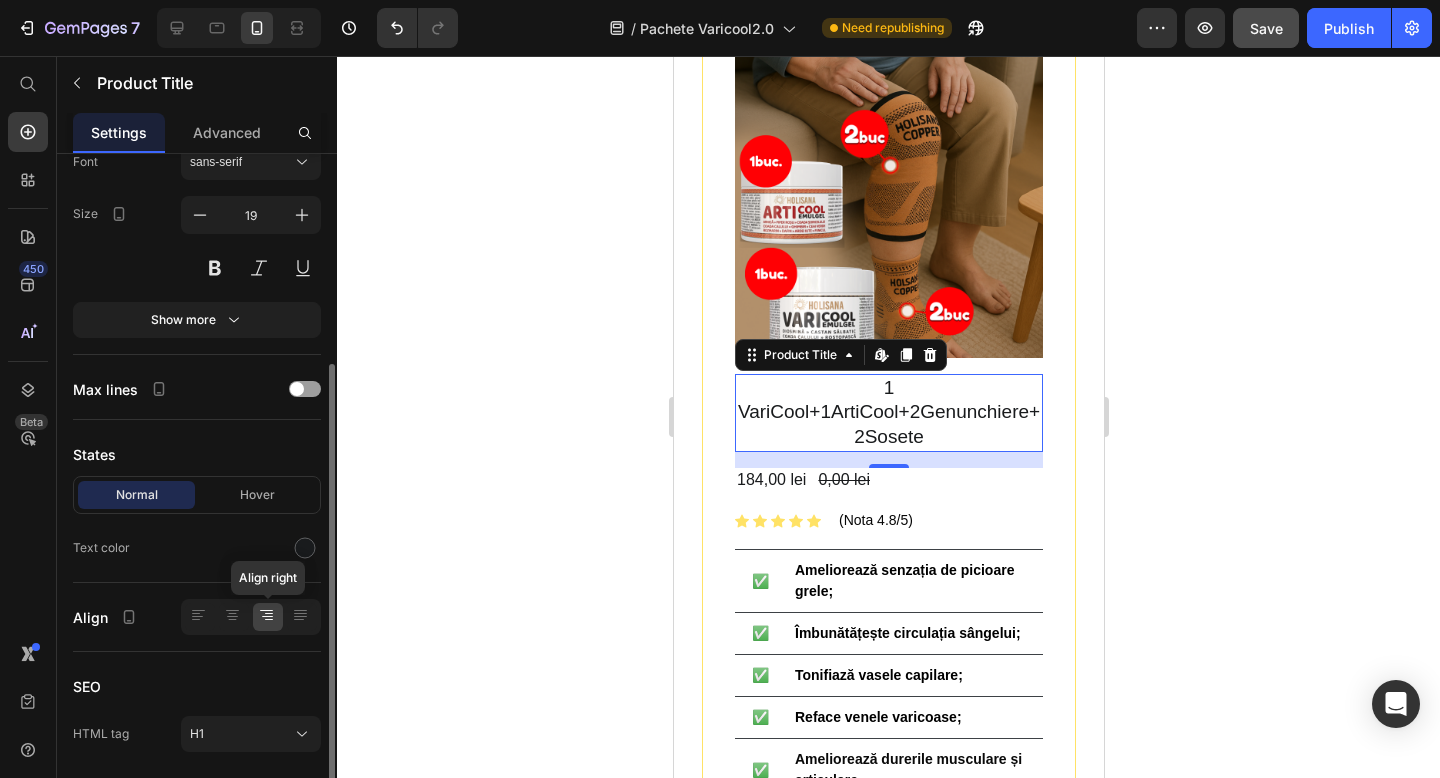 scroll, scrollTop: 347, scrollLeft: 0, axis: vertical 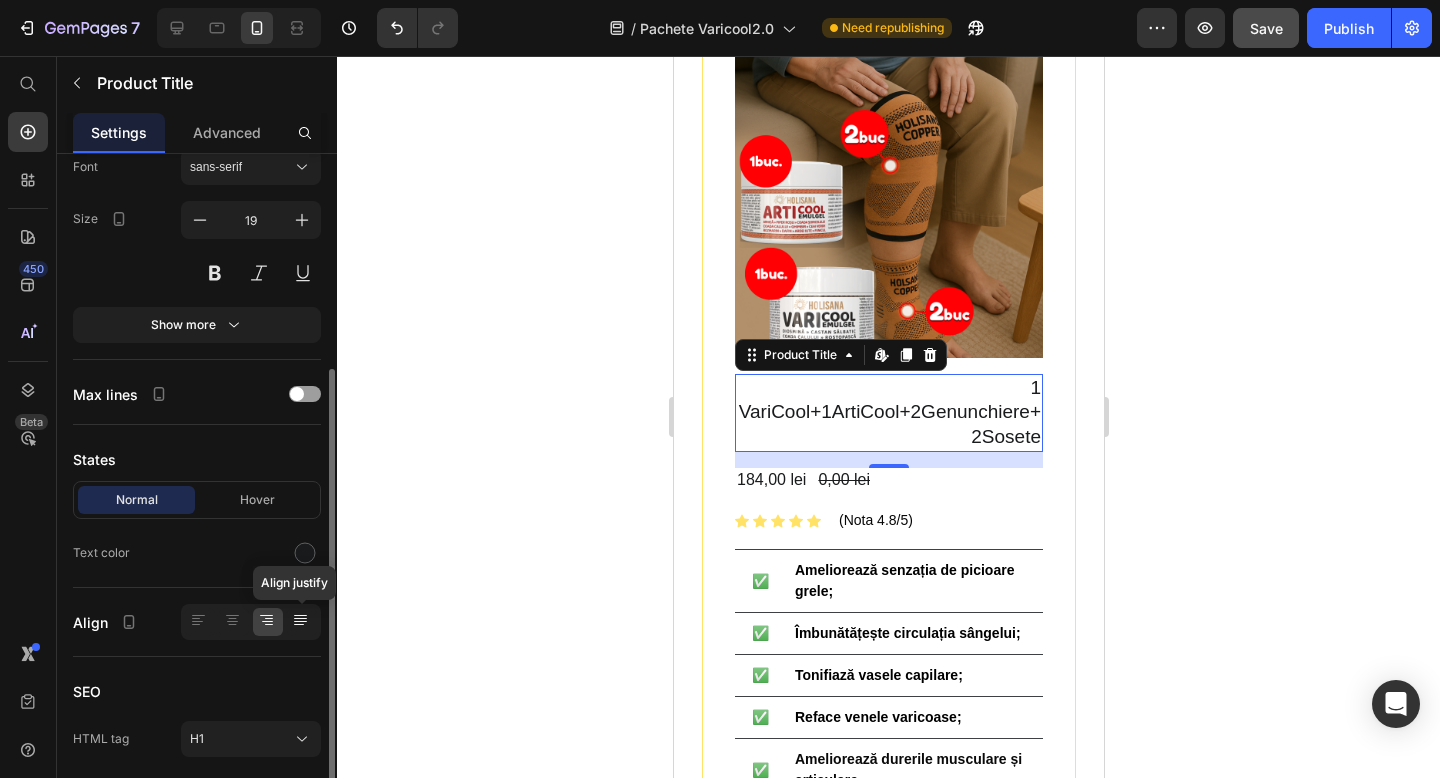 click 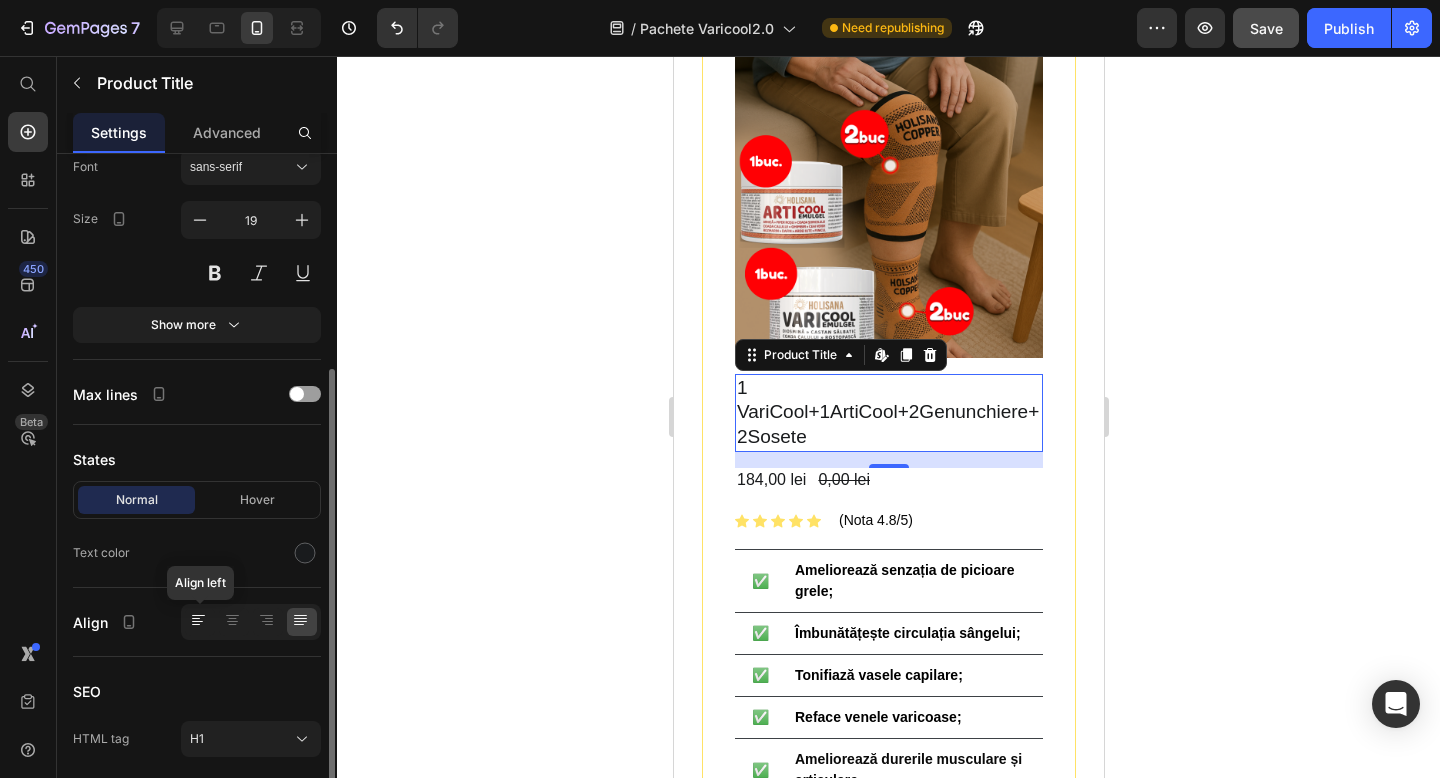 click 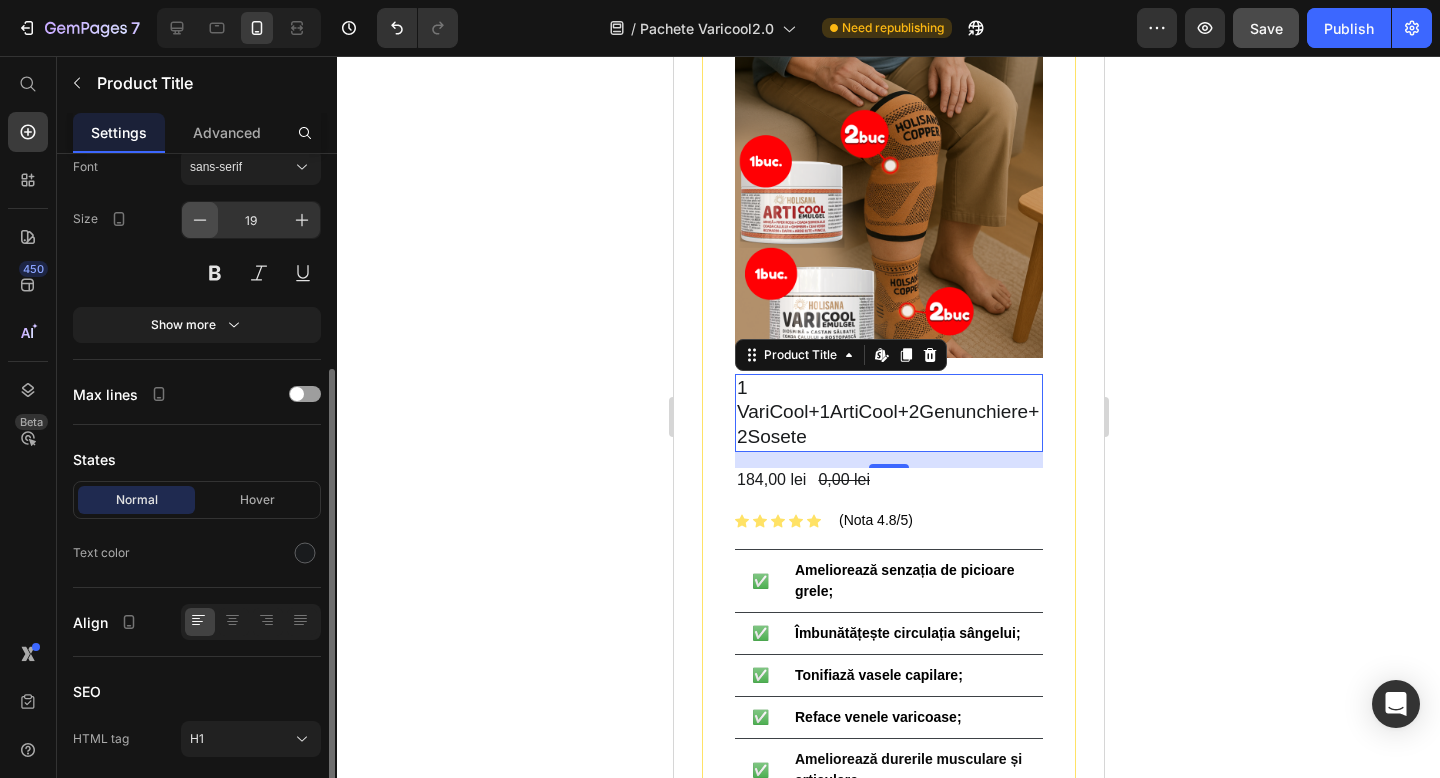 click at bounding box center (200, 220) 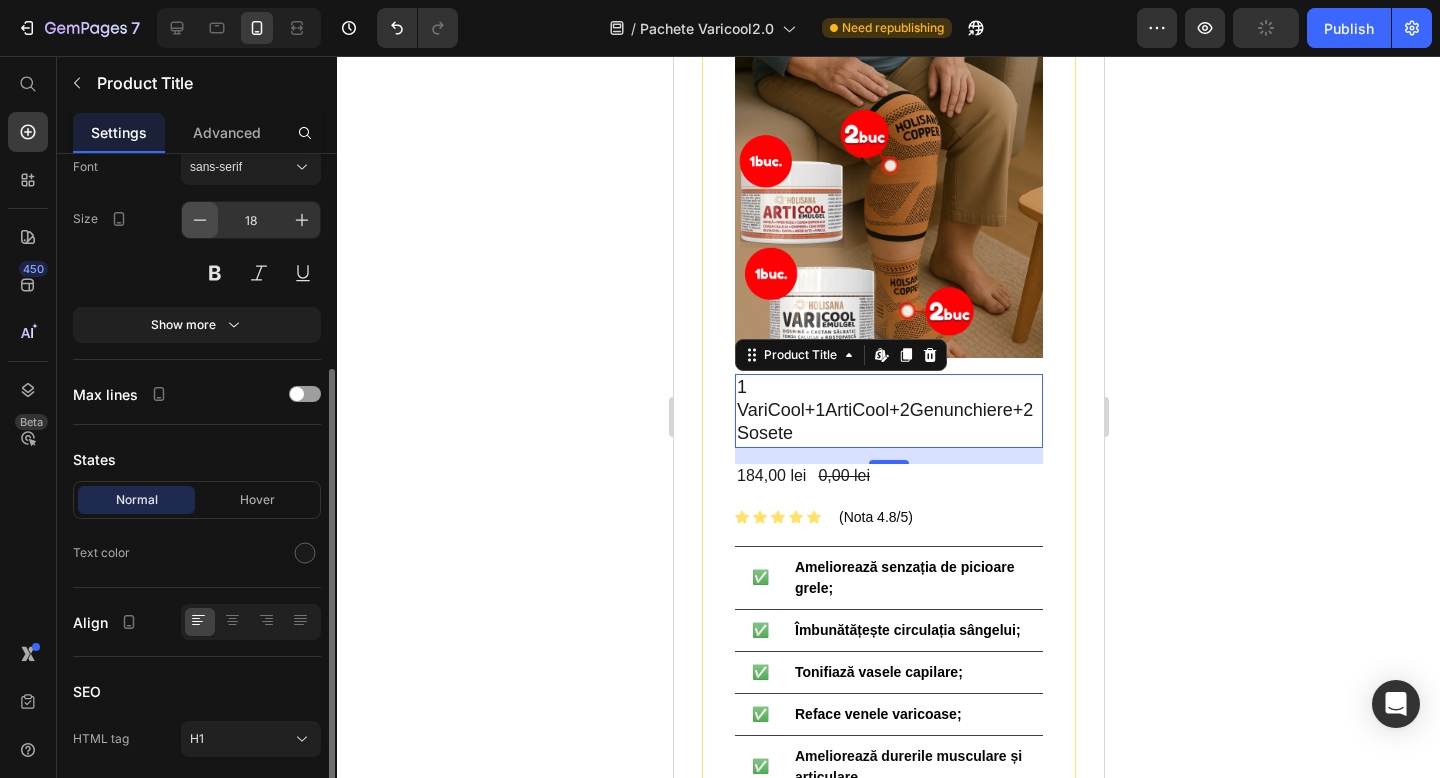 click at bounding box center (200, 220) 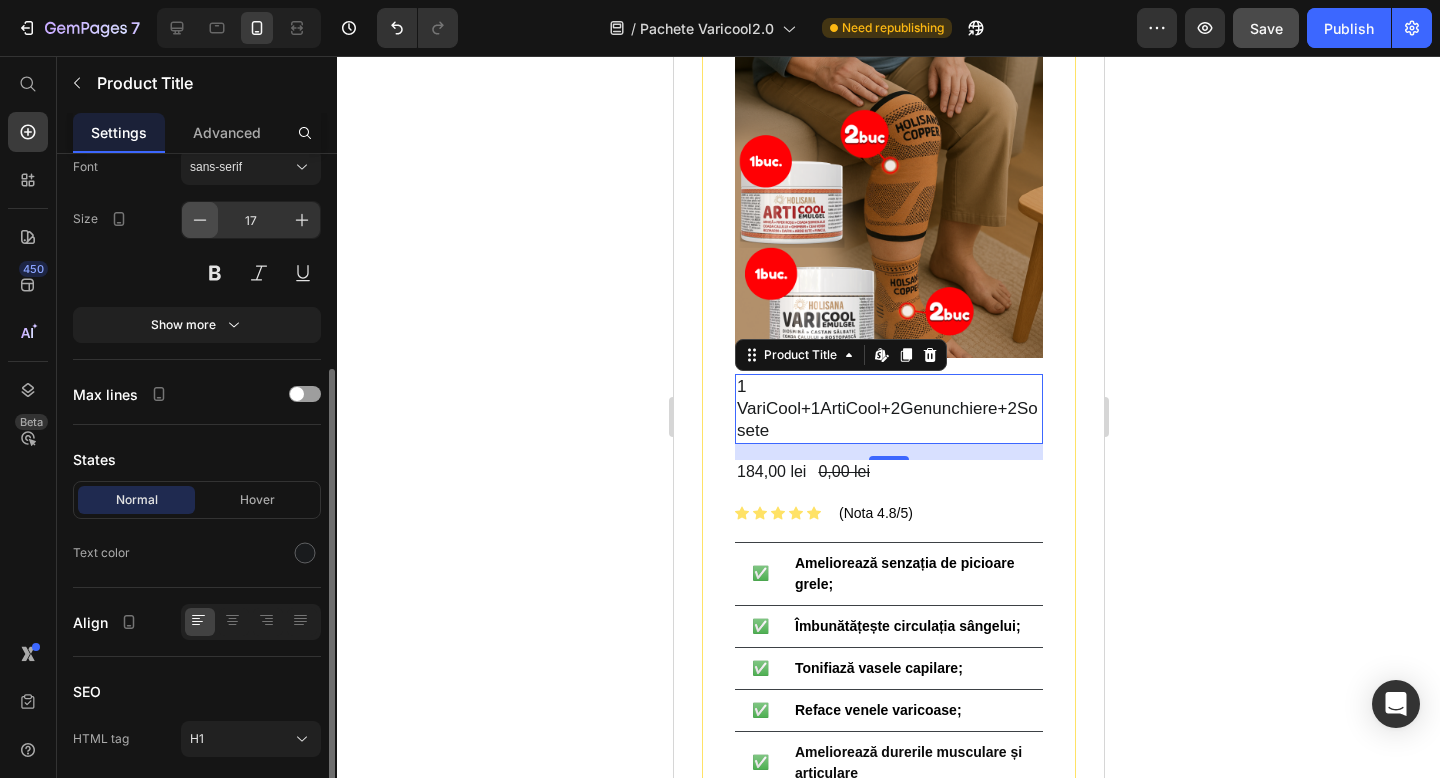 click at bounding box center [200, 220] 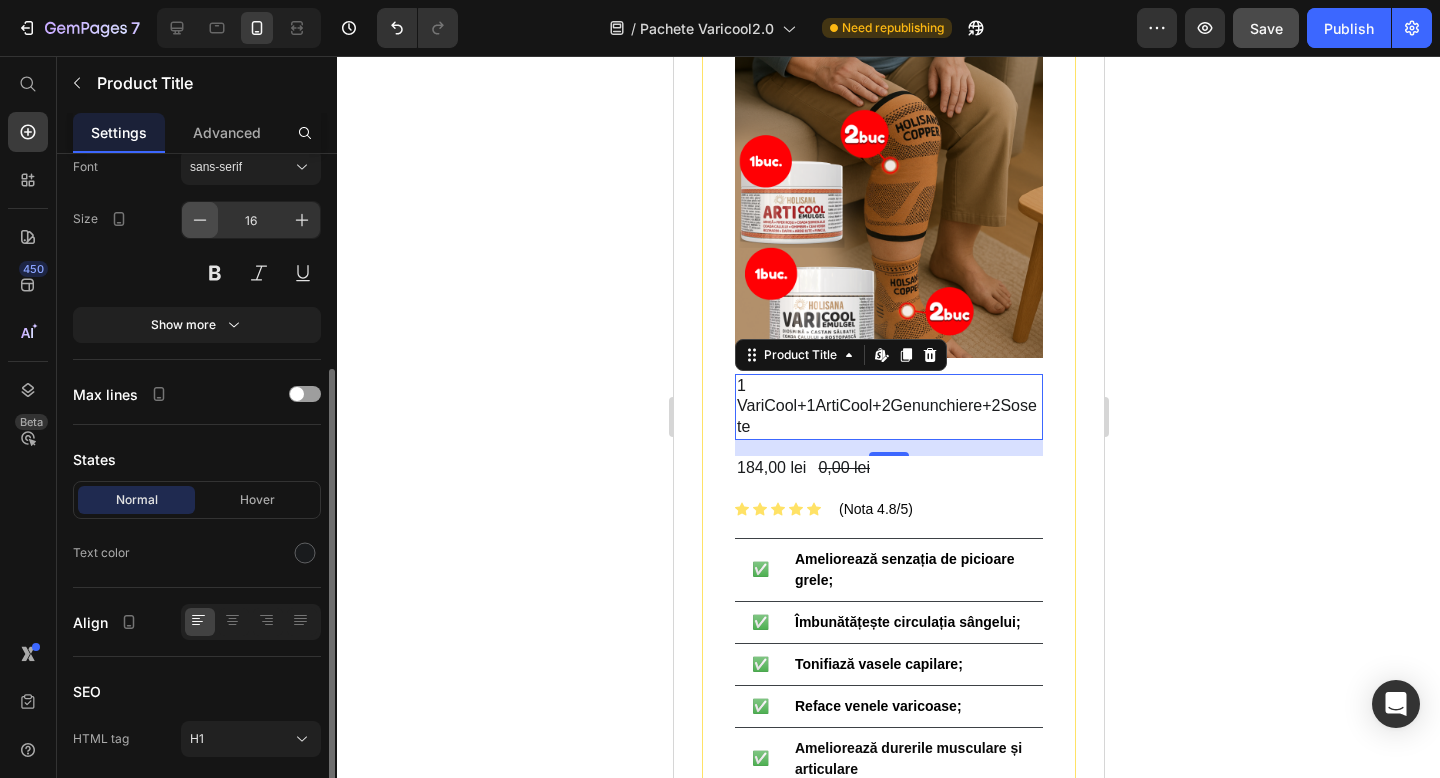 click at bounding box center [200, 220] 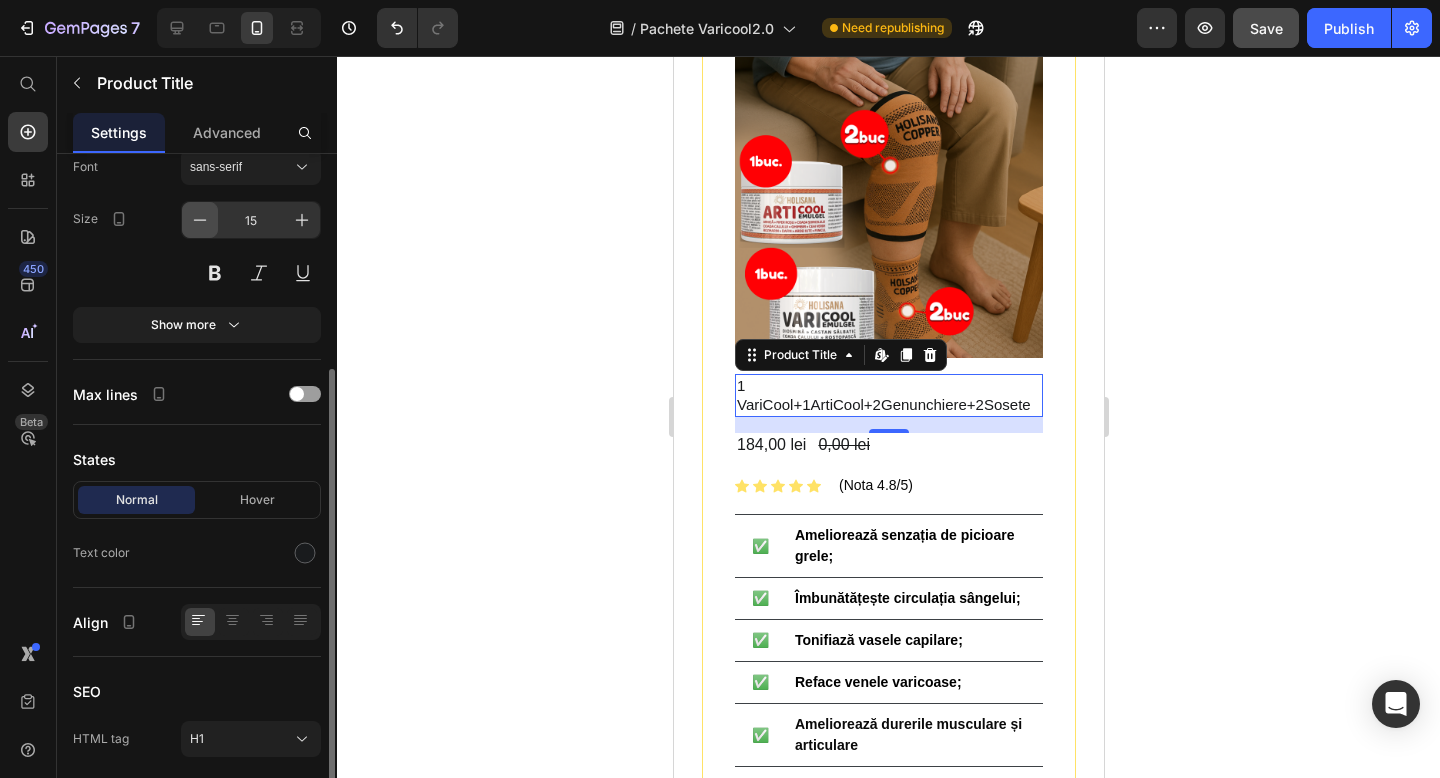 click at bounding box center [200, 220] 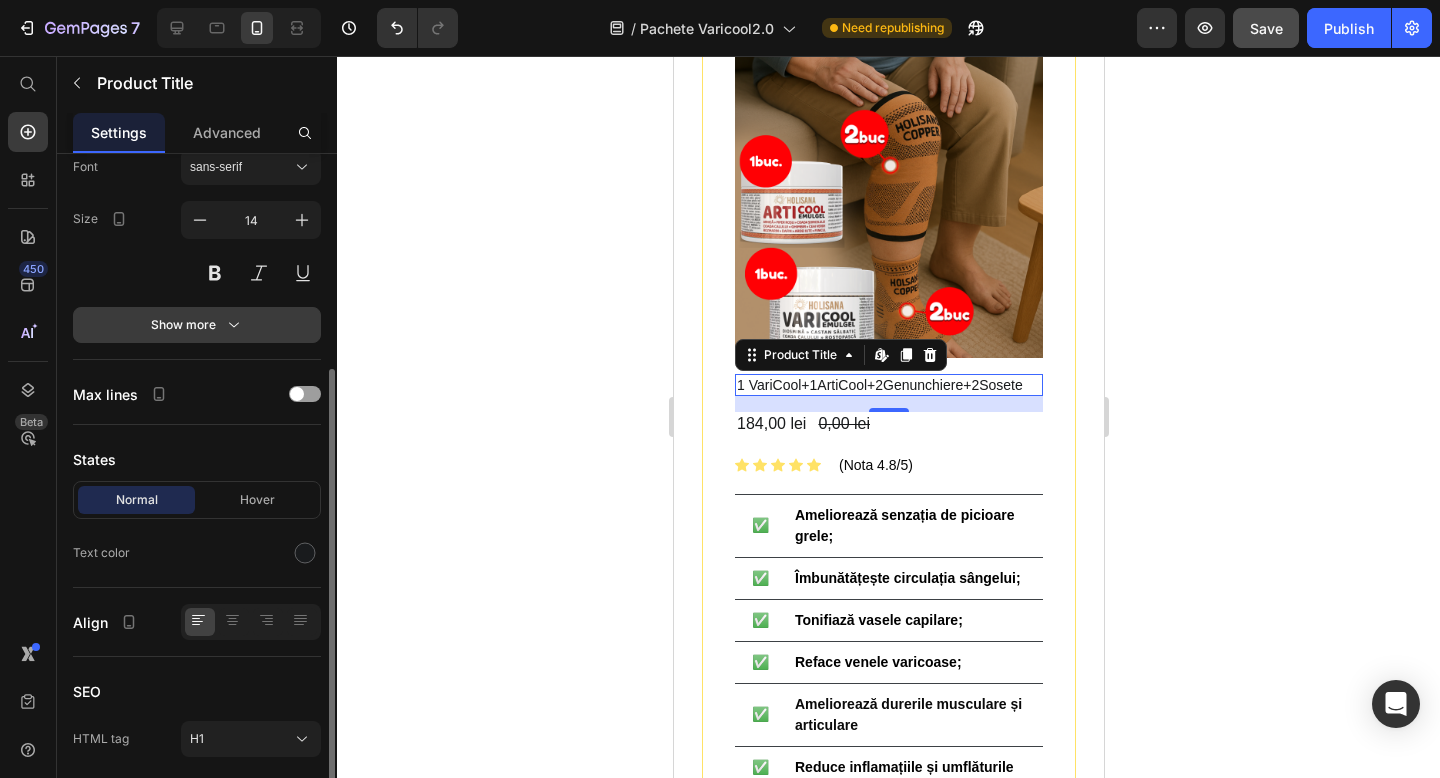 click on "Show more" at bounding box center [197, 325] 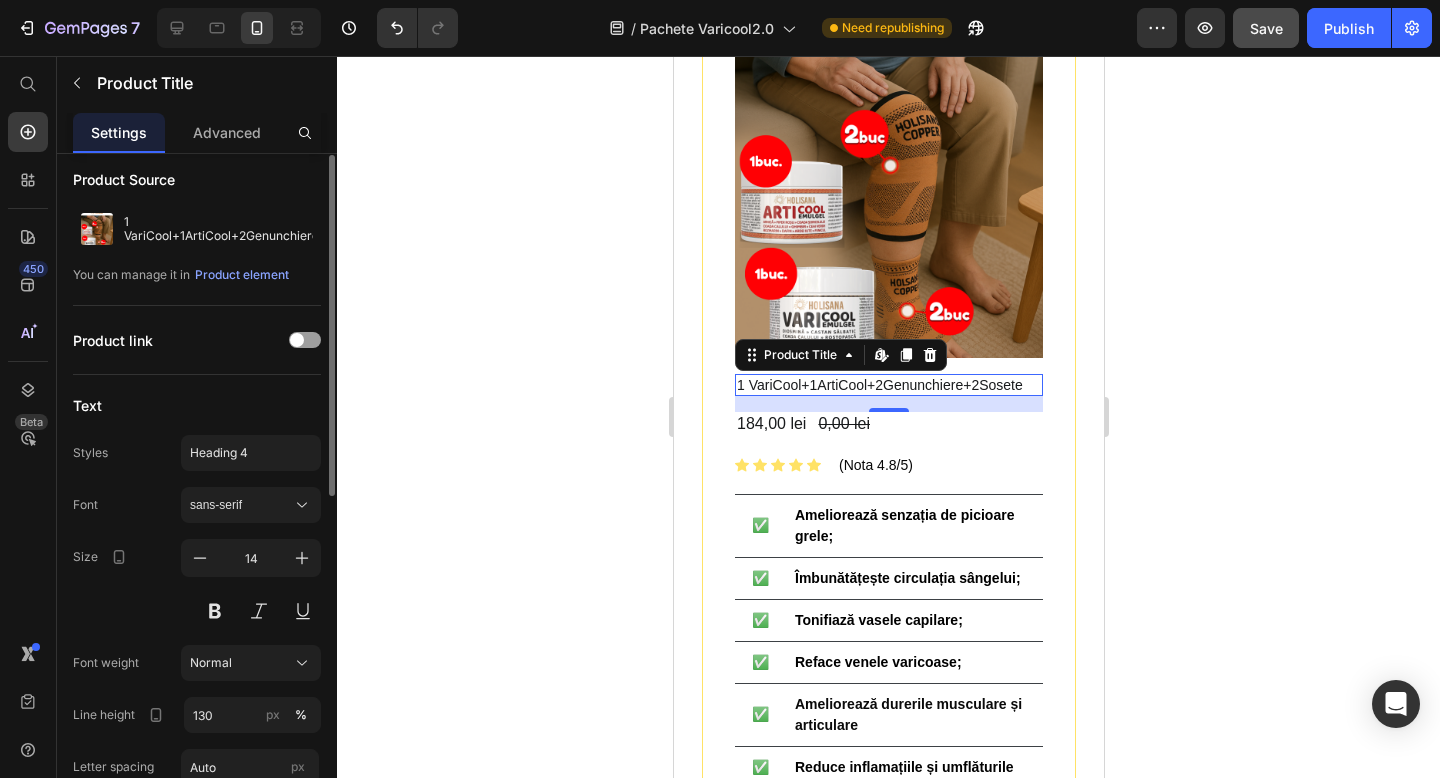 scroll, scrollTop: 0, scrollLeft: 0, axis: both 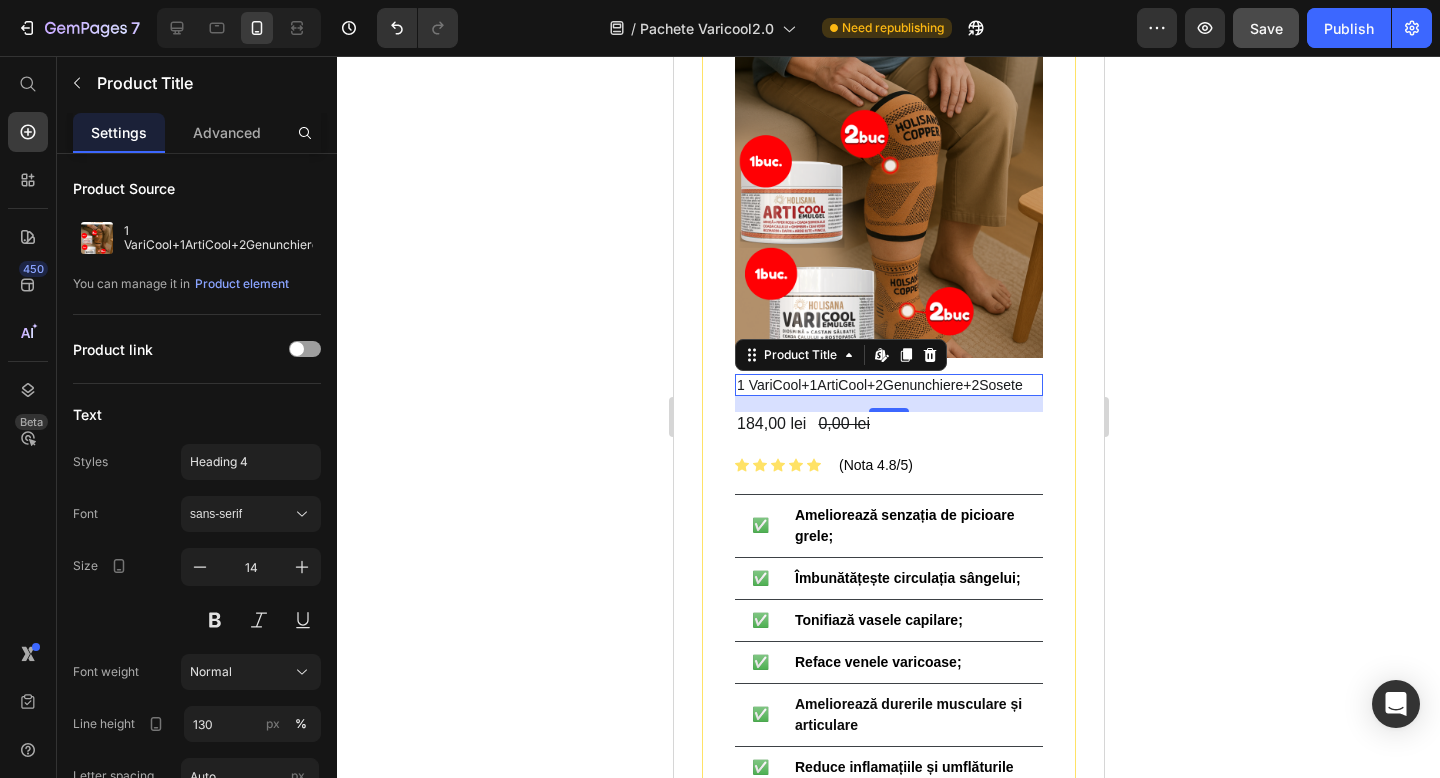 click on "1 VariCool+1ArtiCool+2Genunchiere+2Sosete" at bounding box center [888, 385] 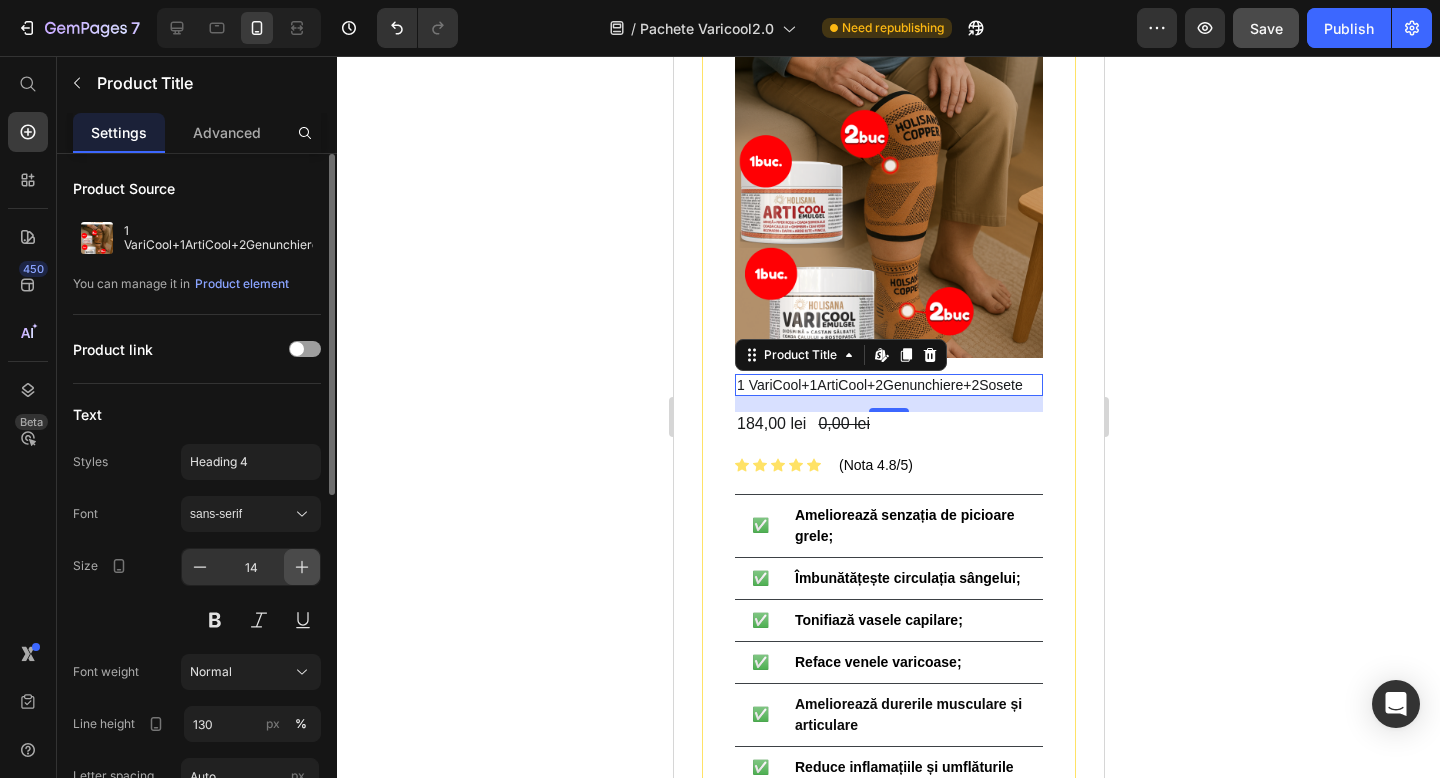 click 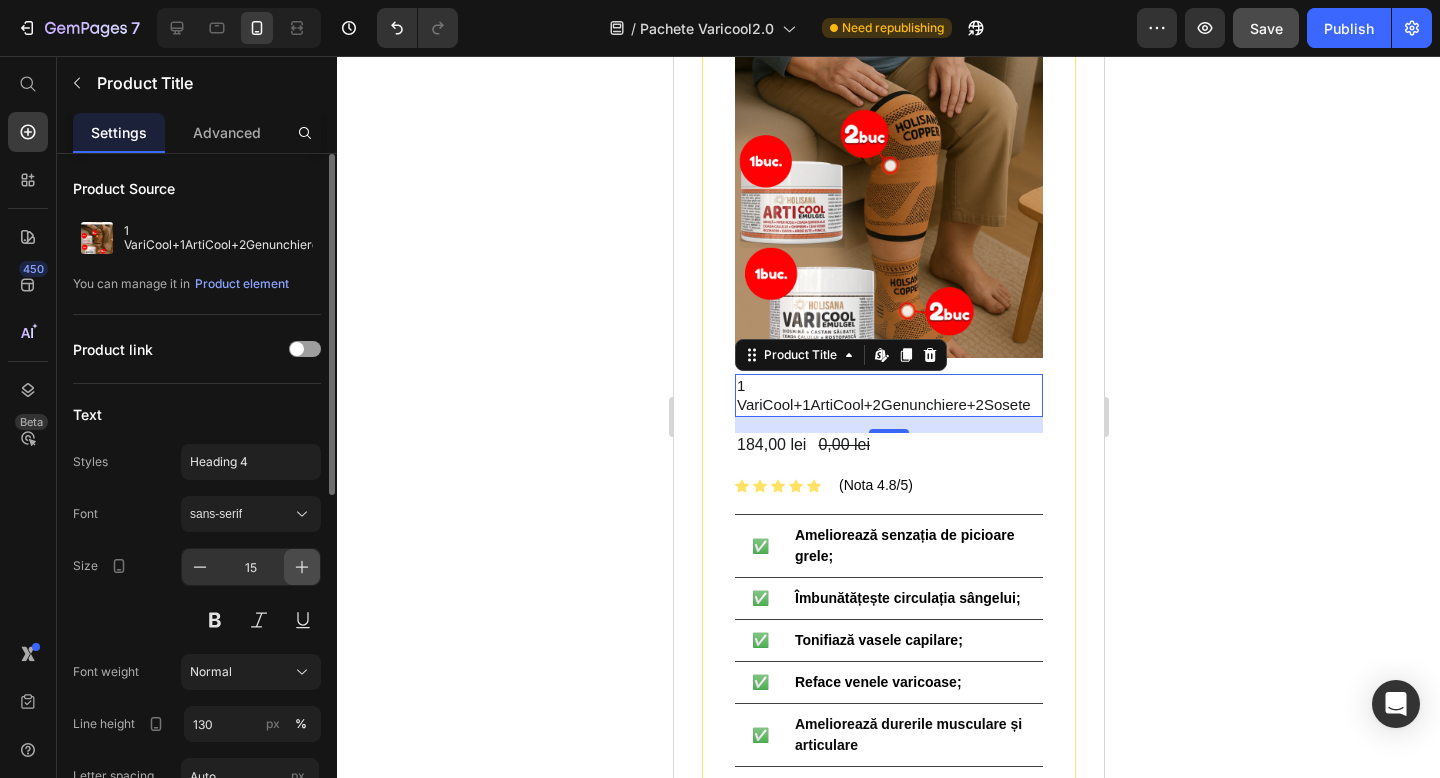 click 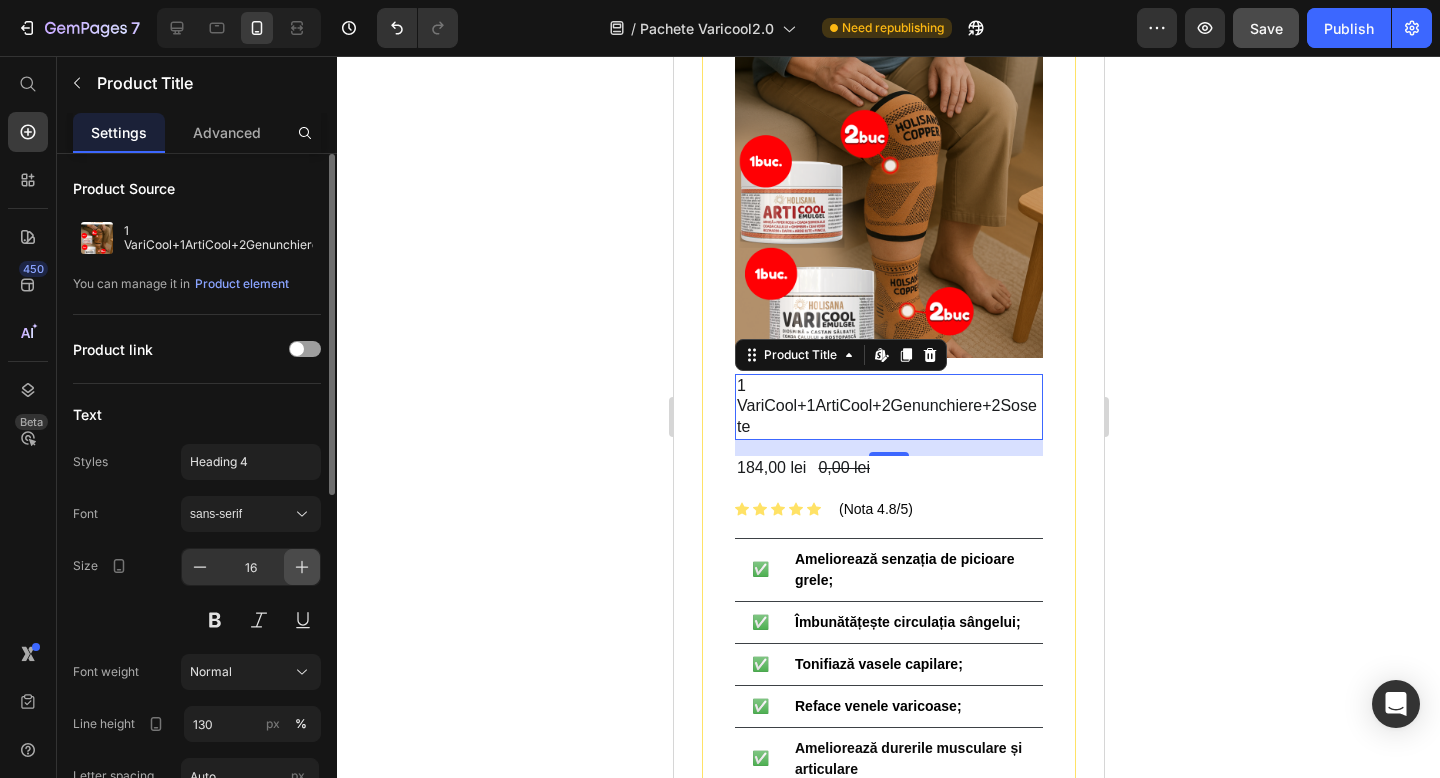 click 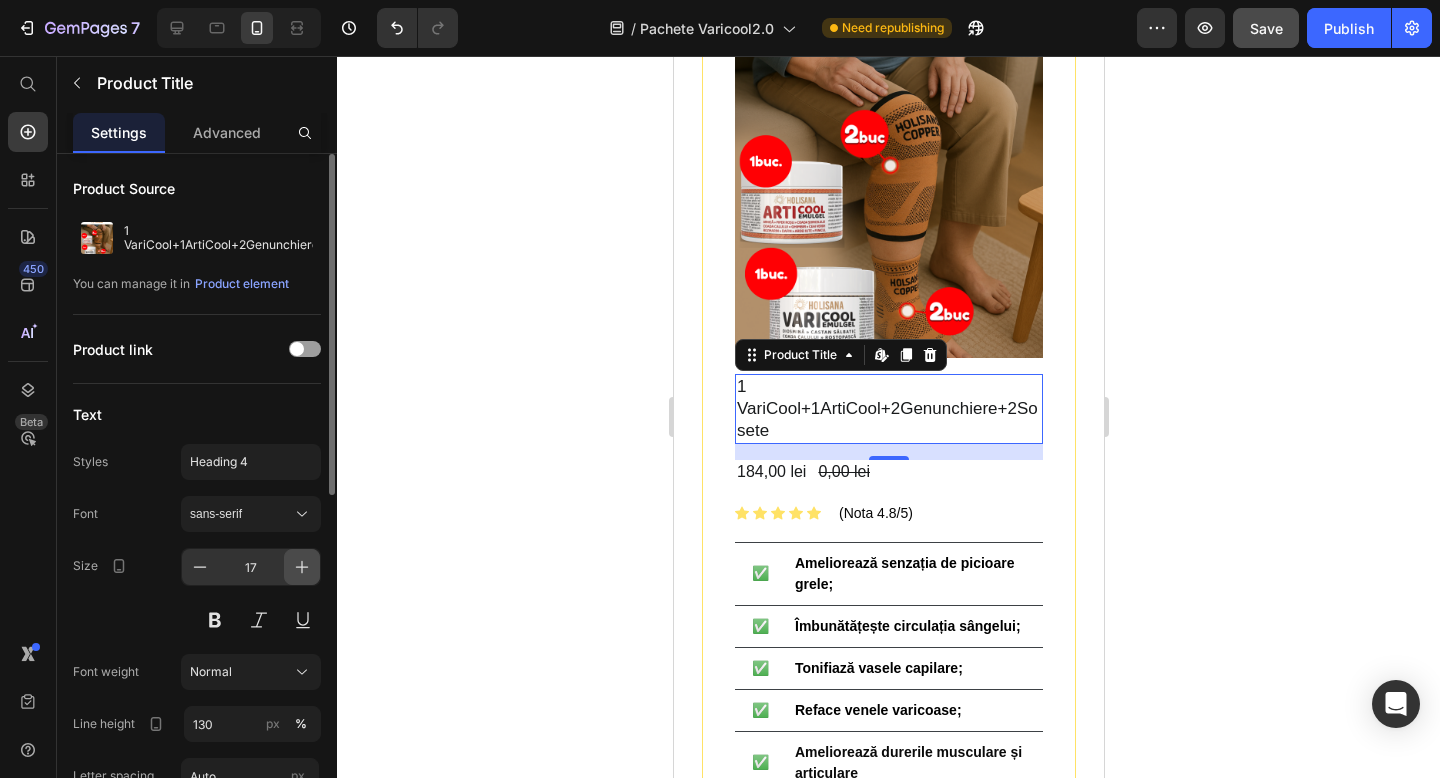 click 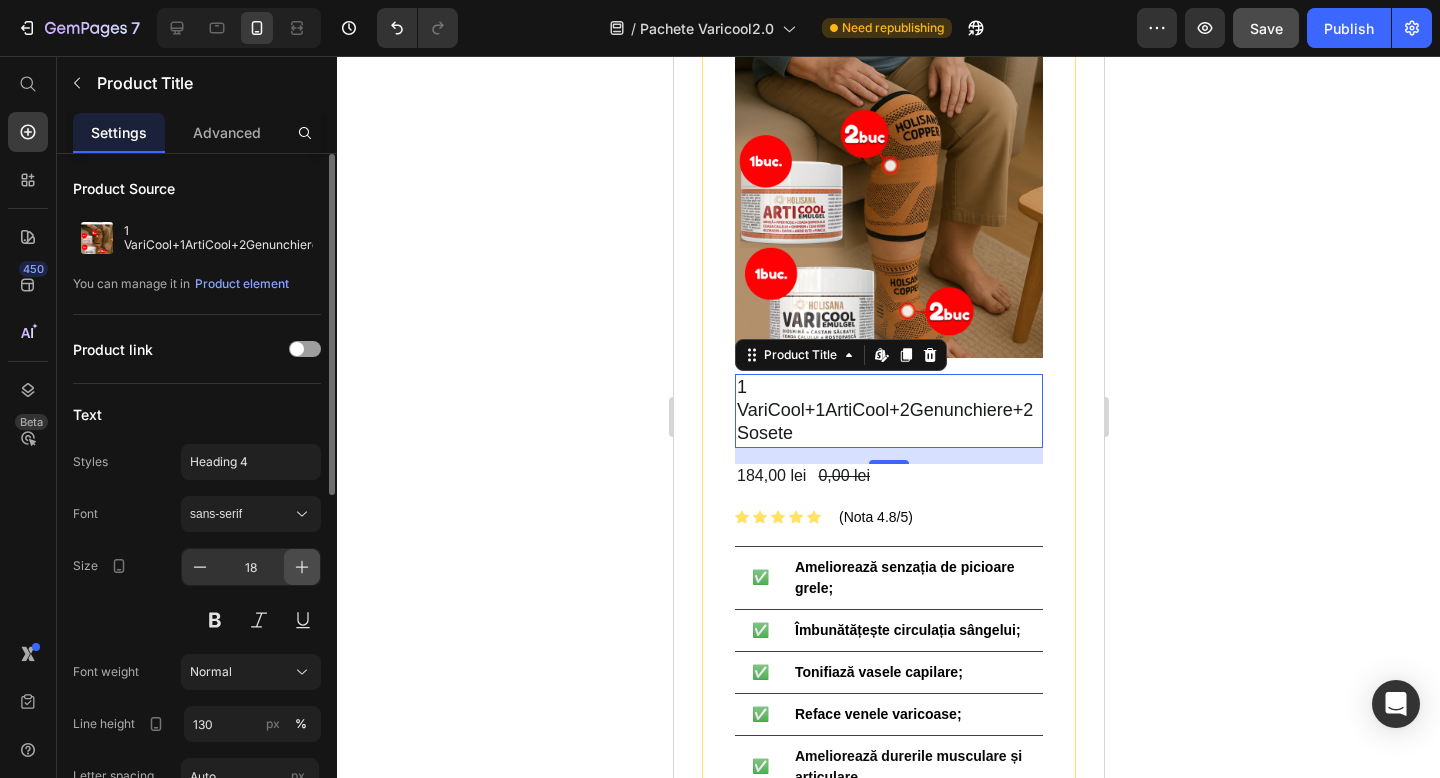 click 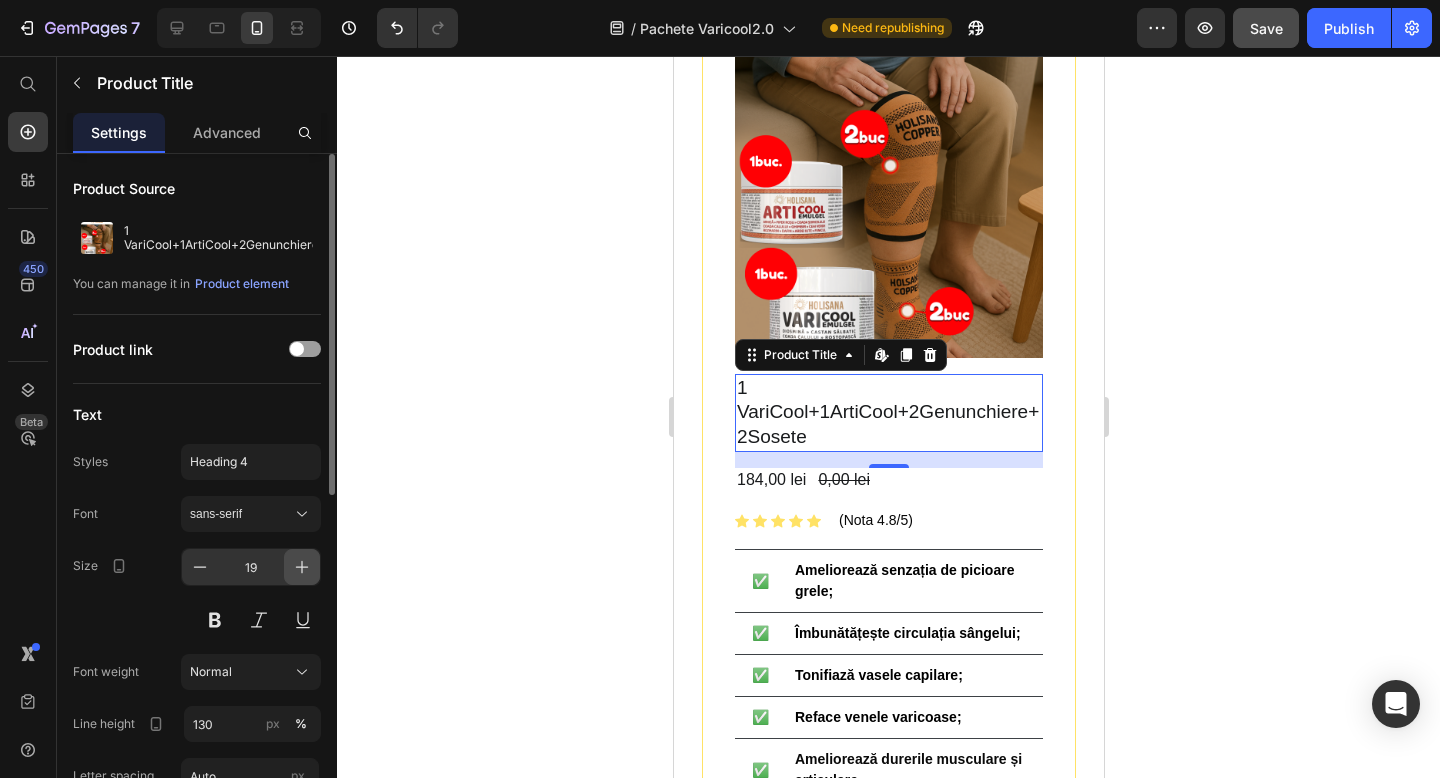 click 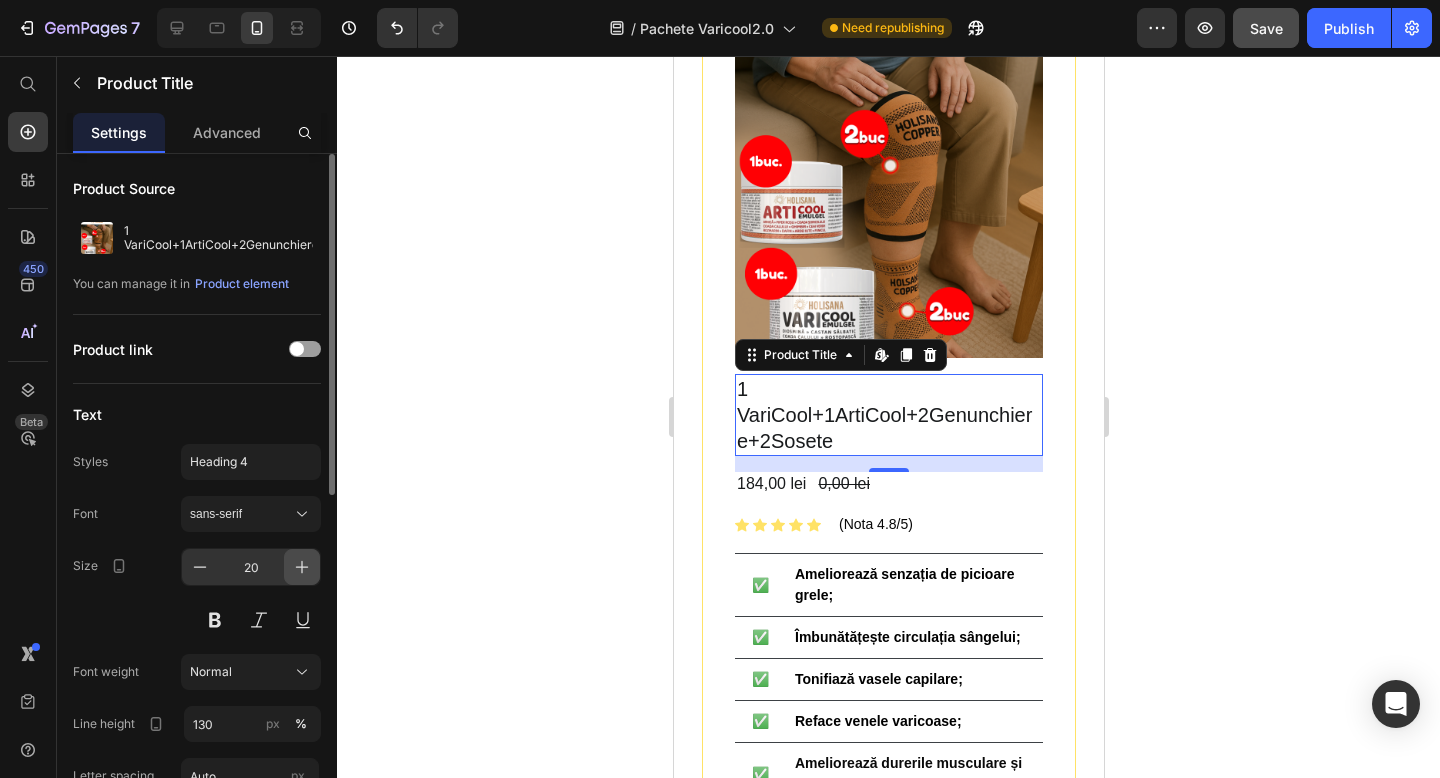 click 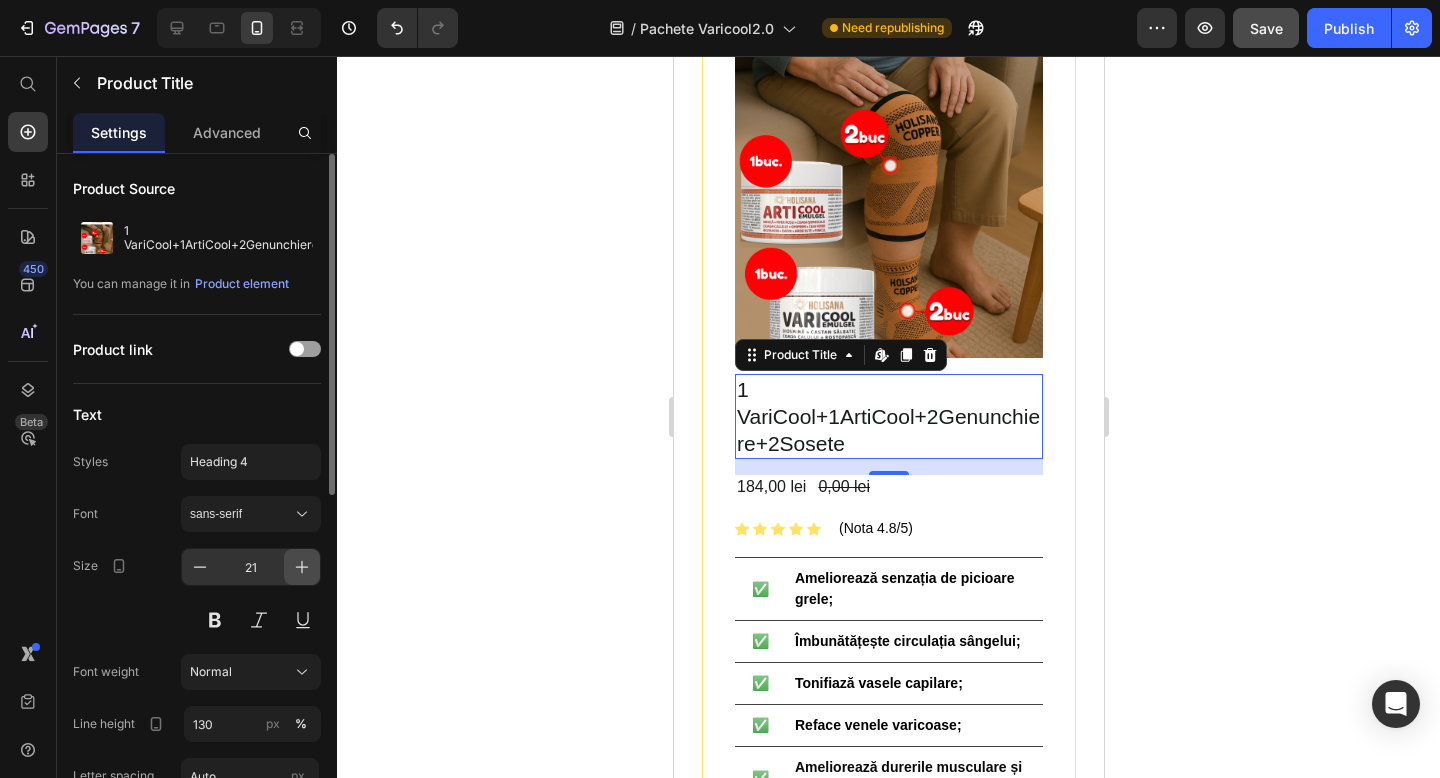 click 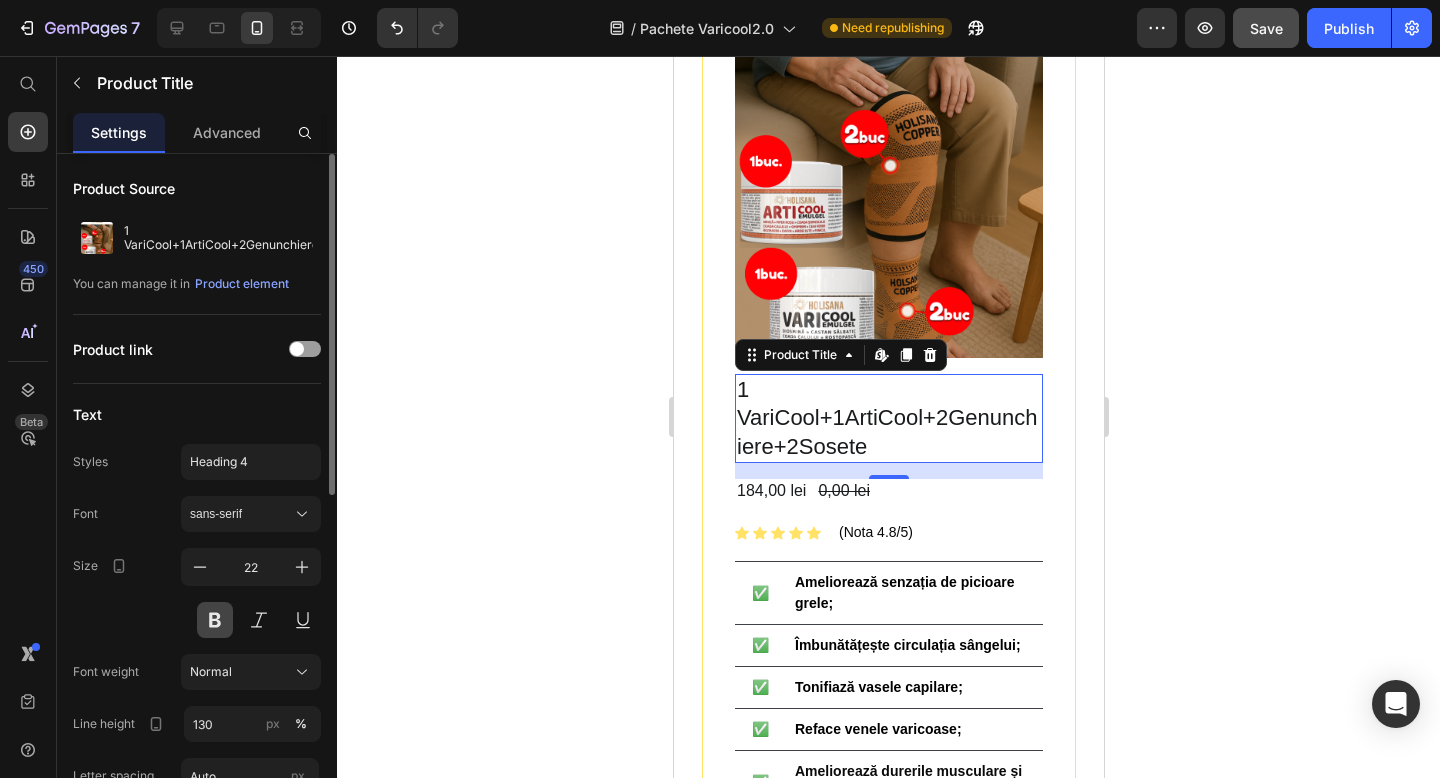 click at bounding box center [215, 620] 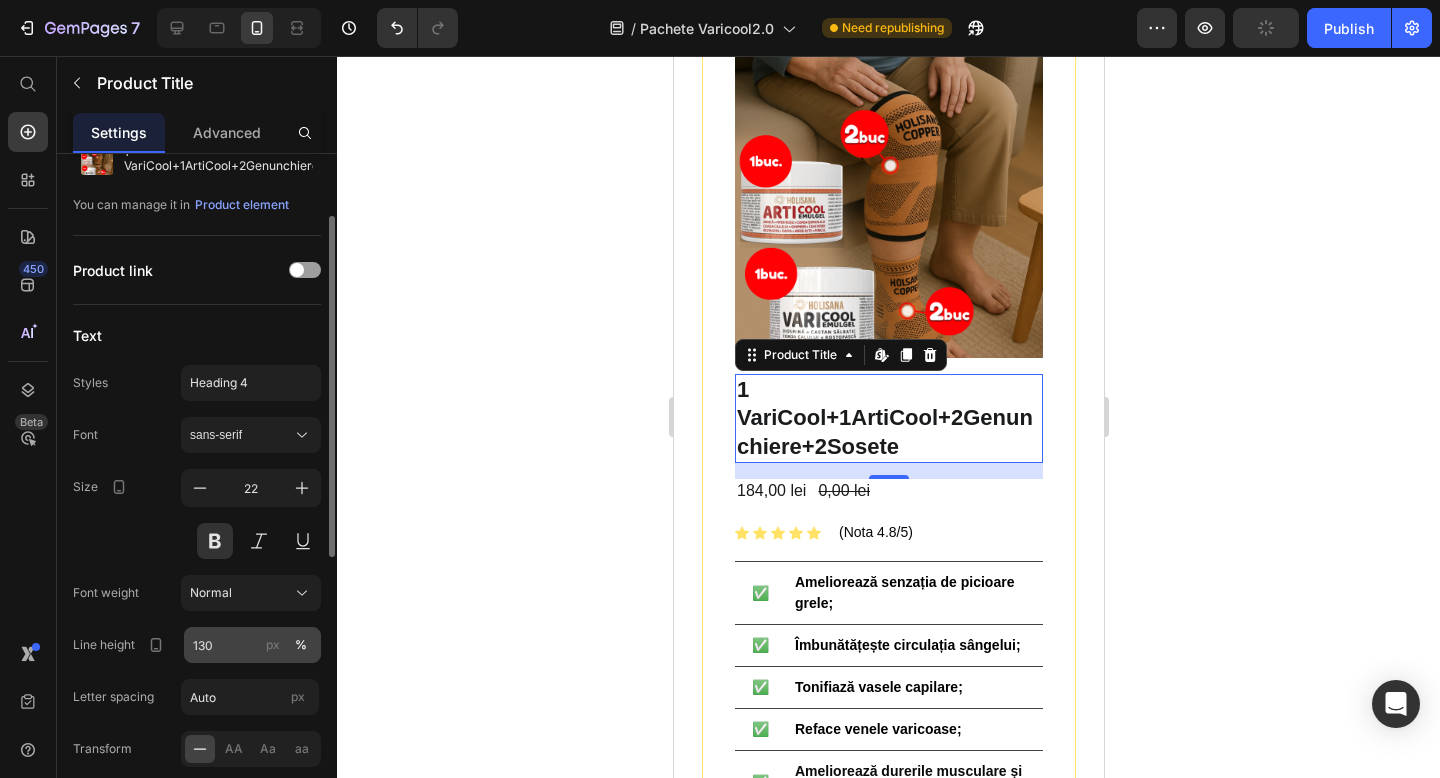 scroll, scrollTop: 95, scrollLeft: 0, axis: vertical 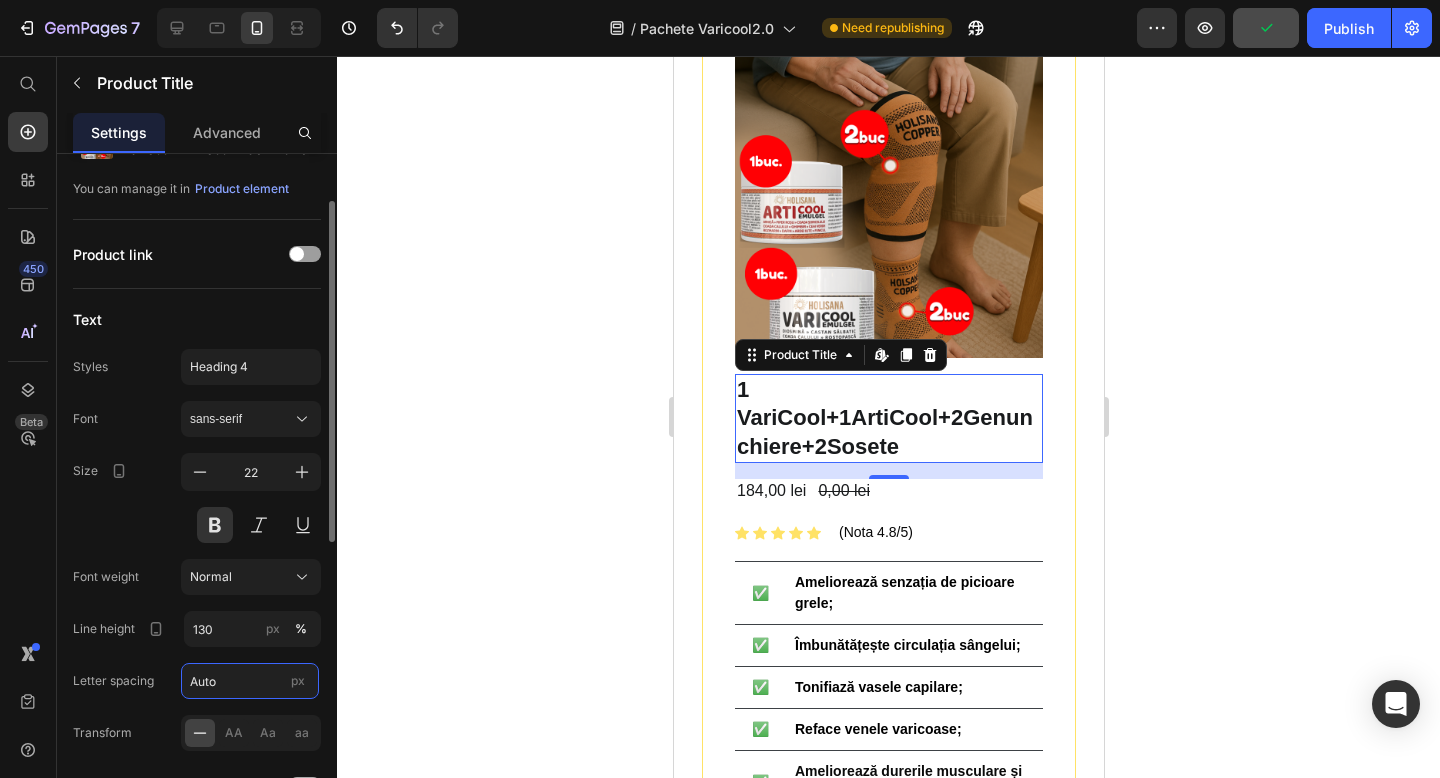 click on "Auto" at bounding box center [250, 681] 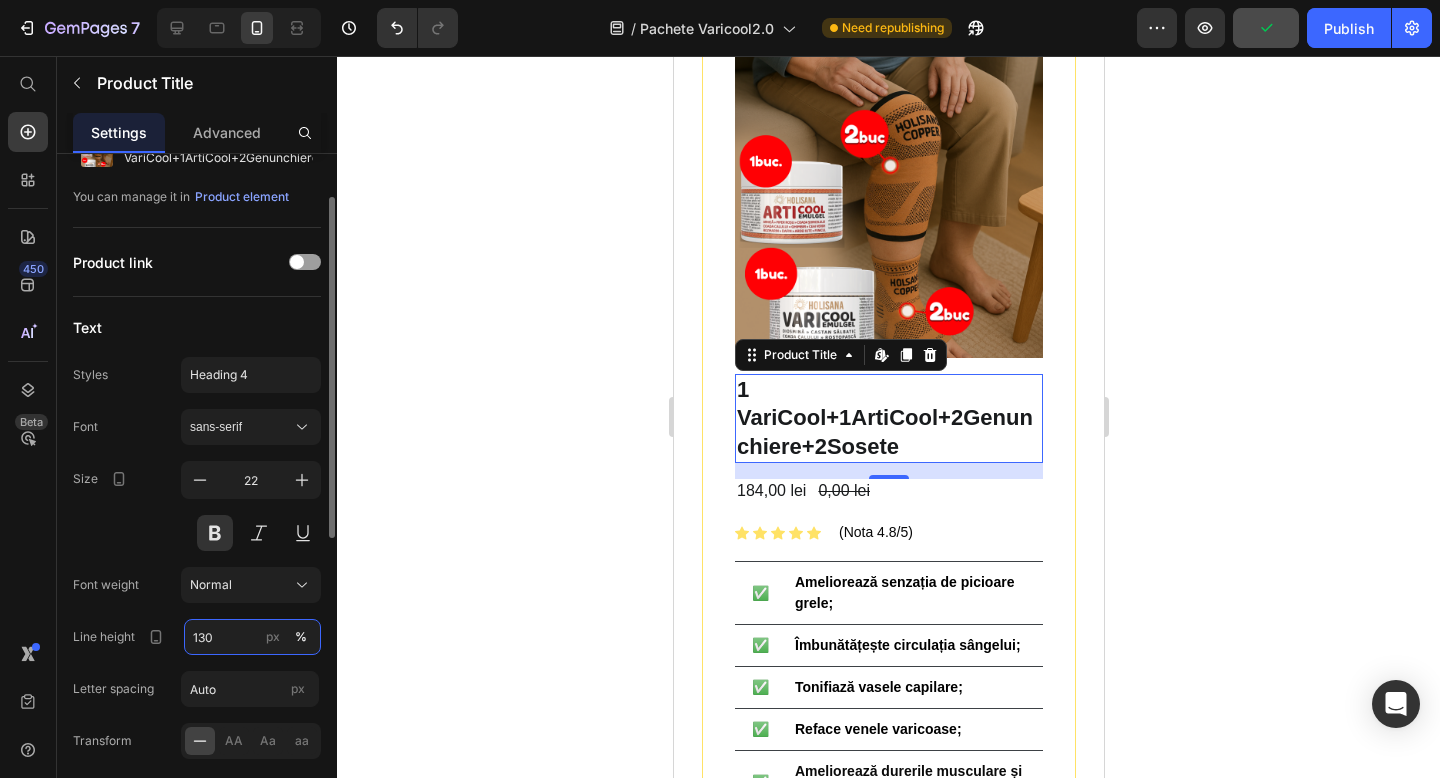 click on "130" at bounding box center (252, 637) 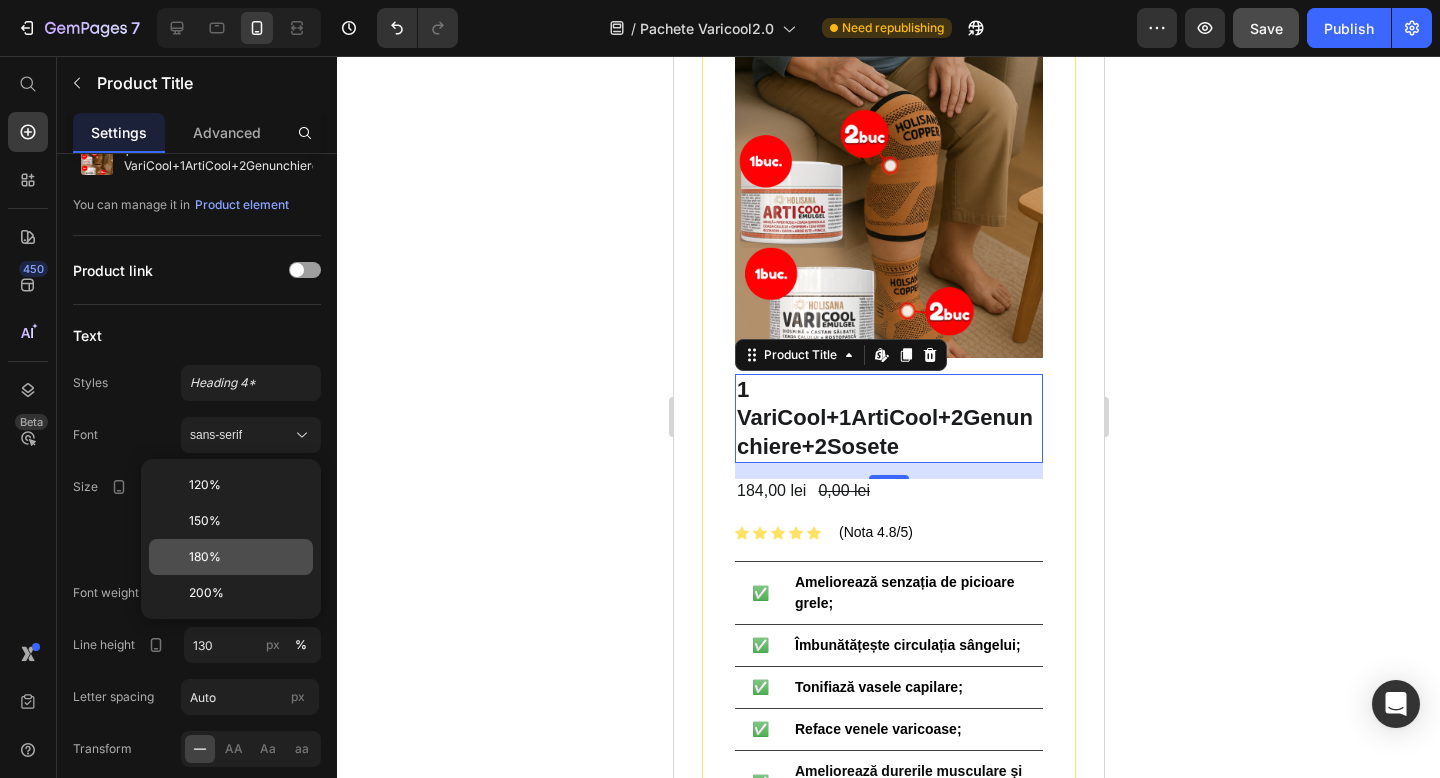 click on "180%" at bounding box center (247, 557) 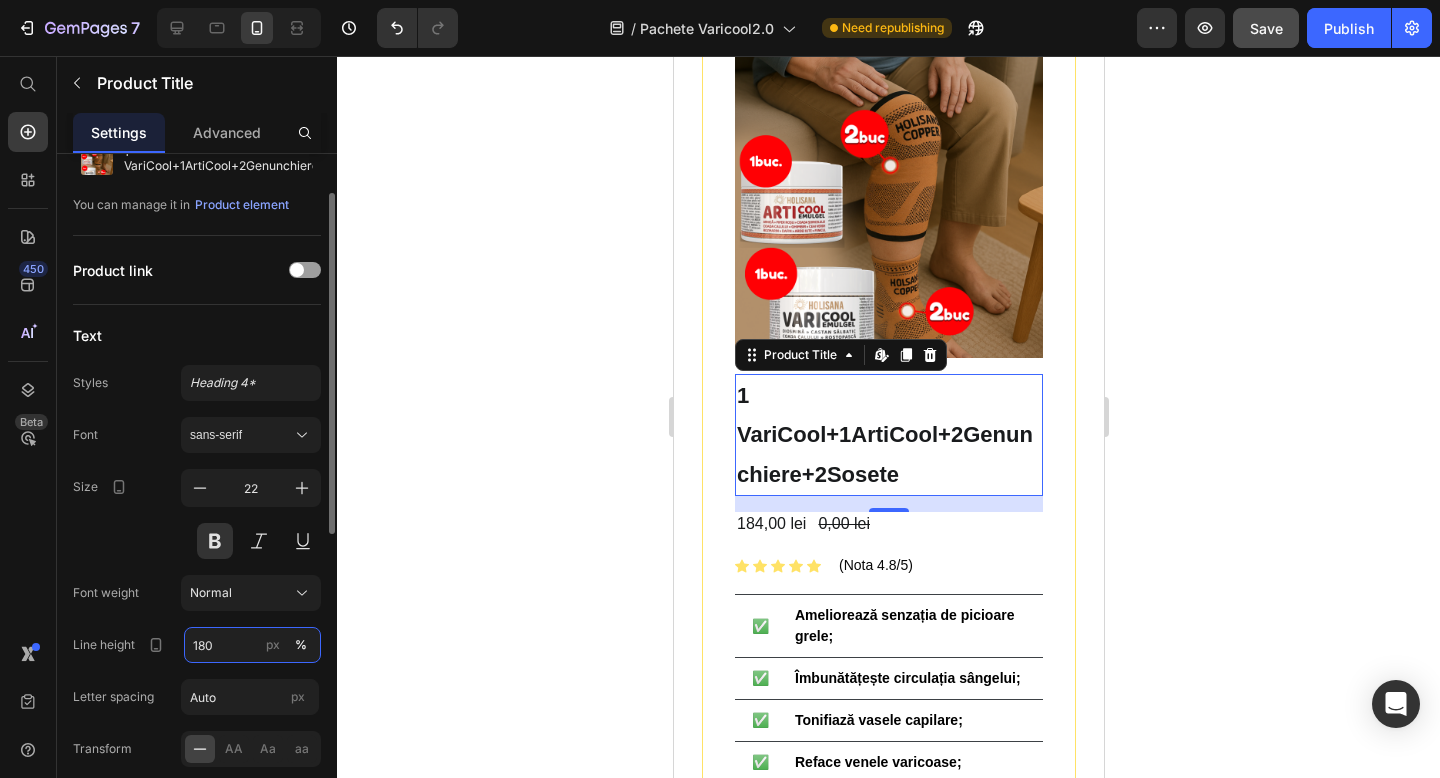 click on "180" at bounding box center (252, 645) 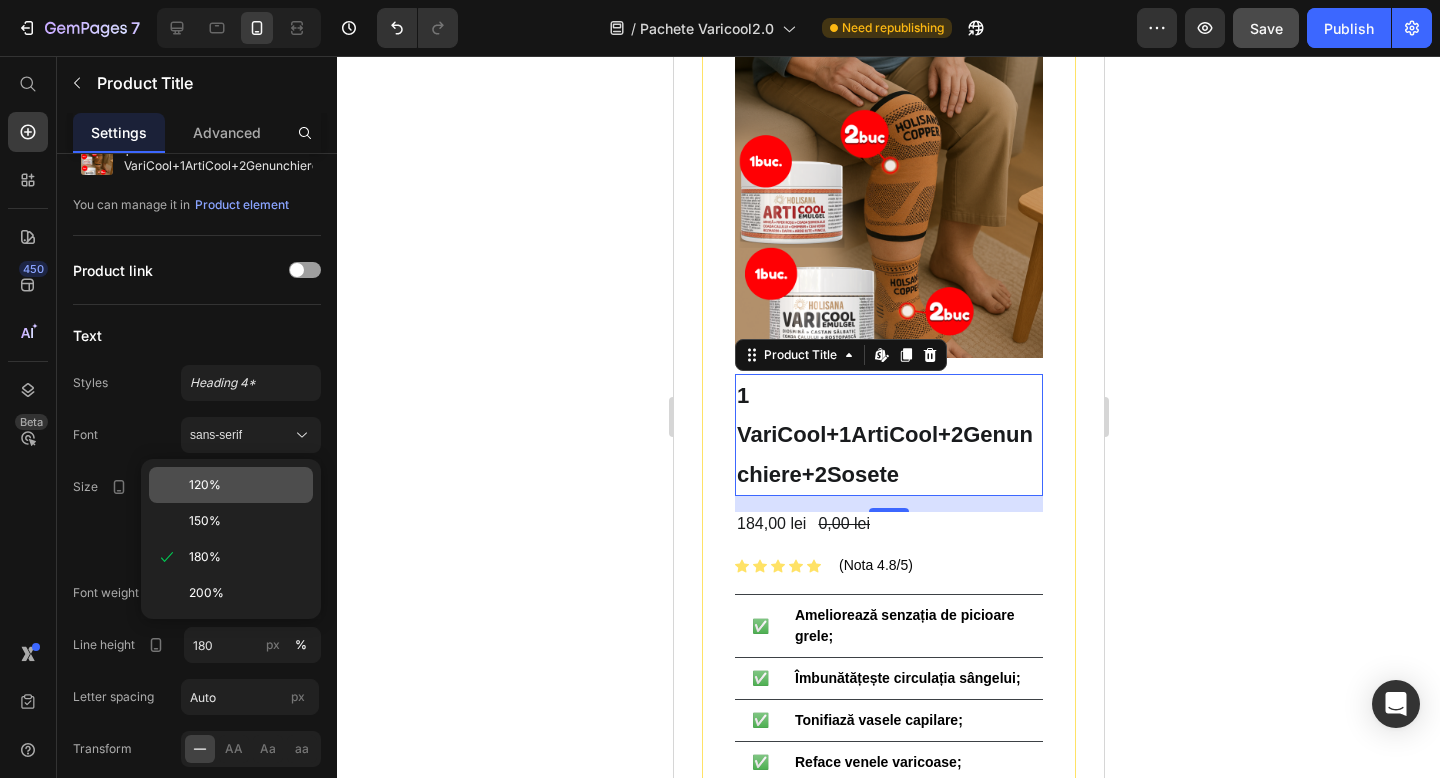 click on "120%" at bounding box center (247, 485) 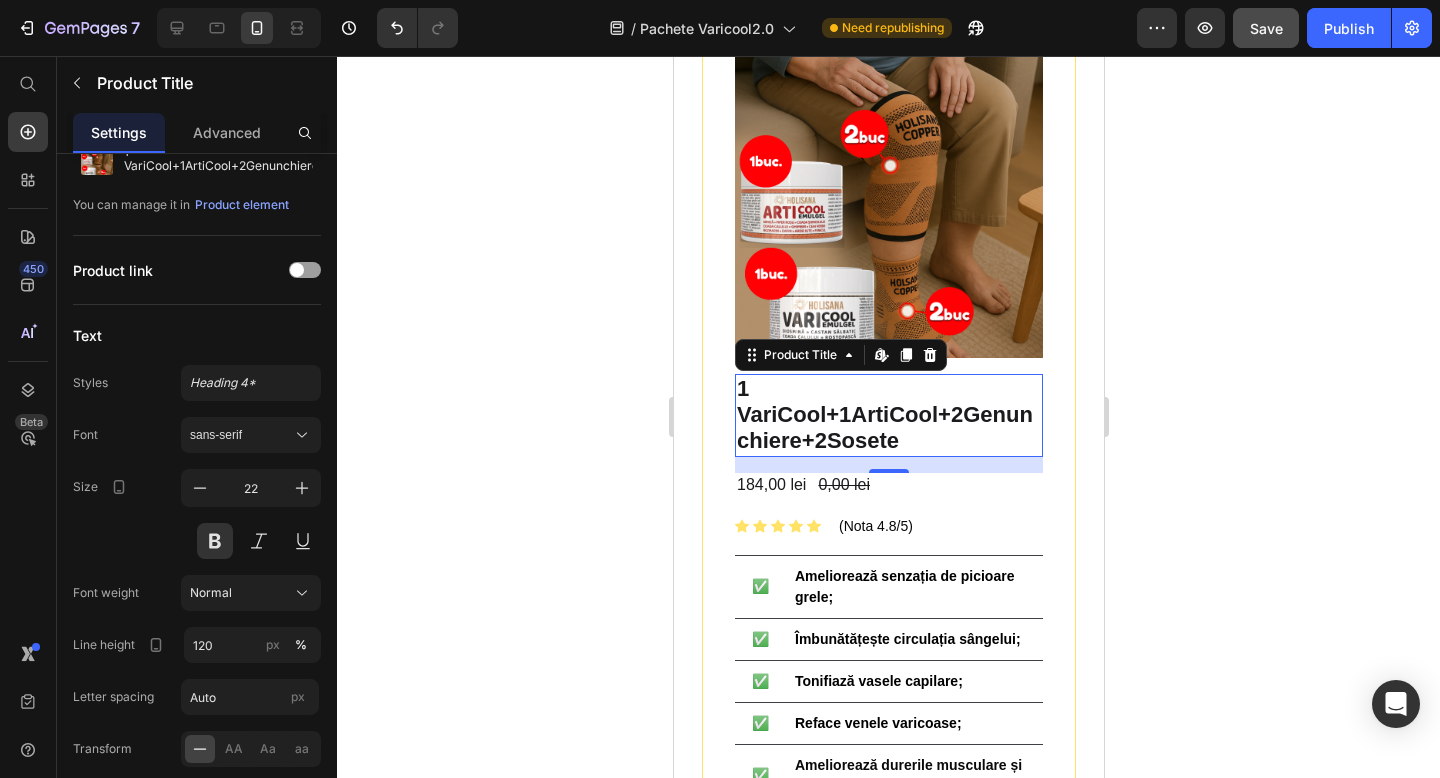 click 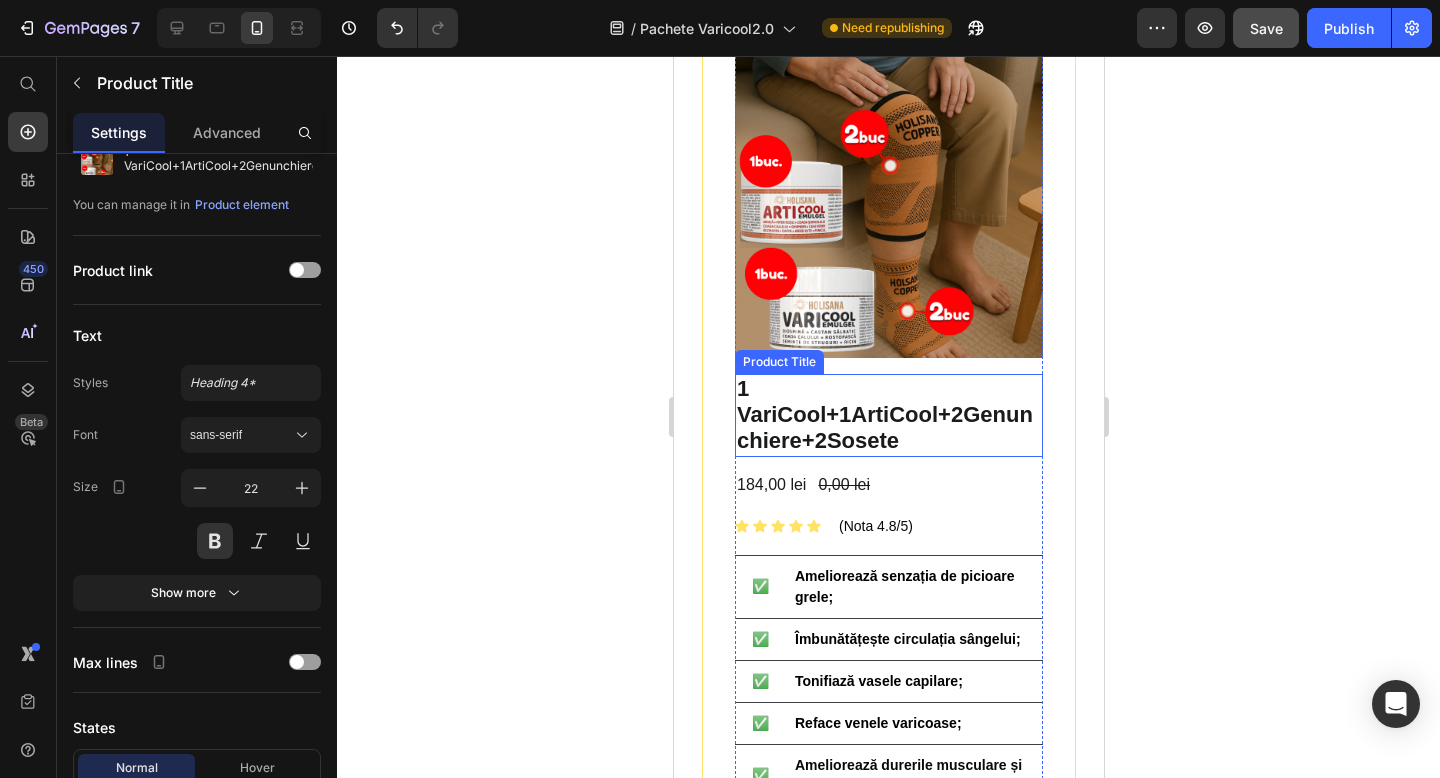 click on "1 VariCool+1ArtiCool+2Genunchiere+2Sosete" at bounding box center [888, 415] 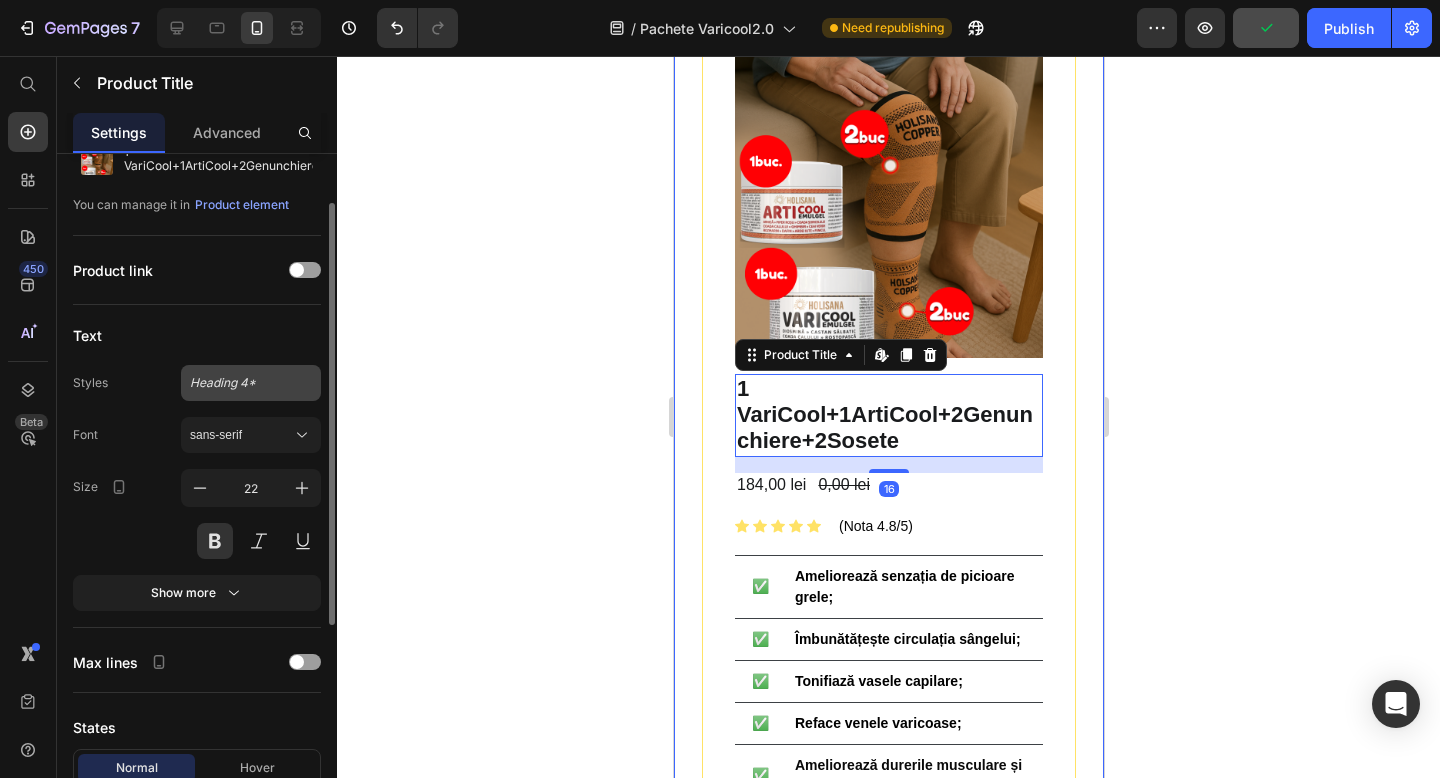 click on "Heading 4*" at bounding box center (239, 383) 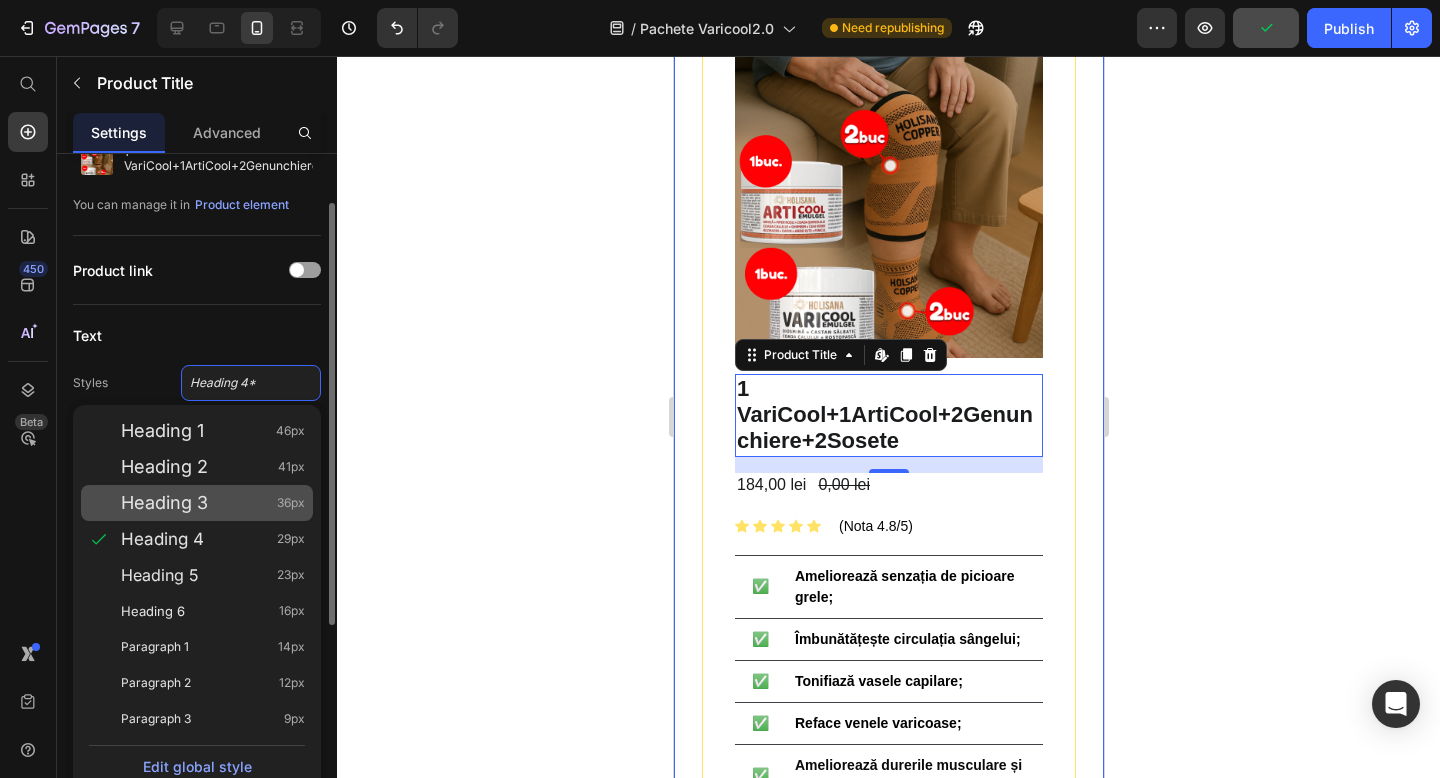 click on "Heading 3 36px" at bounding box center (213, 503) 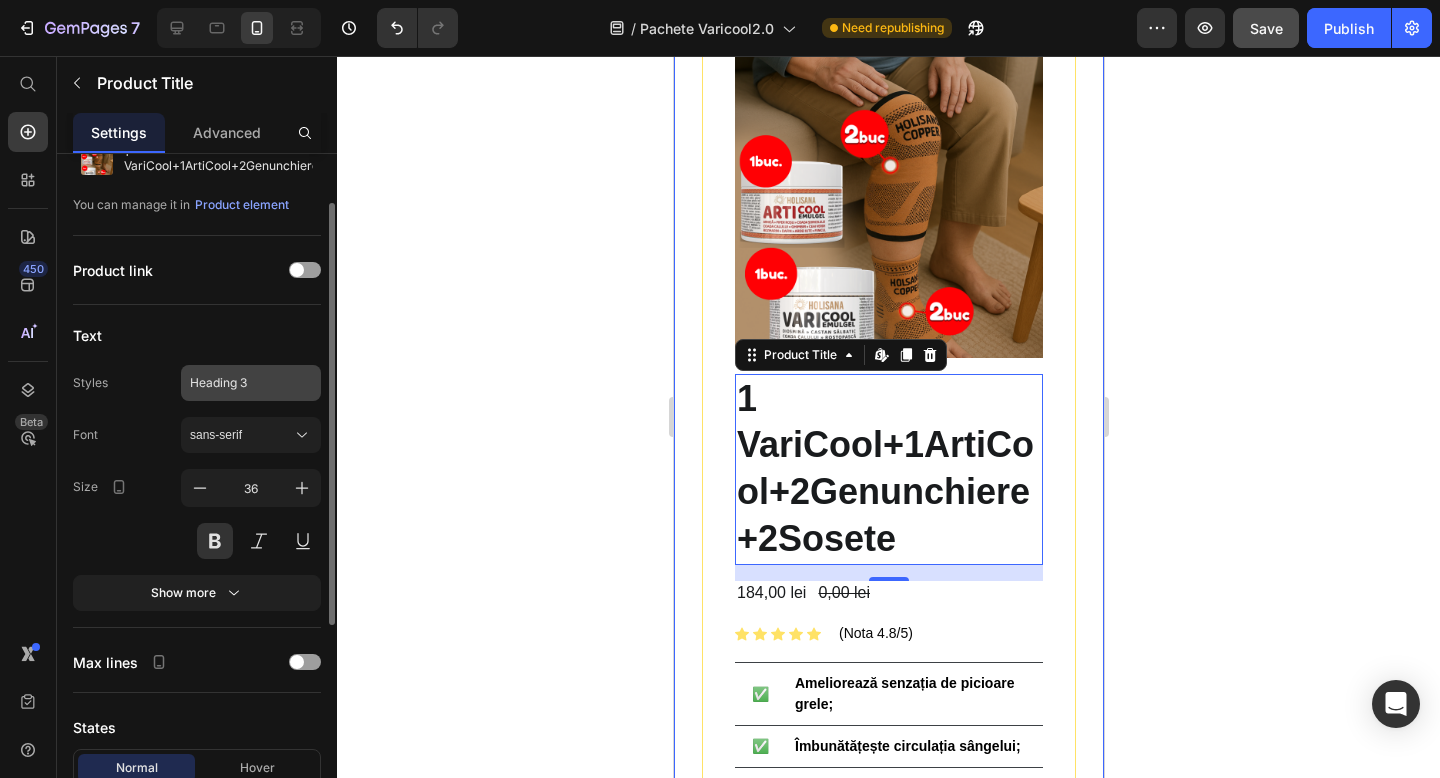 click on "Heading 3" at bounding box center (239, 383) 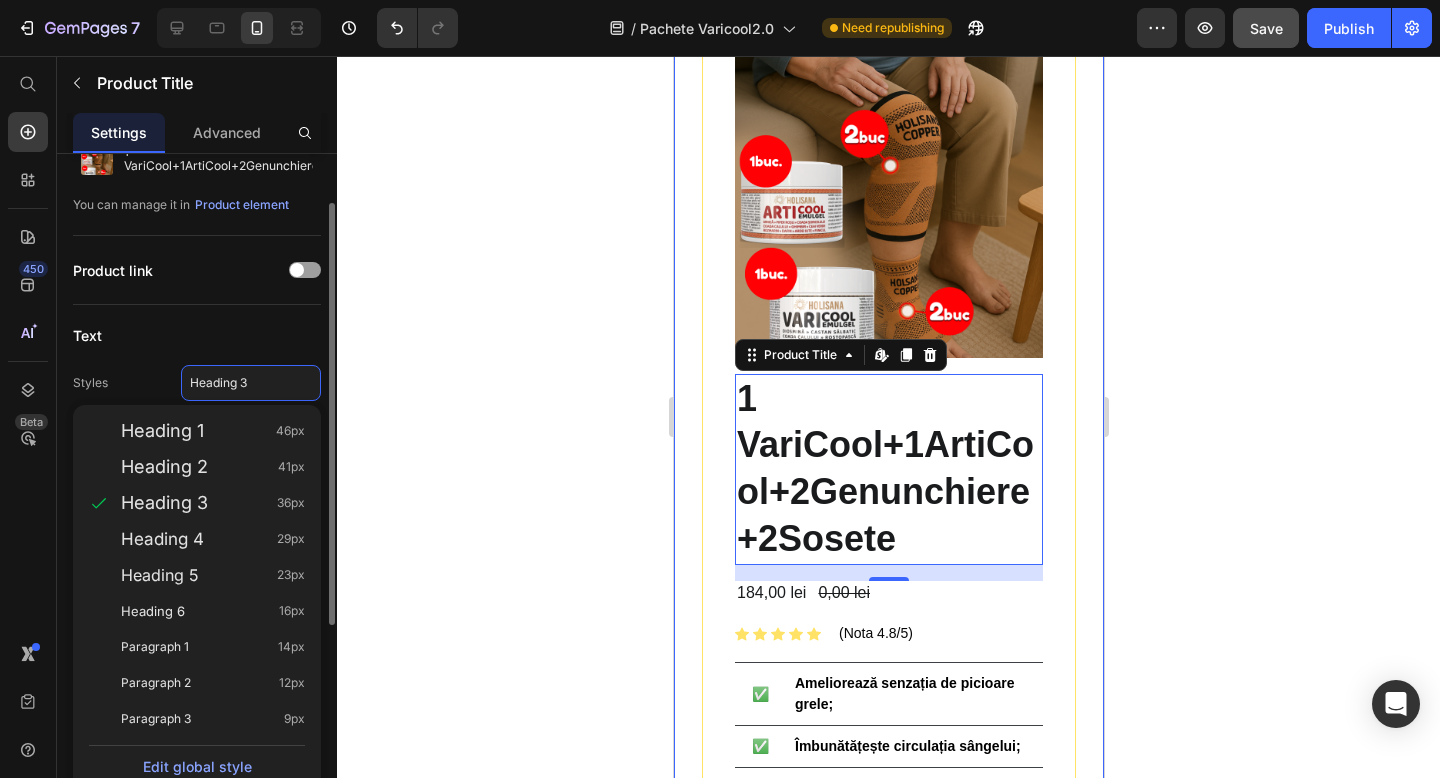 click on "Heading 6 16px" 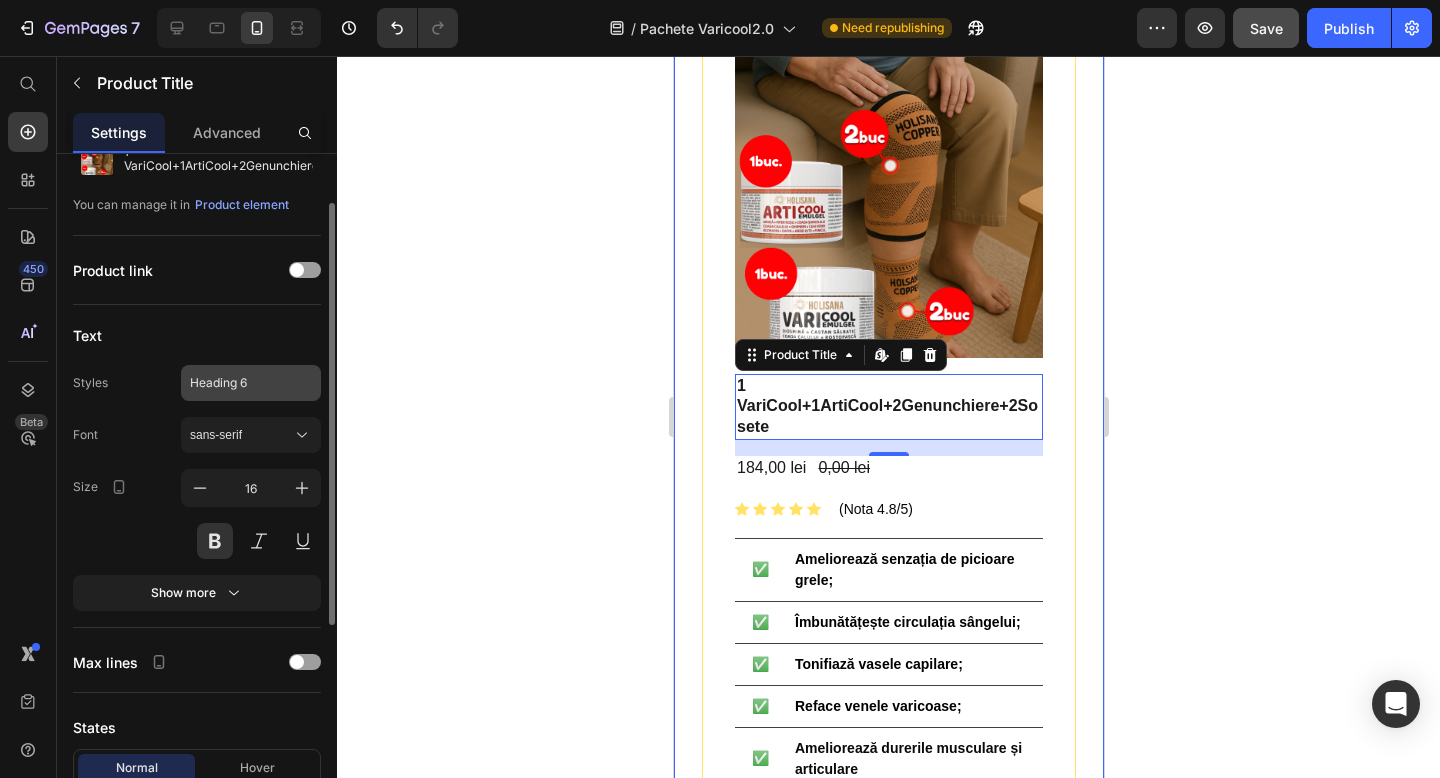 drag, startPoint x: 269, startPoint y: 385, endPoint x: 264, endPoint y: 397, distance: 13 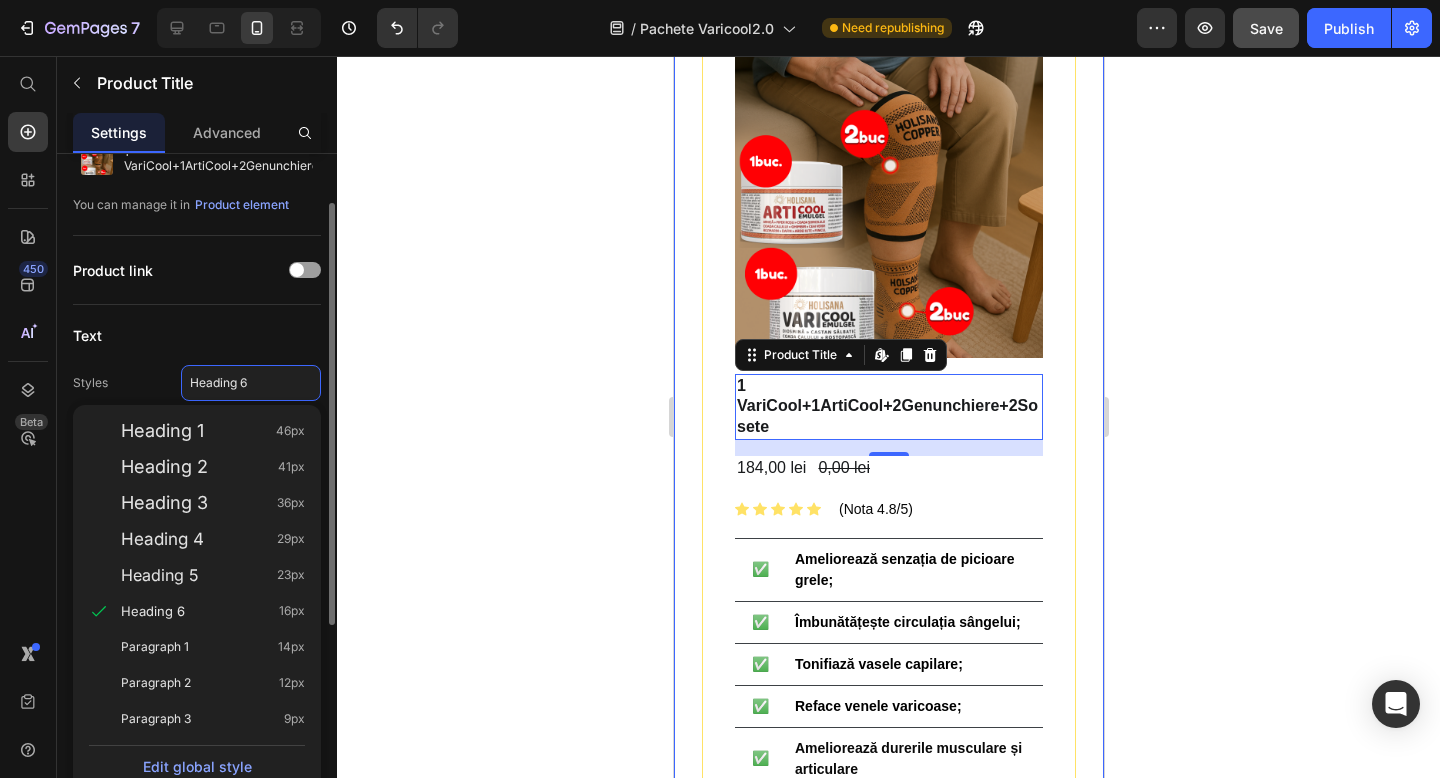 click on "Paragraph 2" at bounding box center (156, 683) 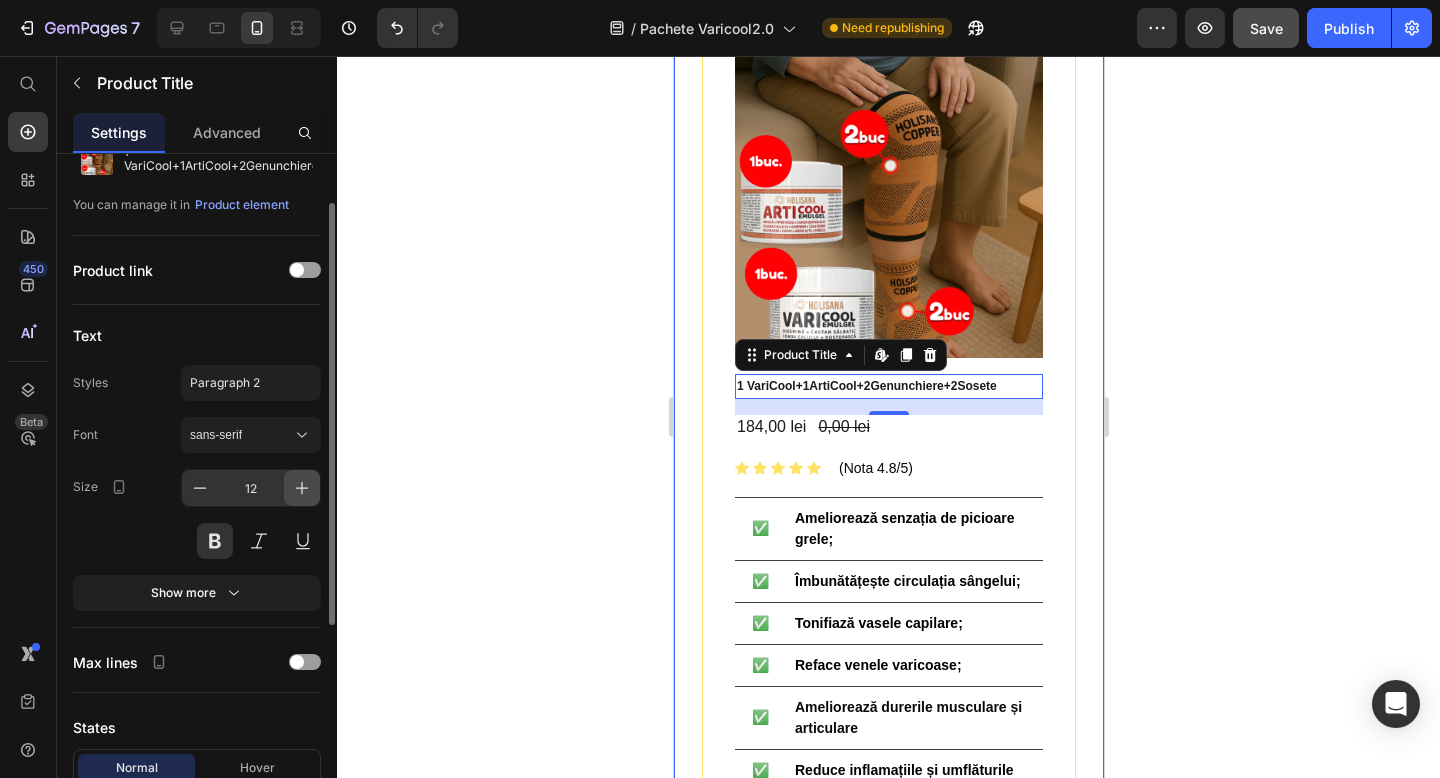click 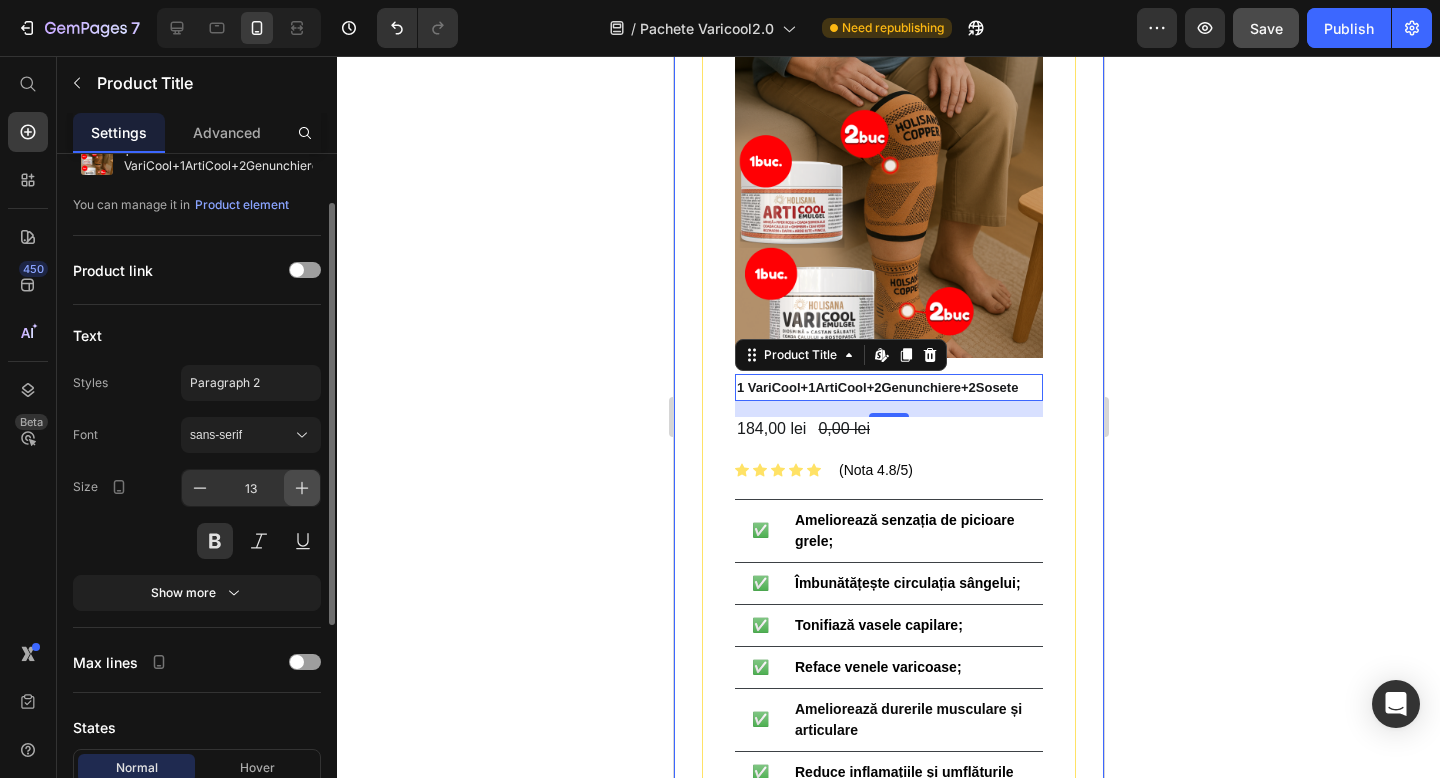 click 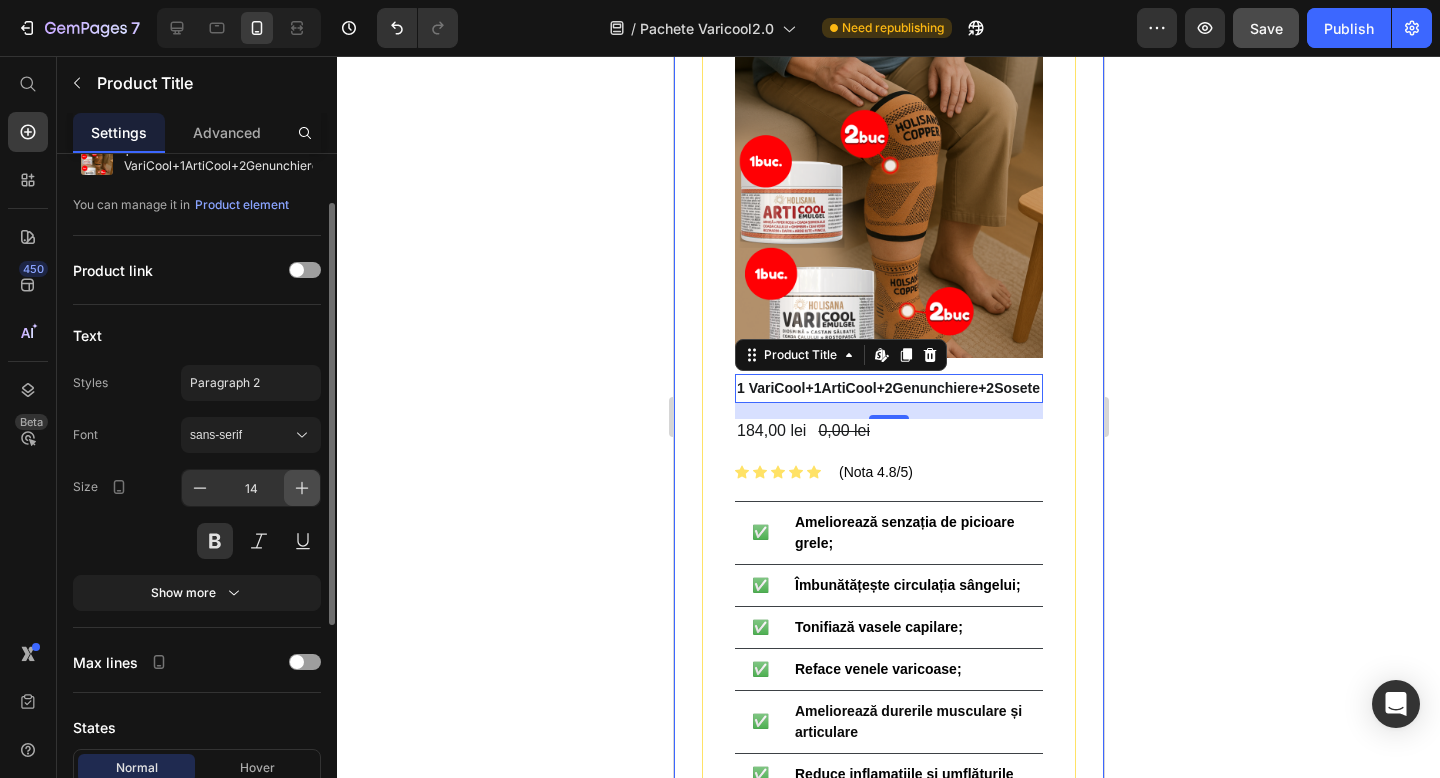 click 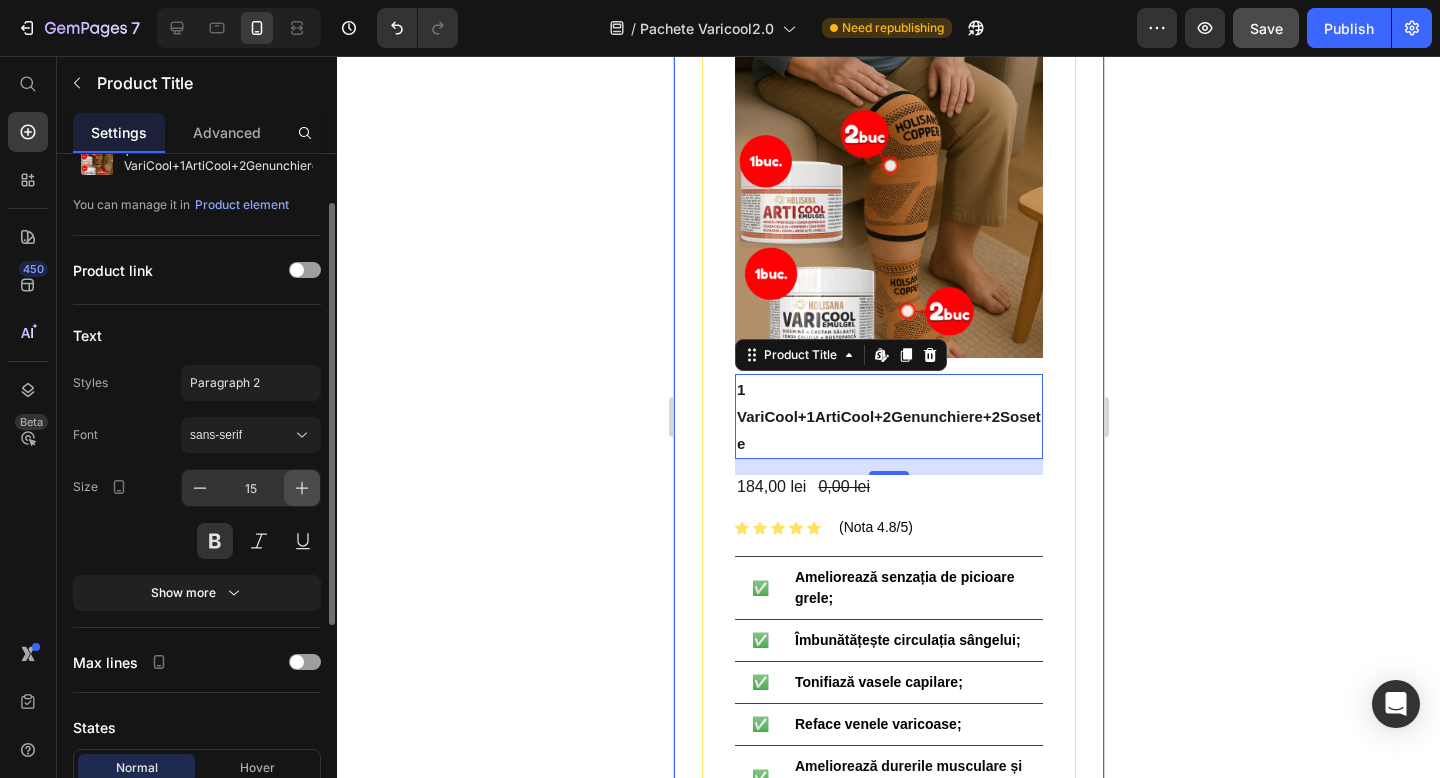 click 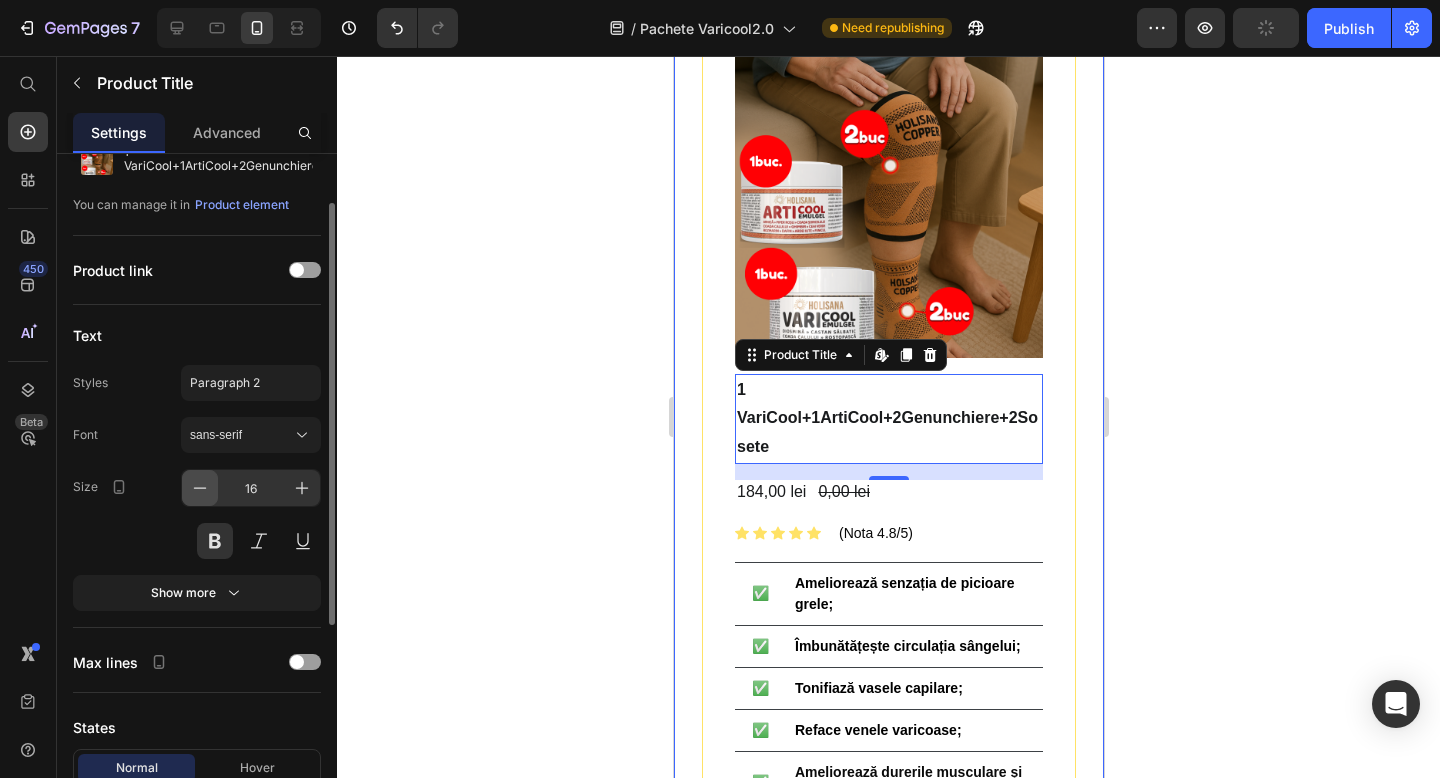 click 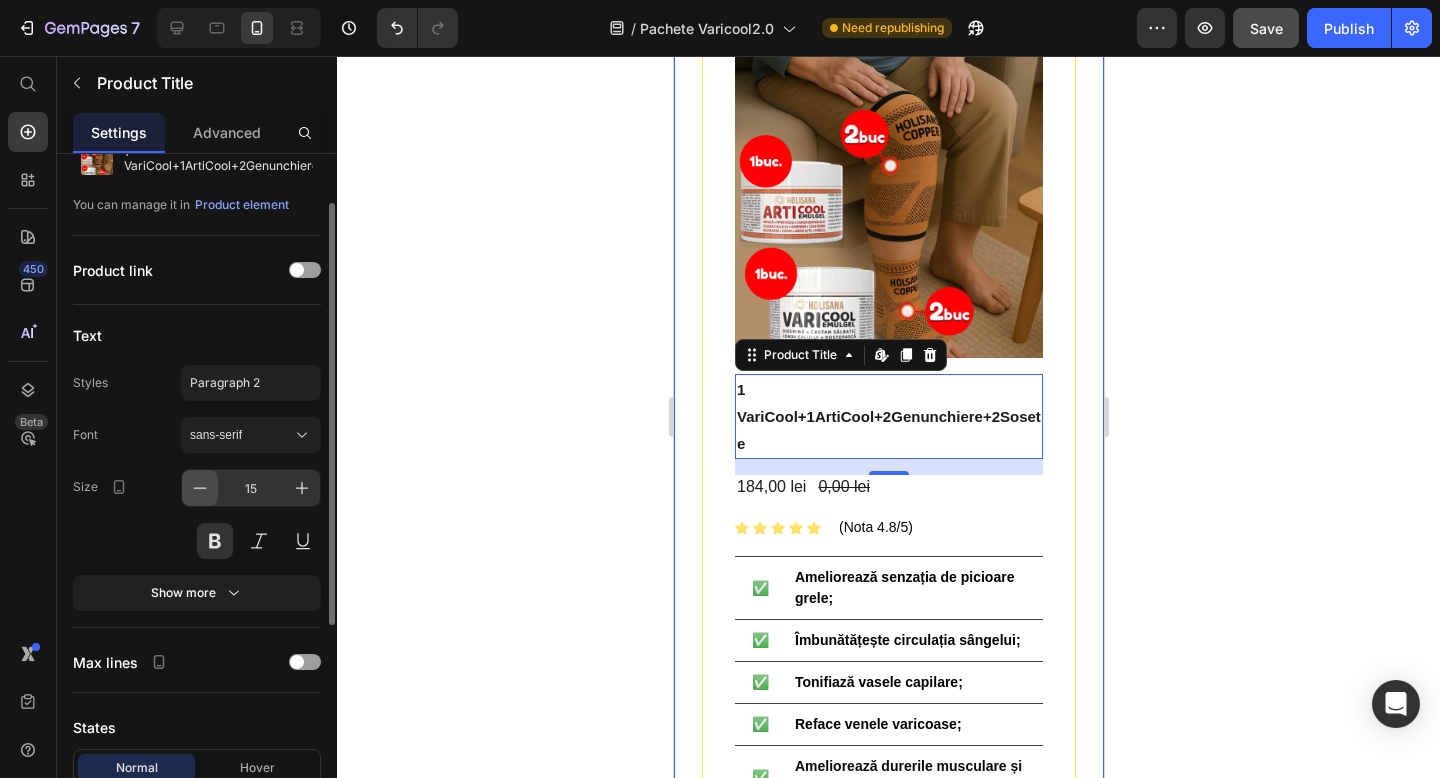 click 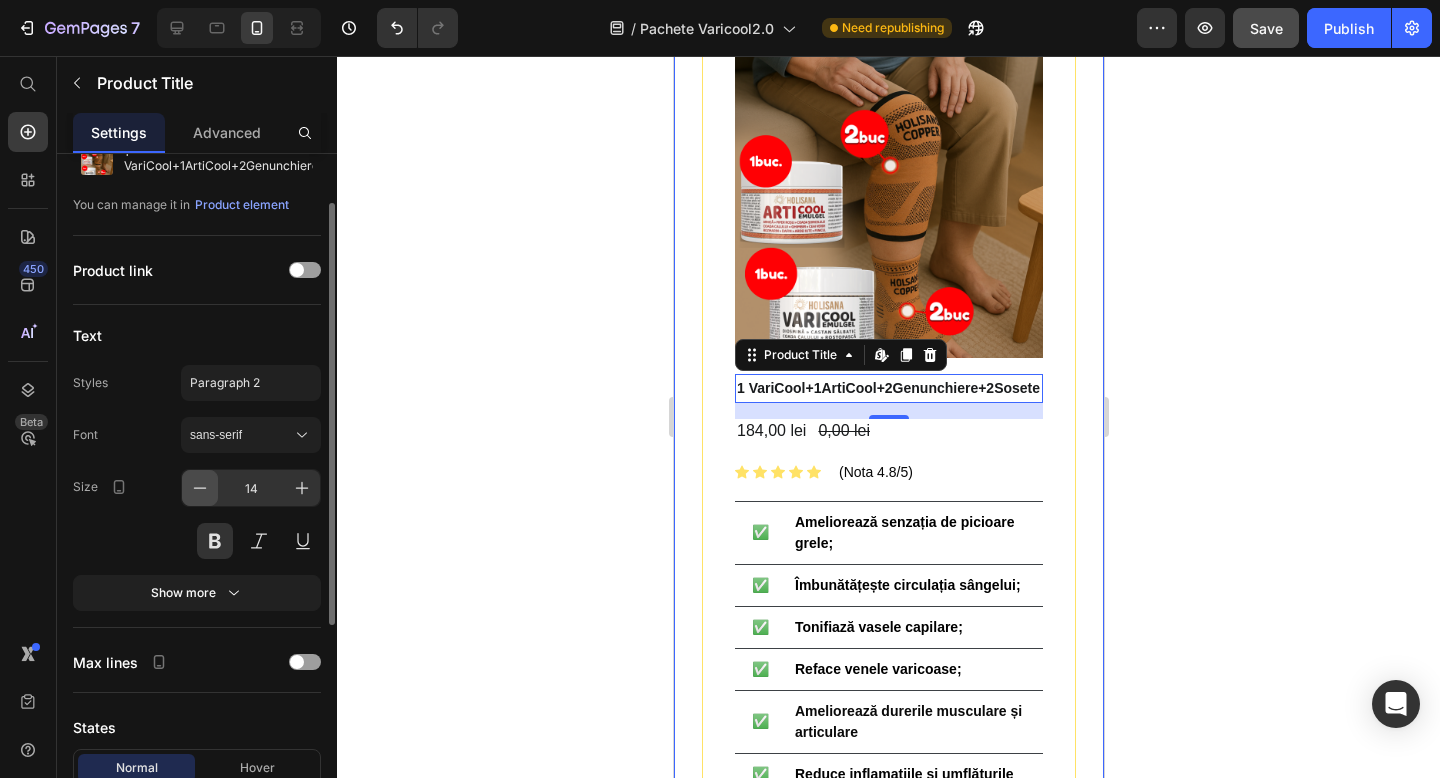 click 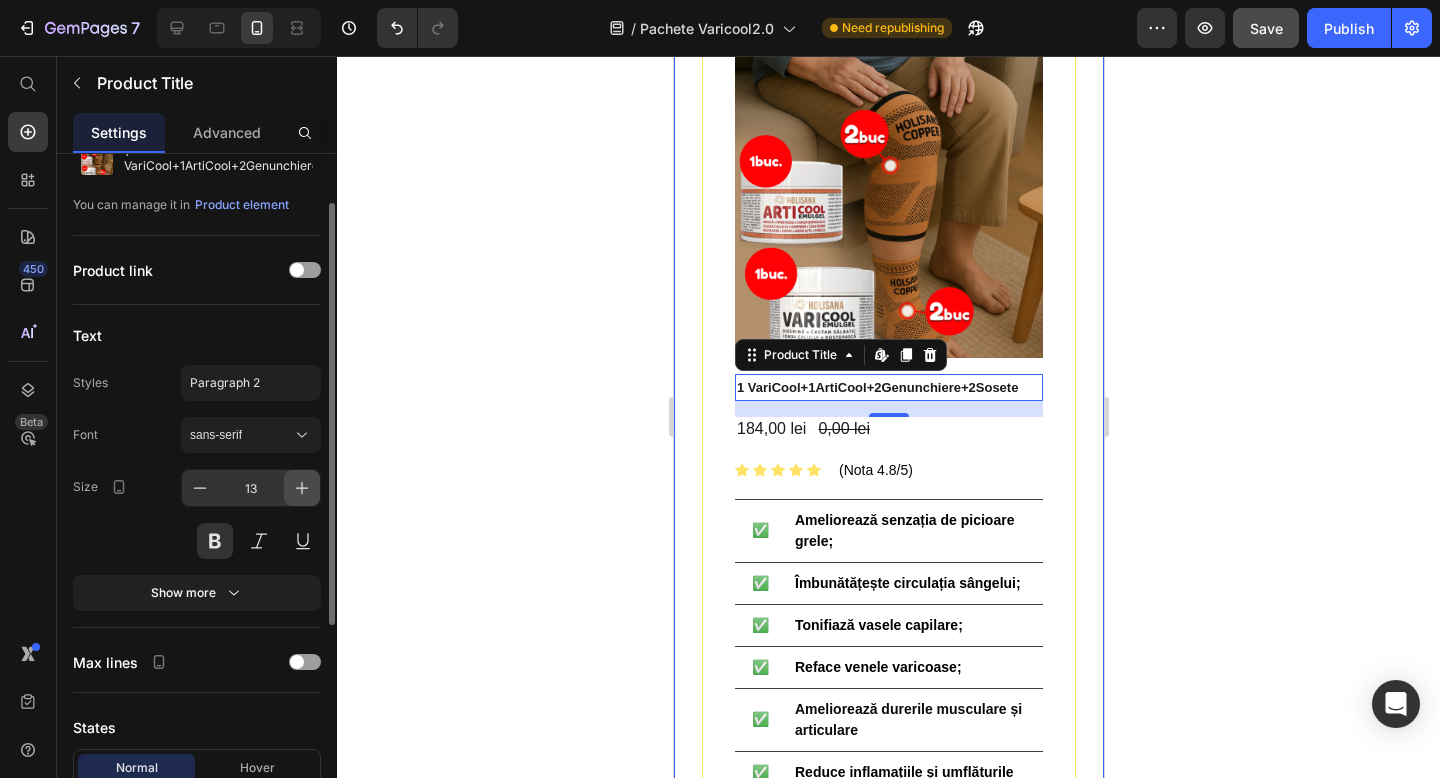 click 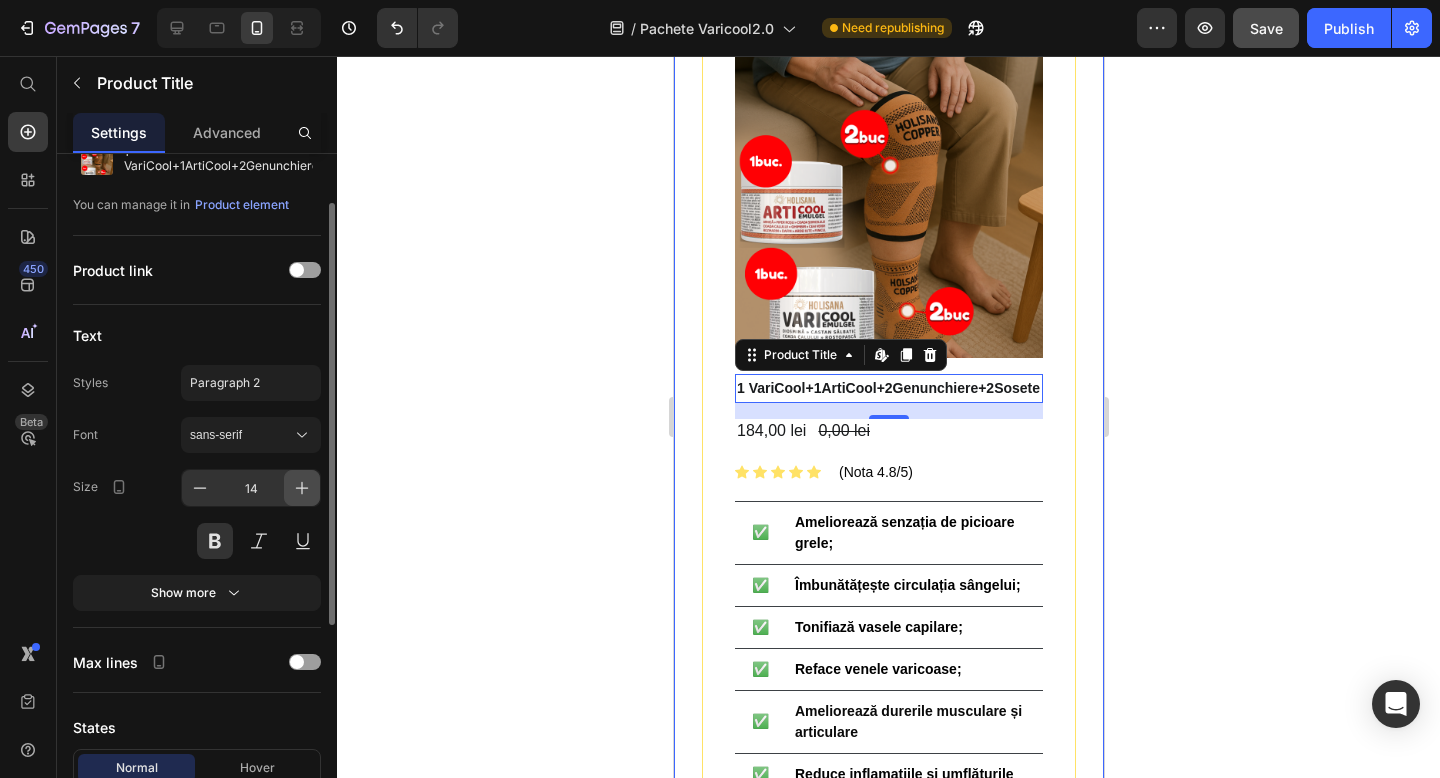 click 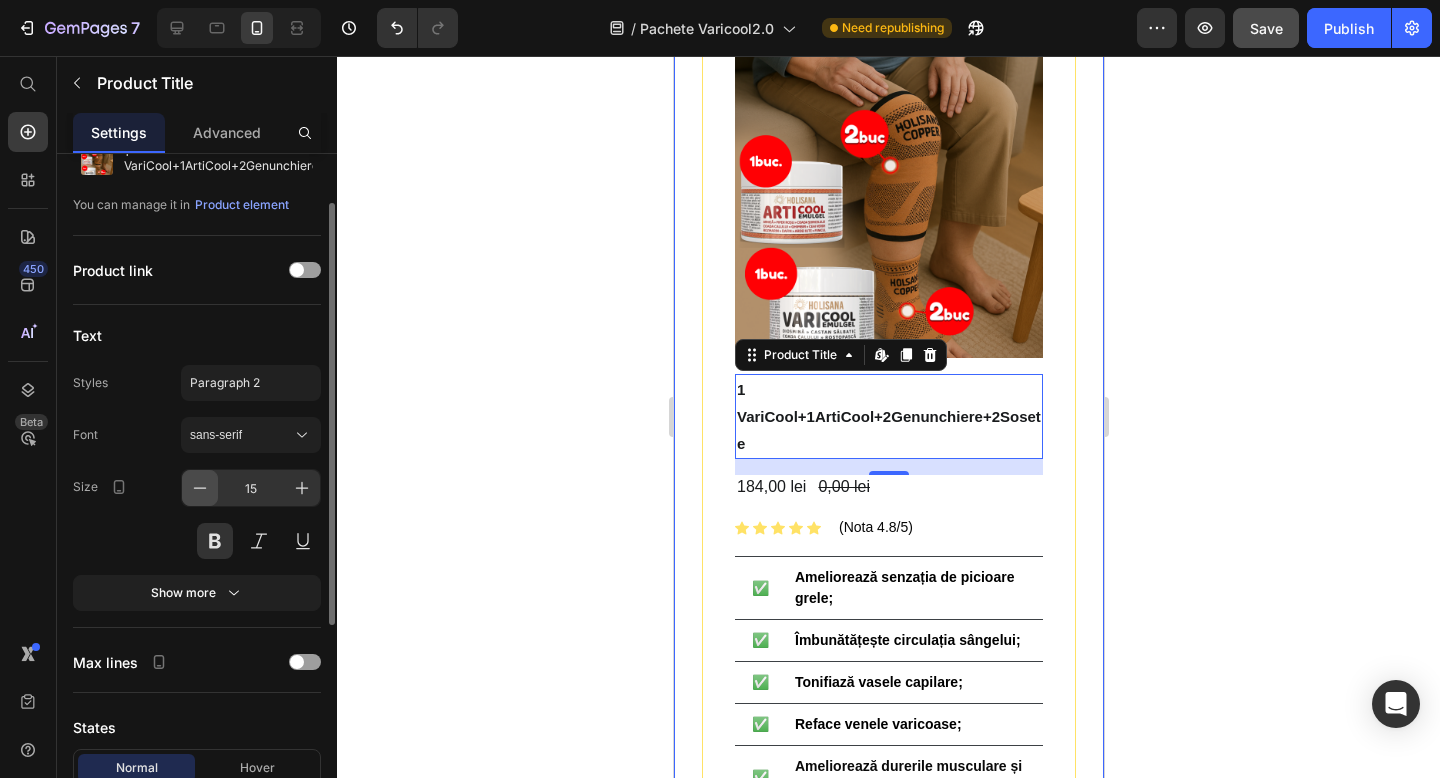 click 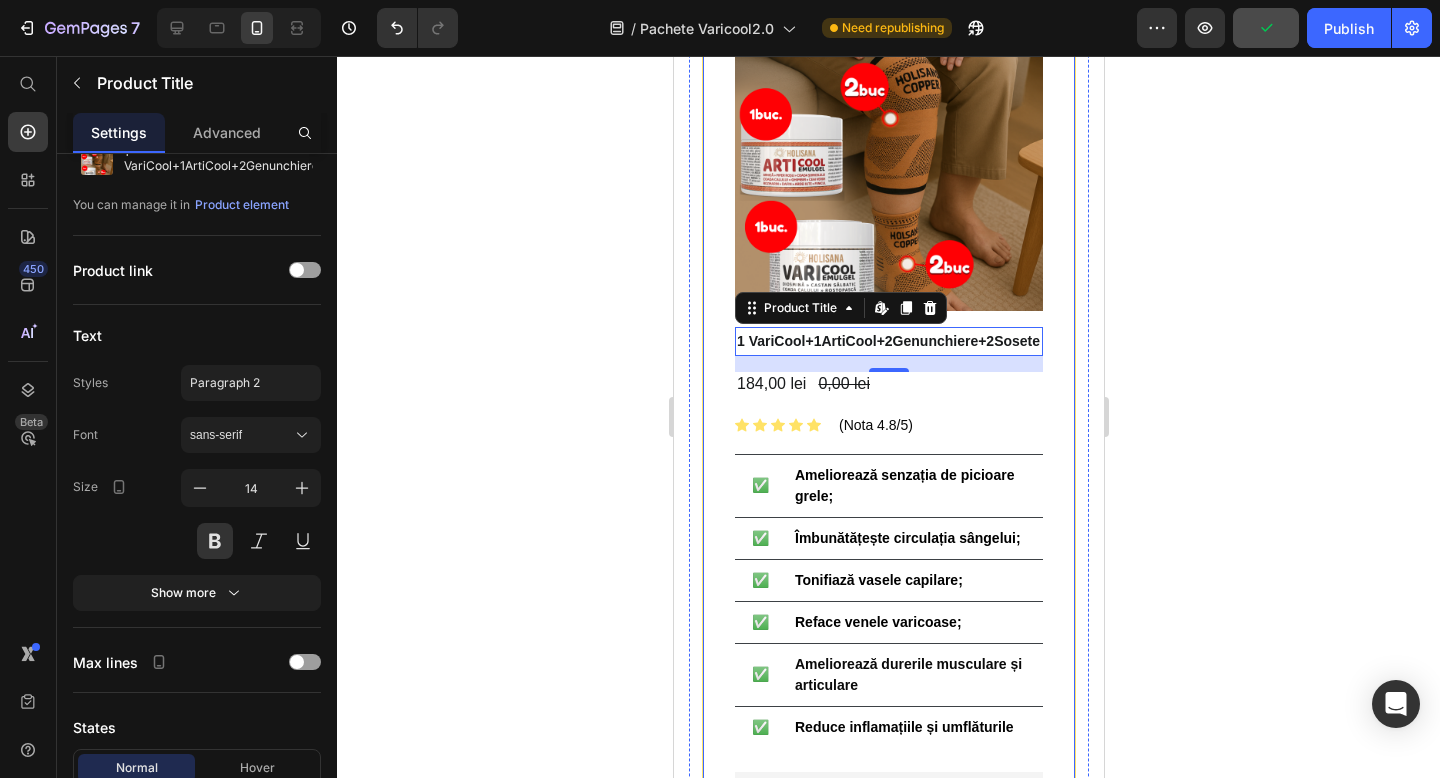 scroll, scrollTop: 367, scrollLeft: 0, axis: vertical 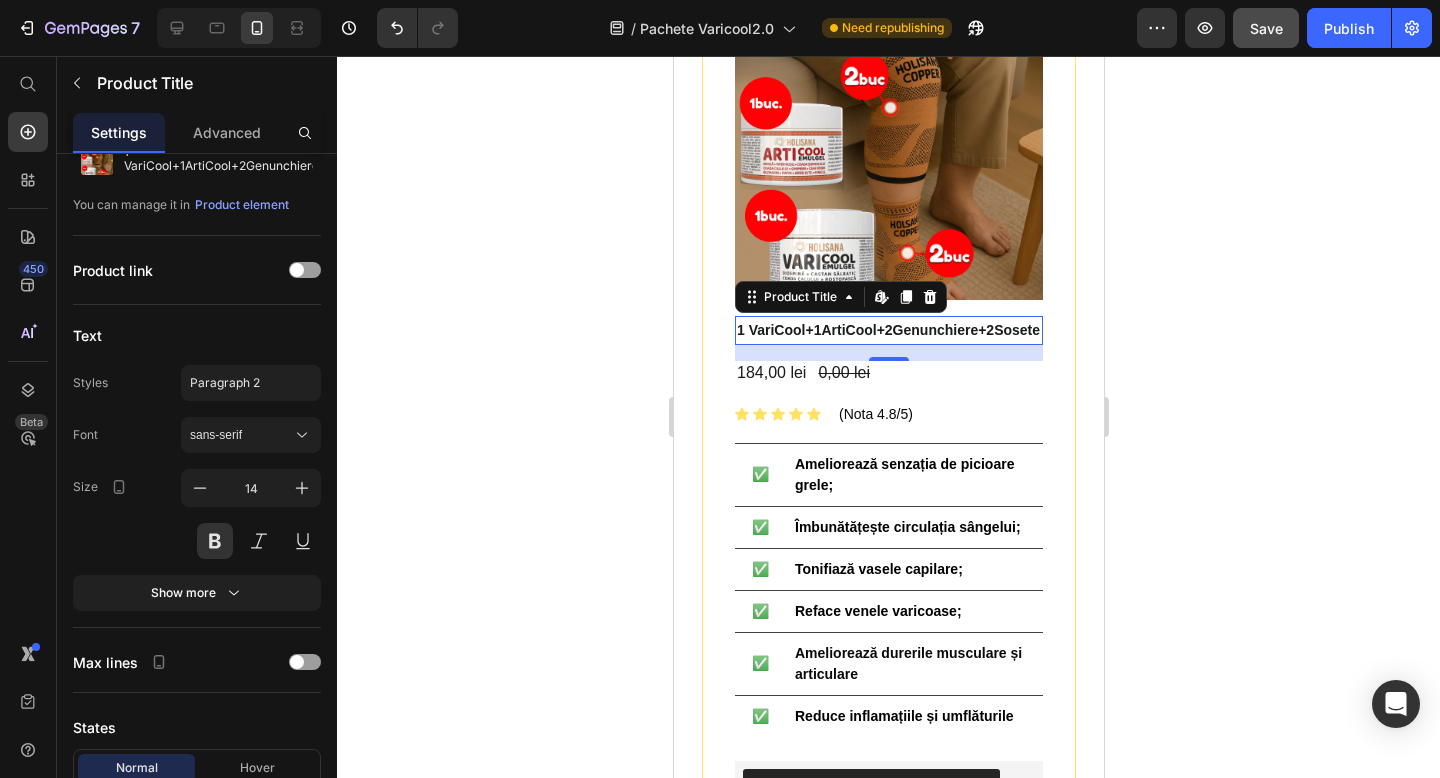 click 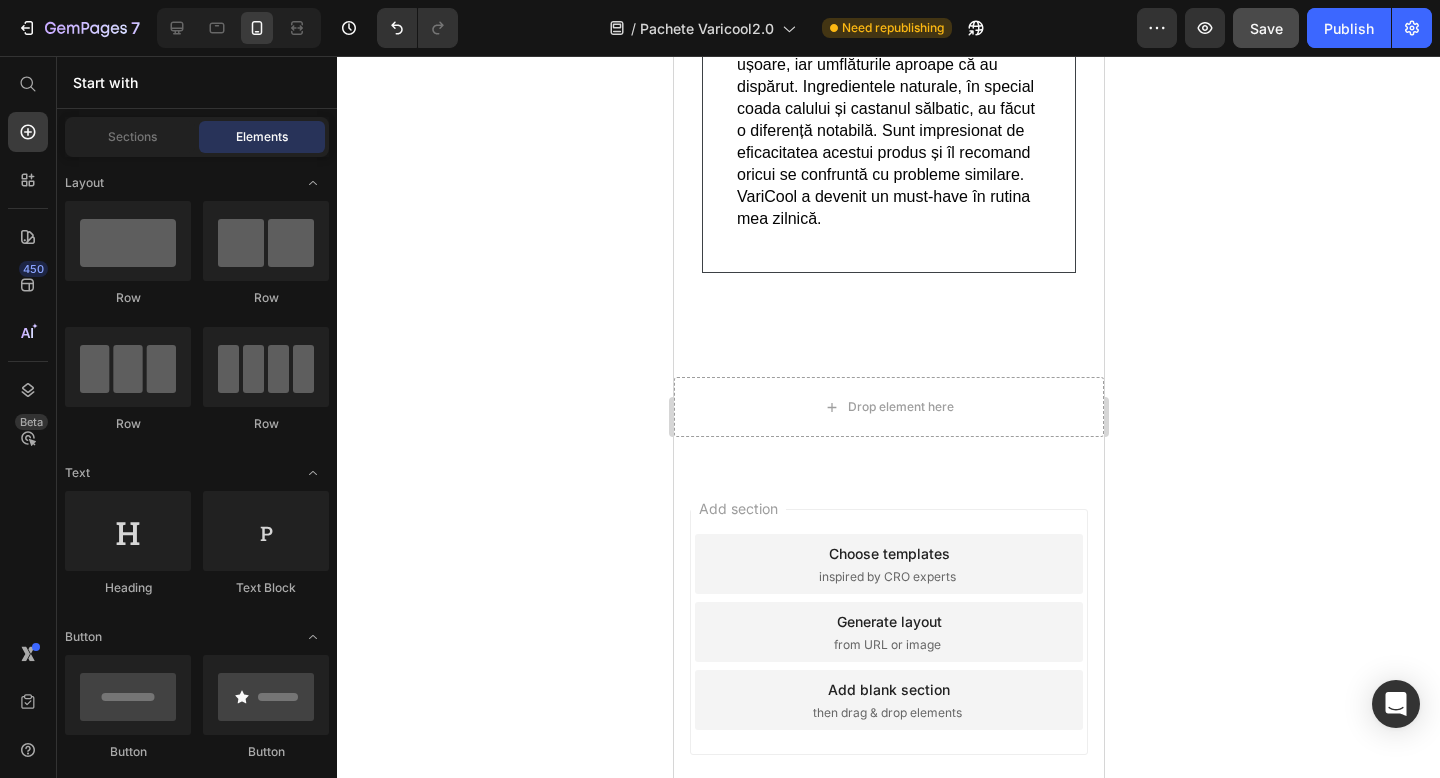 scroll, scrollTop: 5393, scrollLeft: 0, axis: vertical 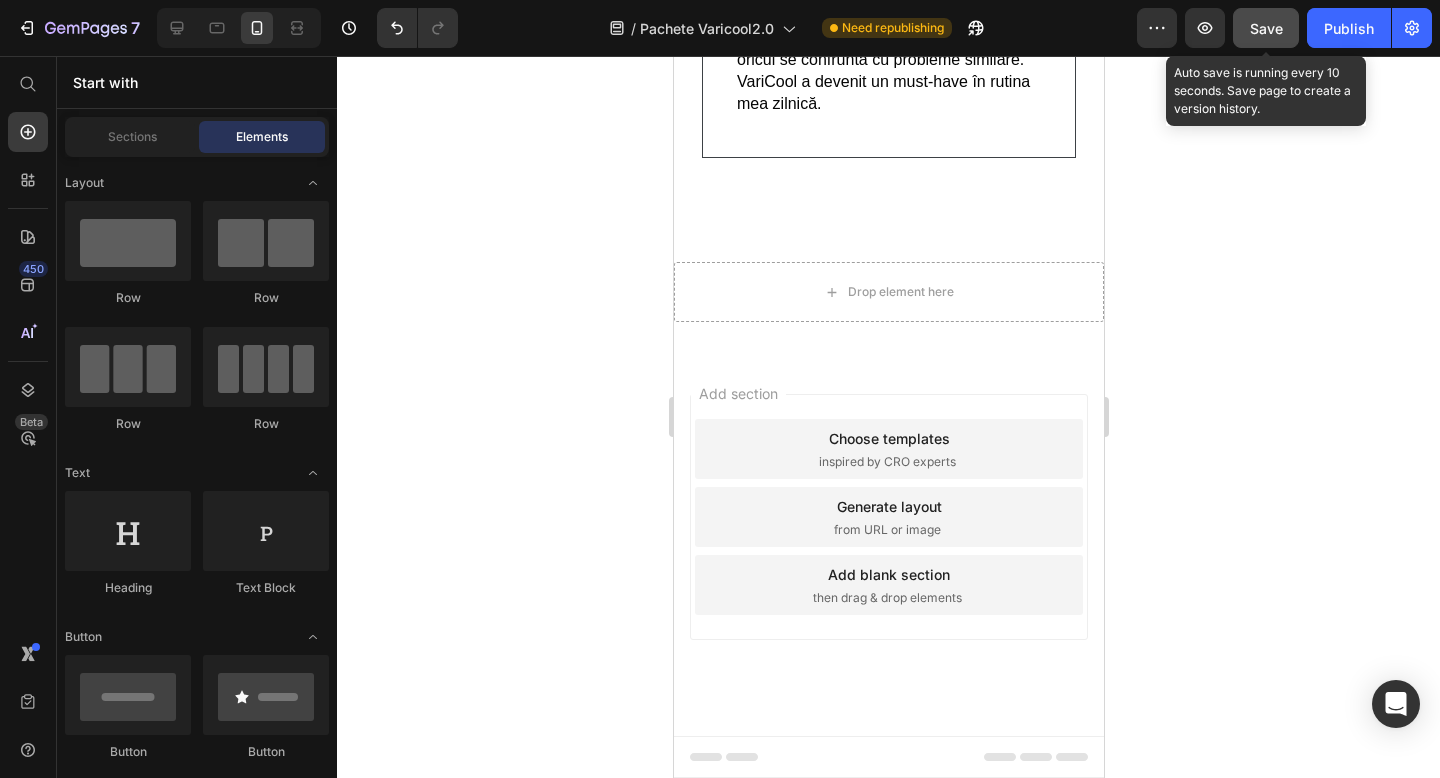 click on "Save" at bounding box center [1266, 28] 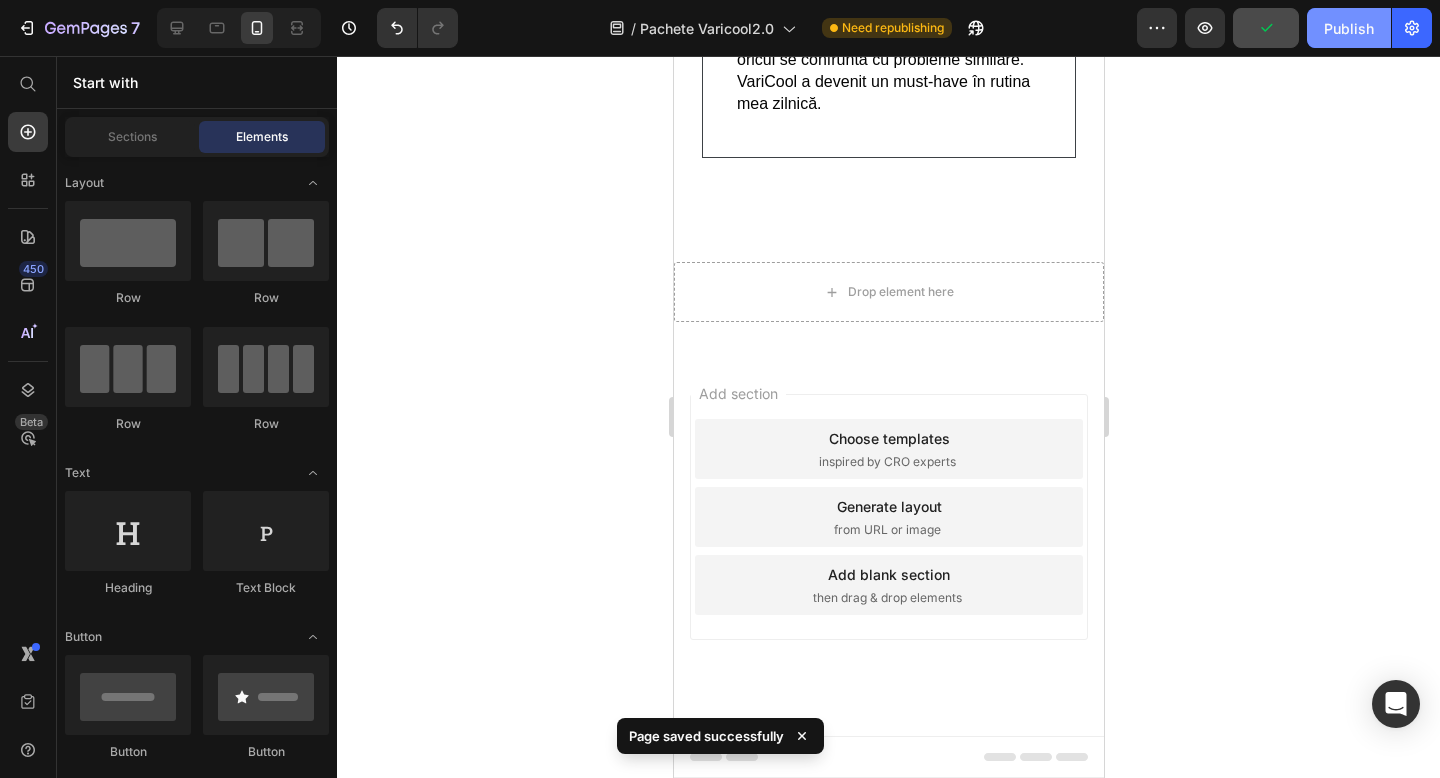 click on "Publish" 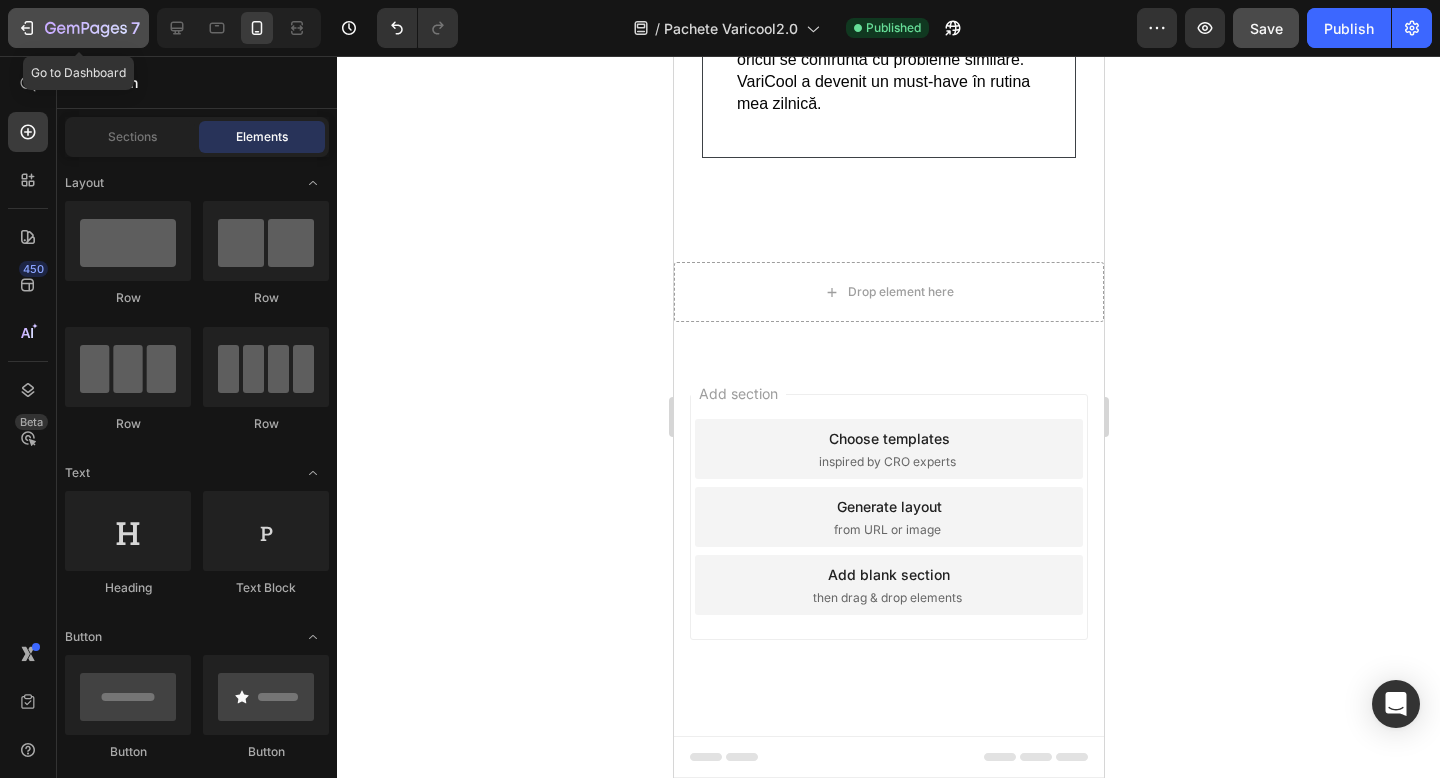 click 